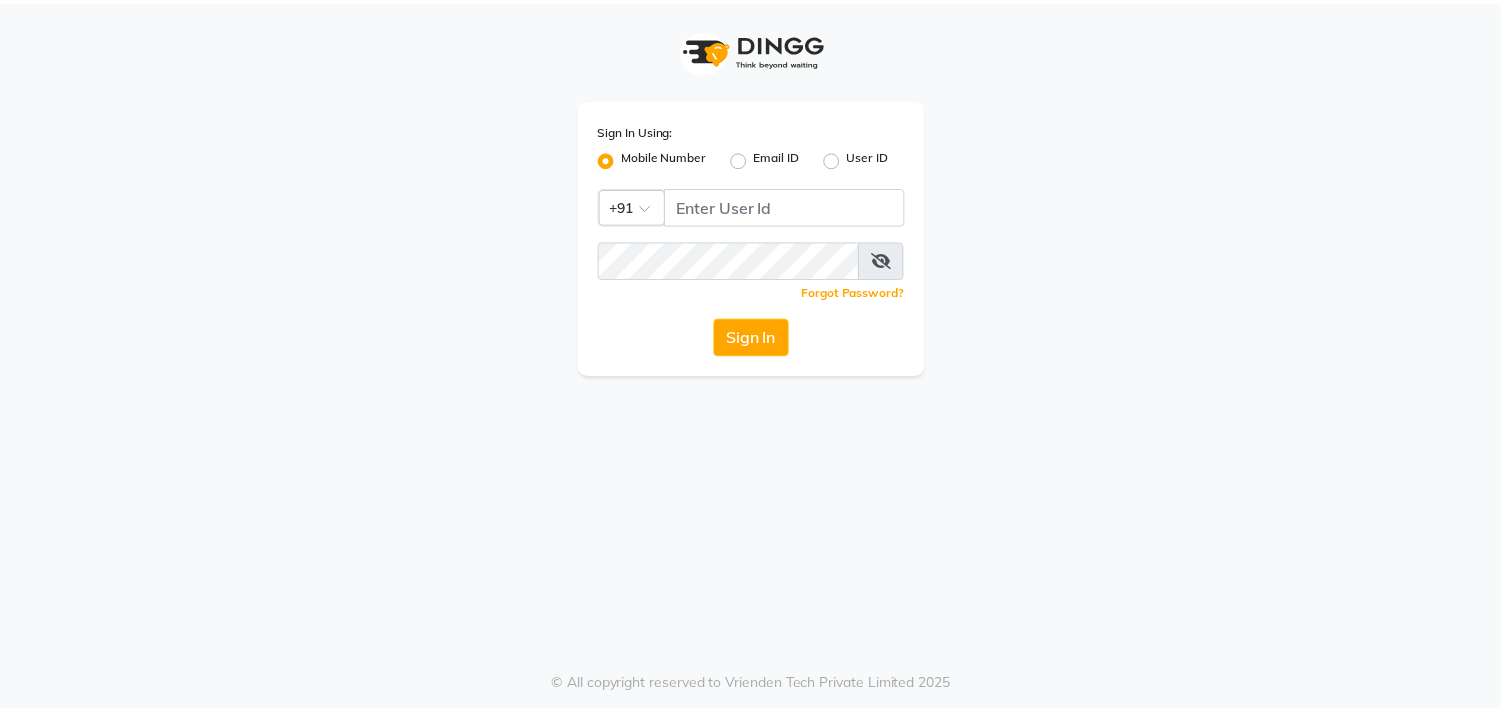 scroll, scrollTop: 0, scrollLeft: 0, axis: both 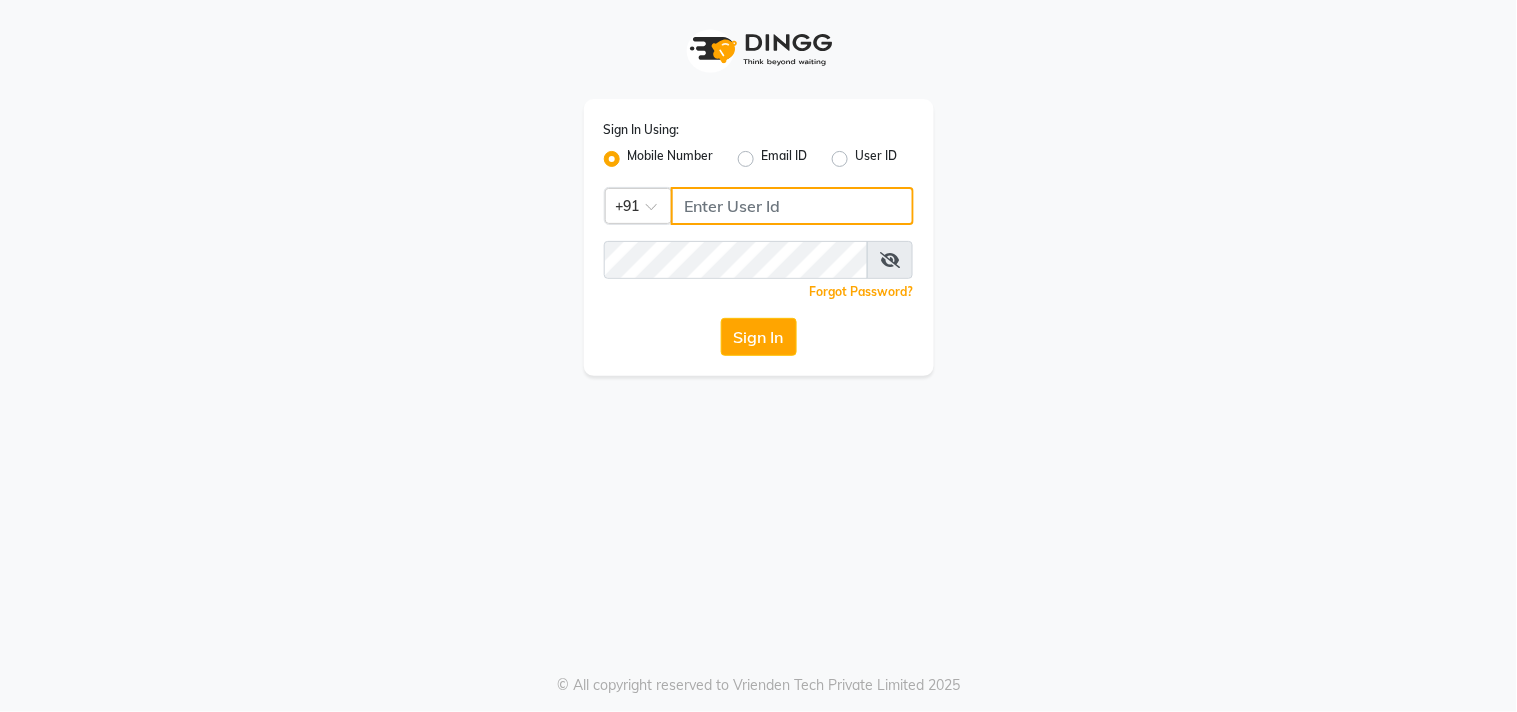 type on "9209992788" 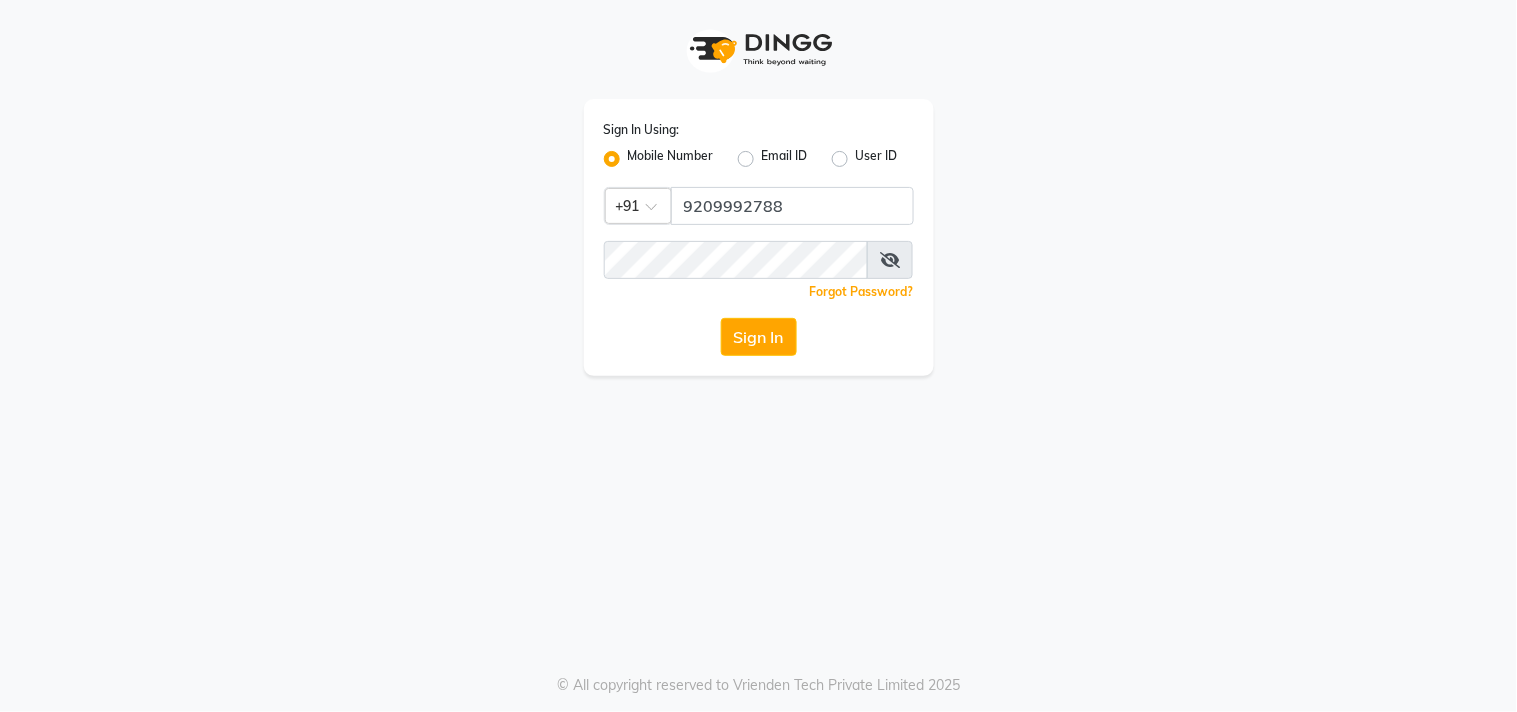 click on "Sign In Using: Mobile Number Email ID User ID Country Code × [PHONE_NUMBER]  Remember me Forgot Password?  Sign In" 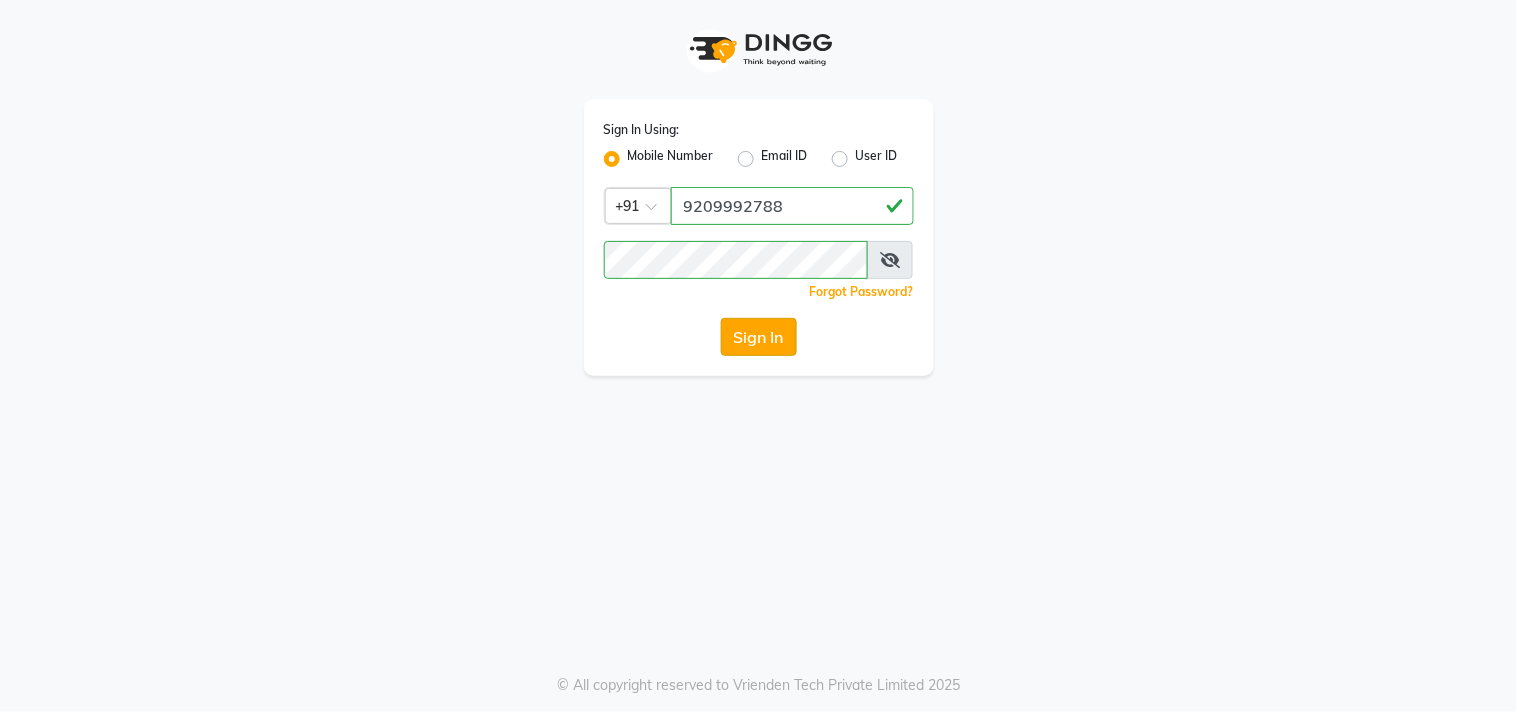 click on "Sign In" 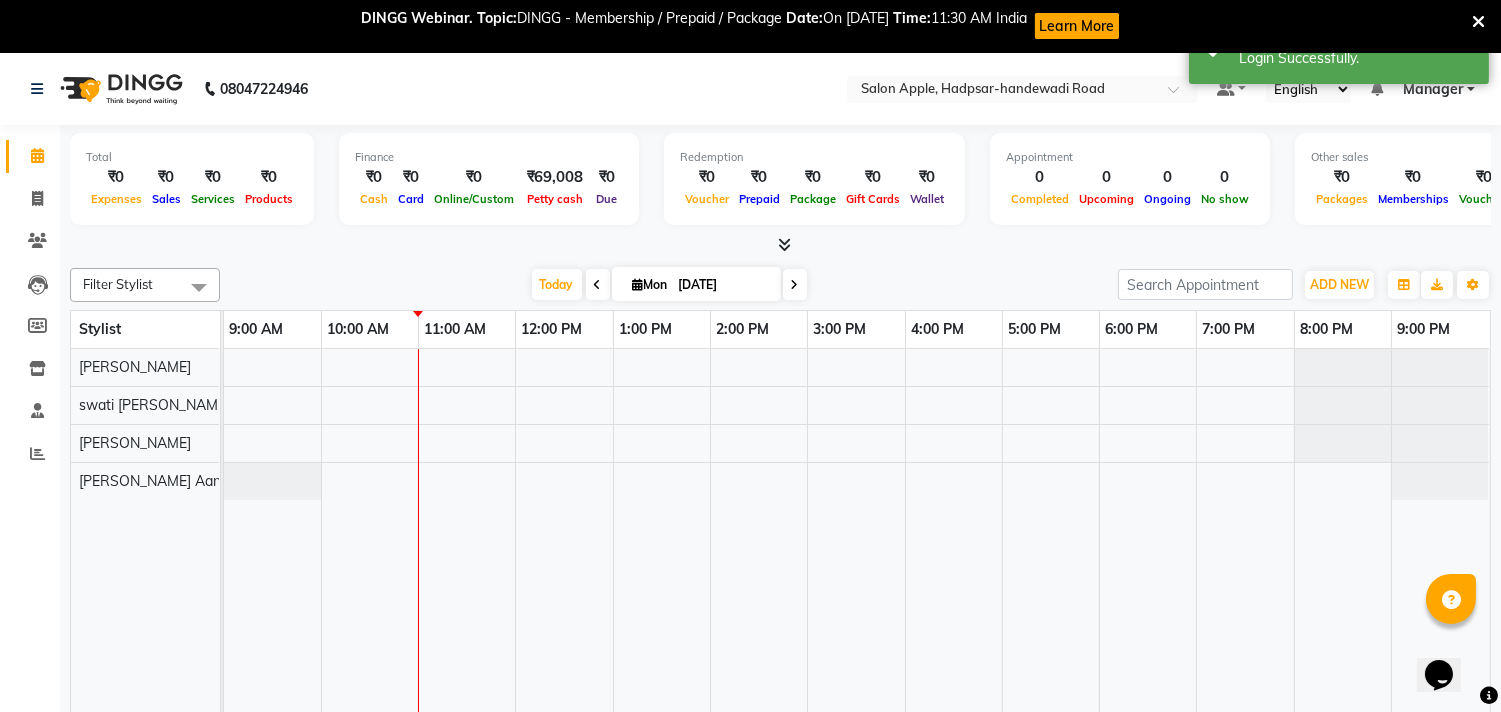 scroll, scrollTop: 0, scrollLeft: 0, axis: both 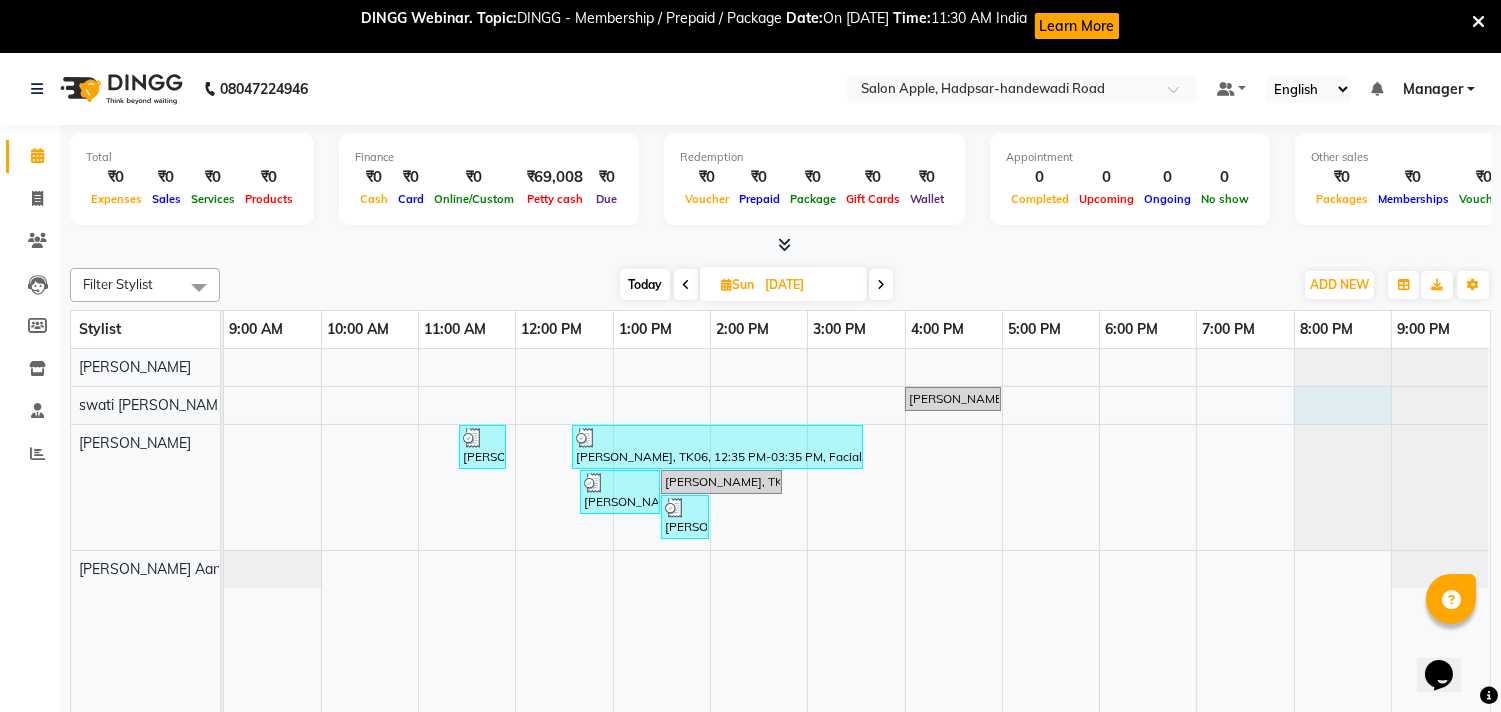 click at bounding box center (224, 405) 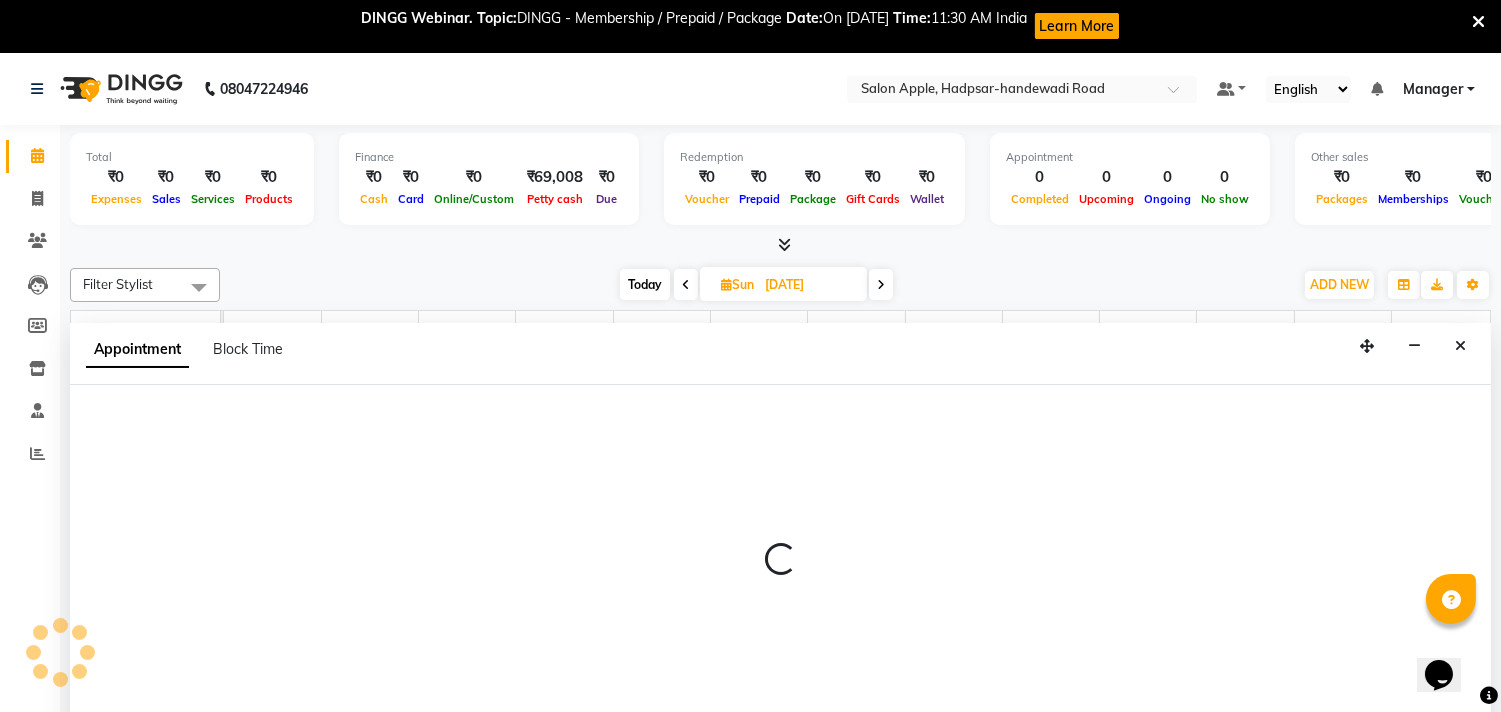scroll, scrollTop: 53, scrollLeft: 0, axis: vertical 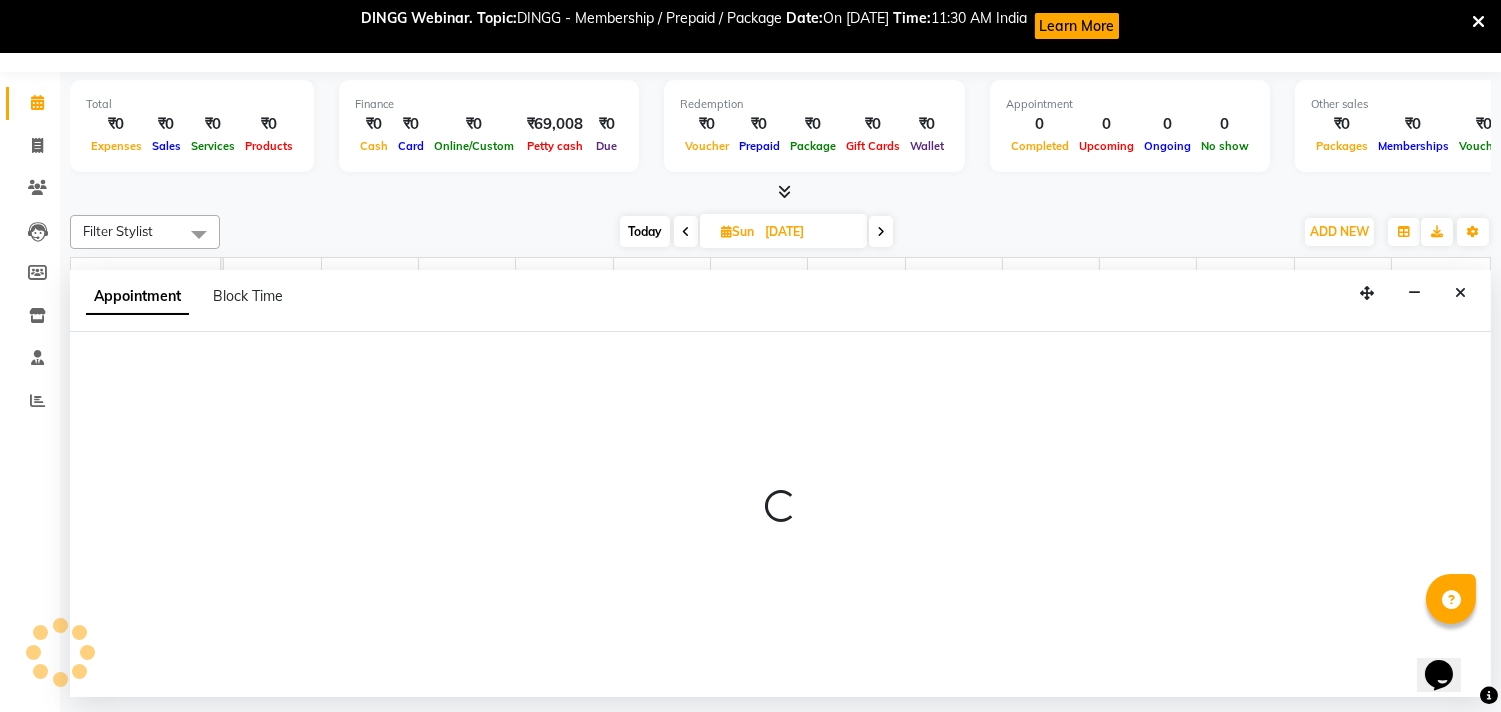 select on "62815" 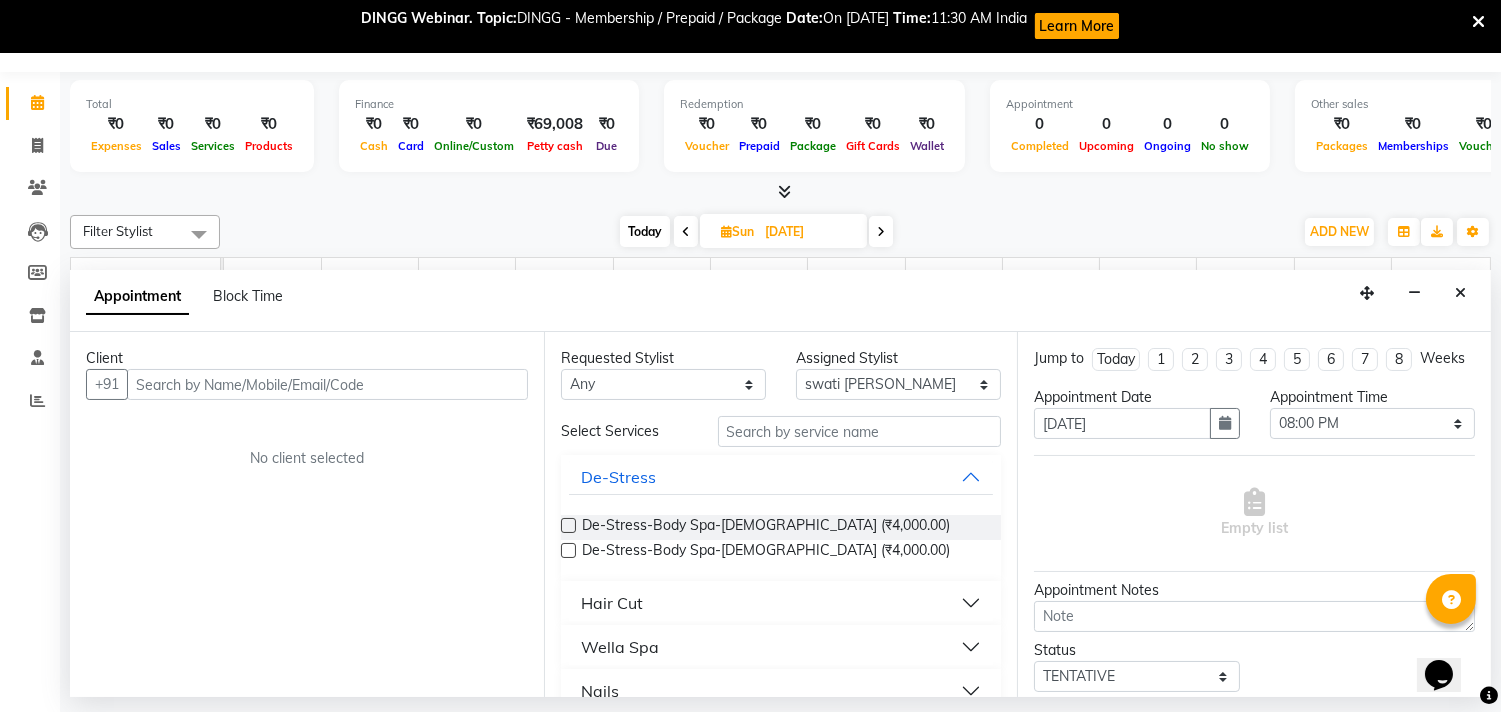 click at bounding box center (327, 384) 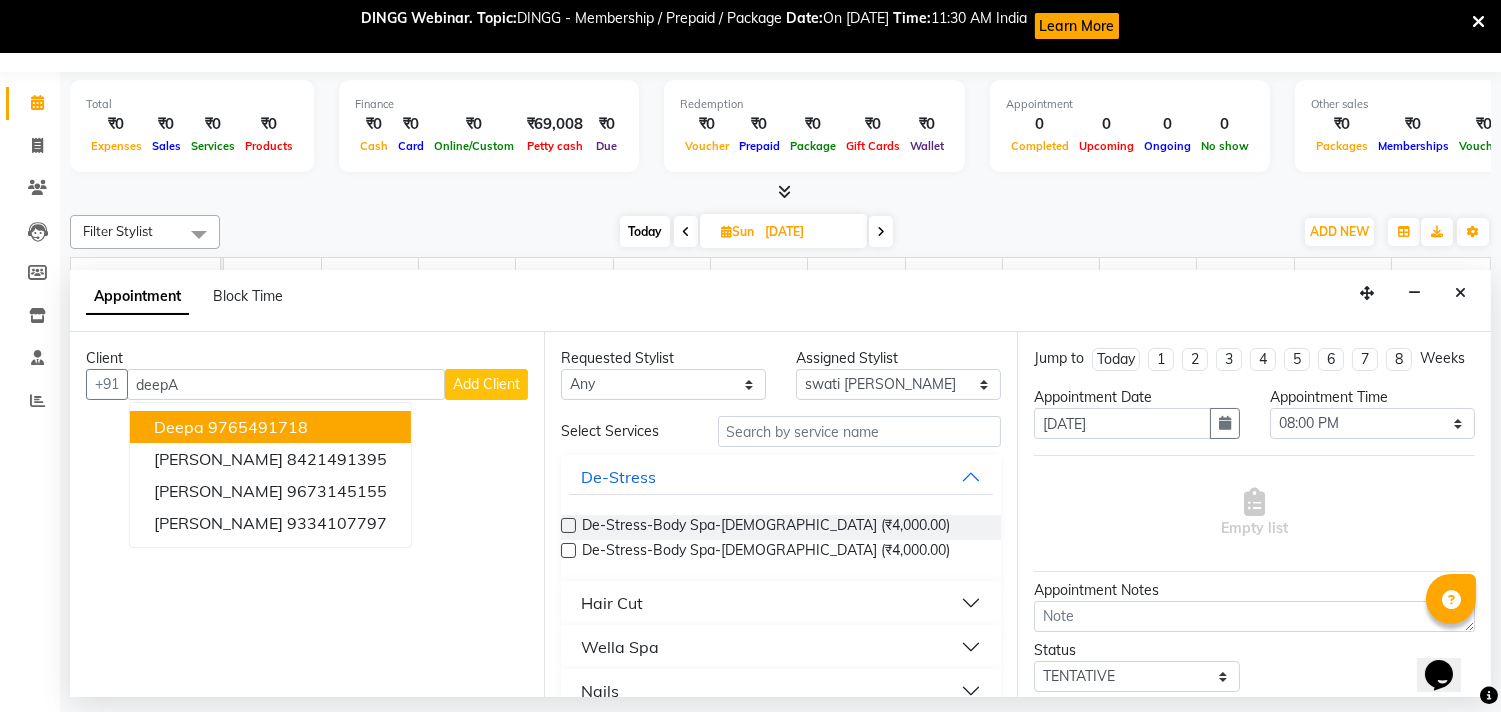 click on "deepA" at bounding box center (286, 384) 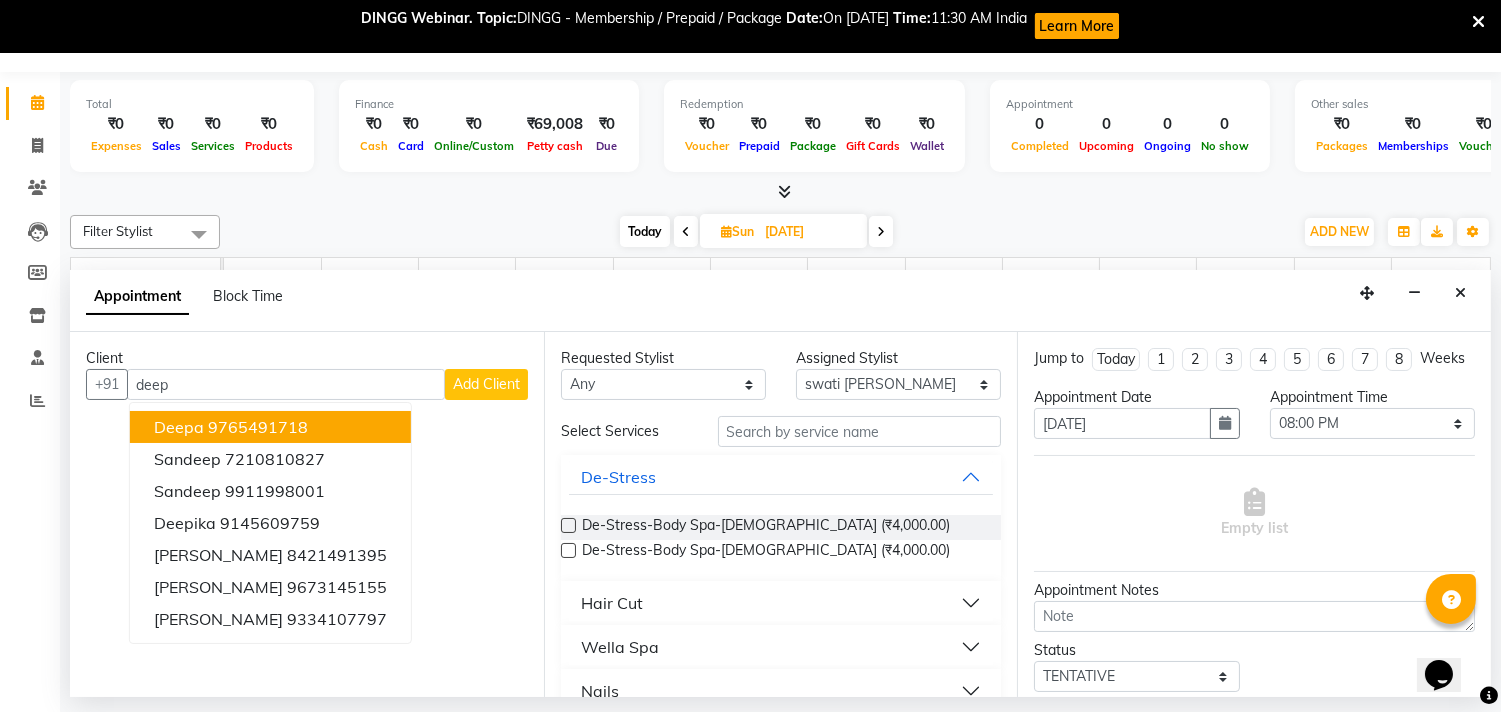 click on "deep" at bounding box center [286, 384] 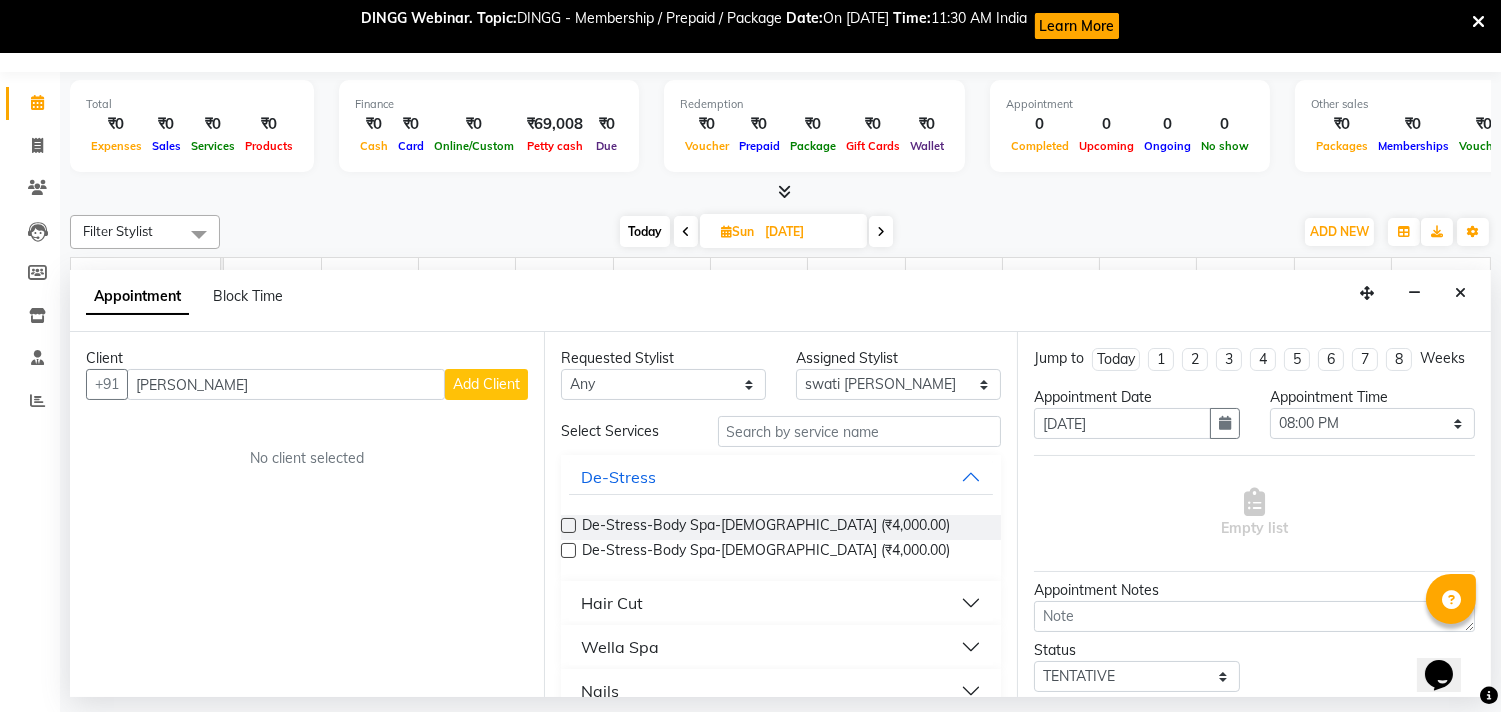 click on "[PERSON_NAME]" at bounding box center (286, 384) 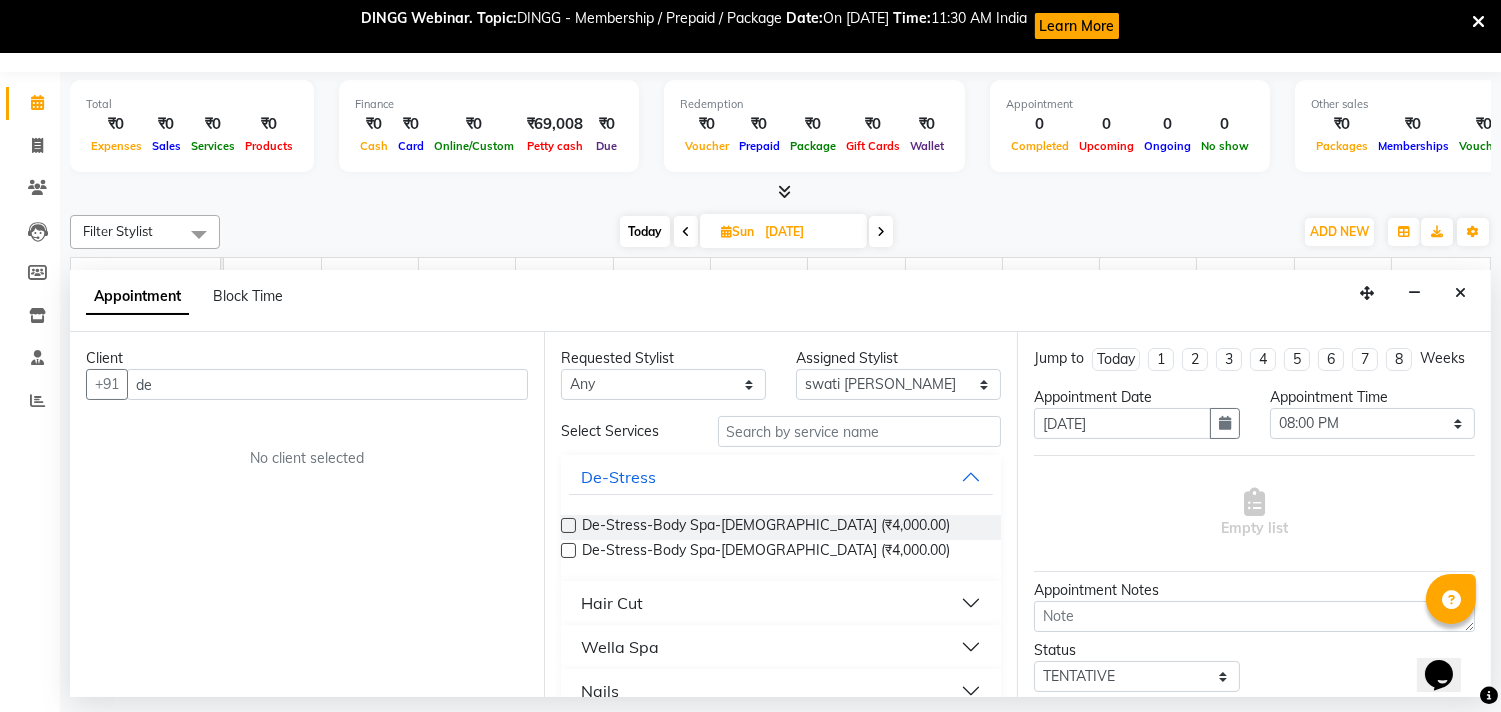 type on "d" 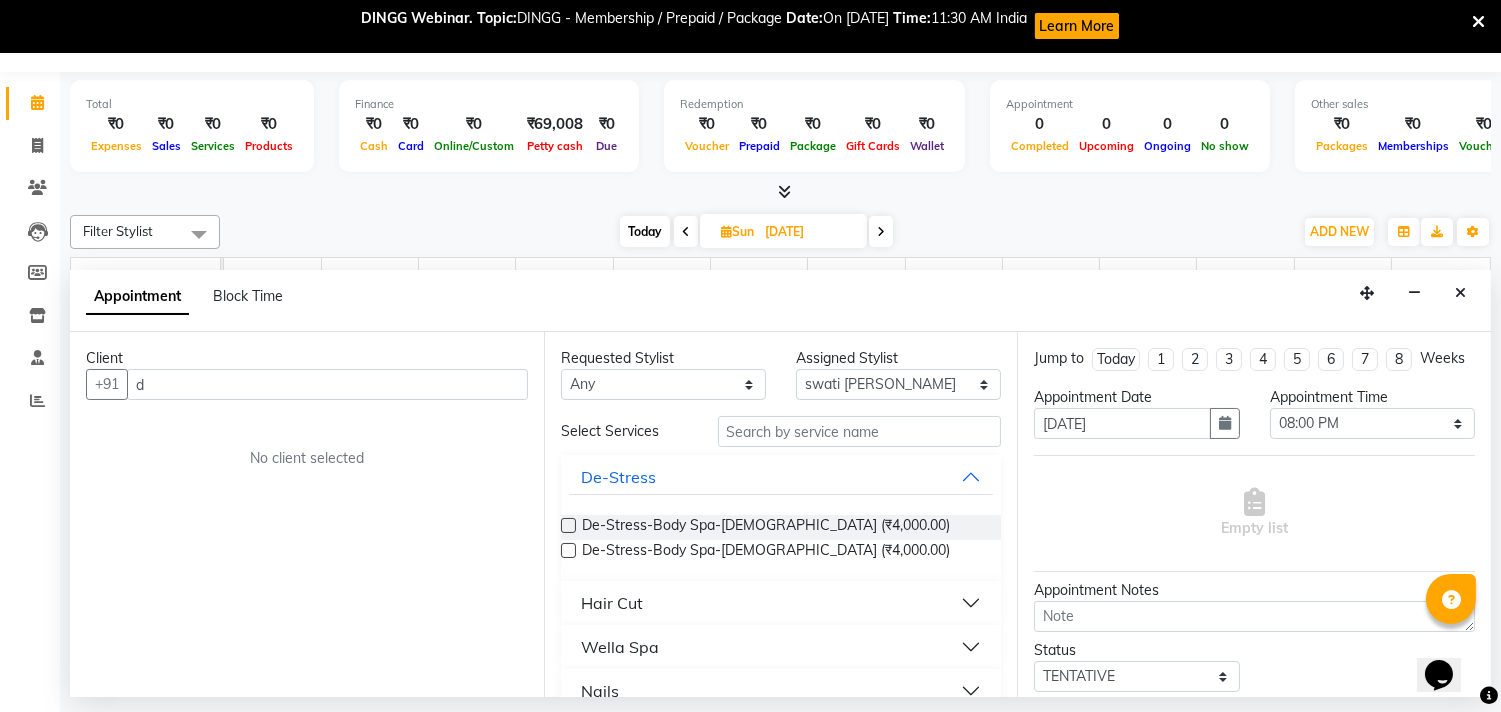 type 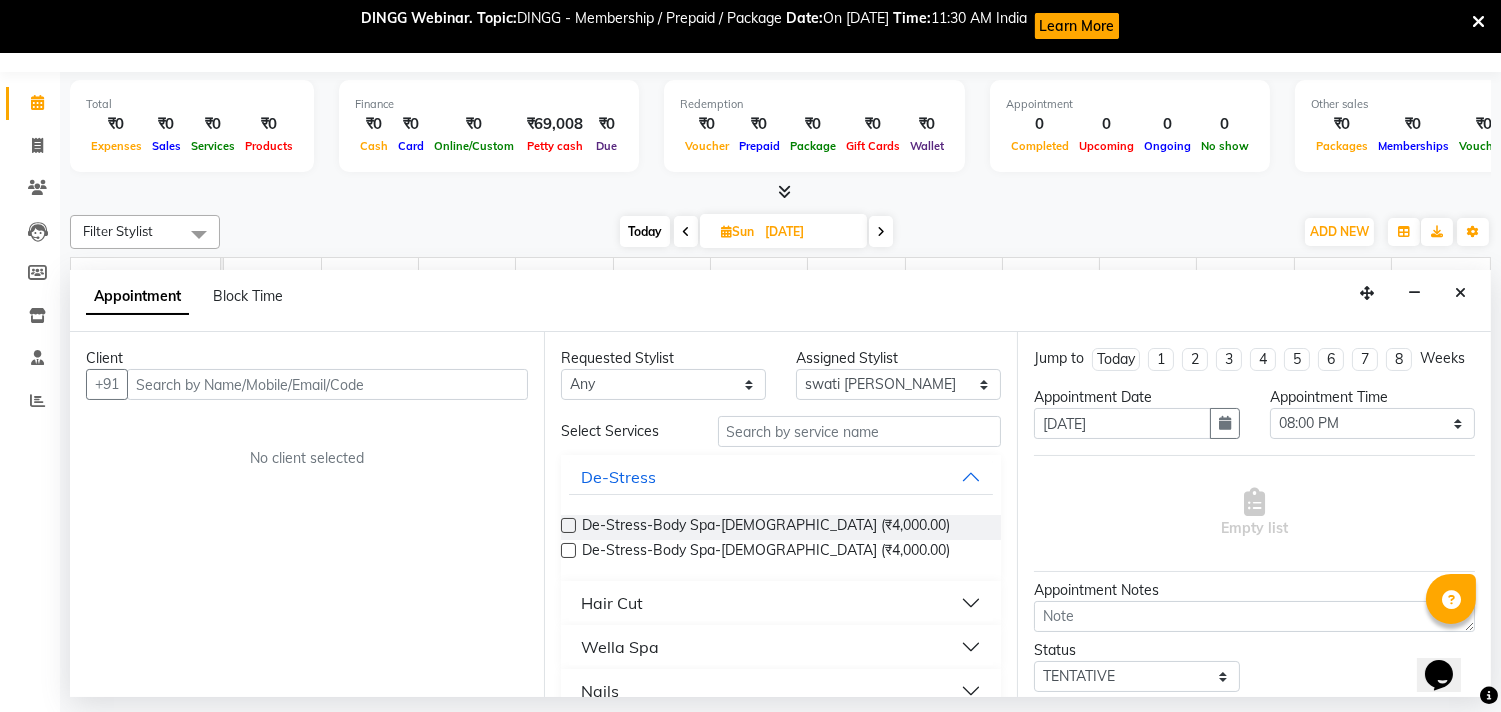drag, startPoint x: 312, startPoint y: 647, endPoint x: 754, endPoint y: 520, distance: 459.88367 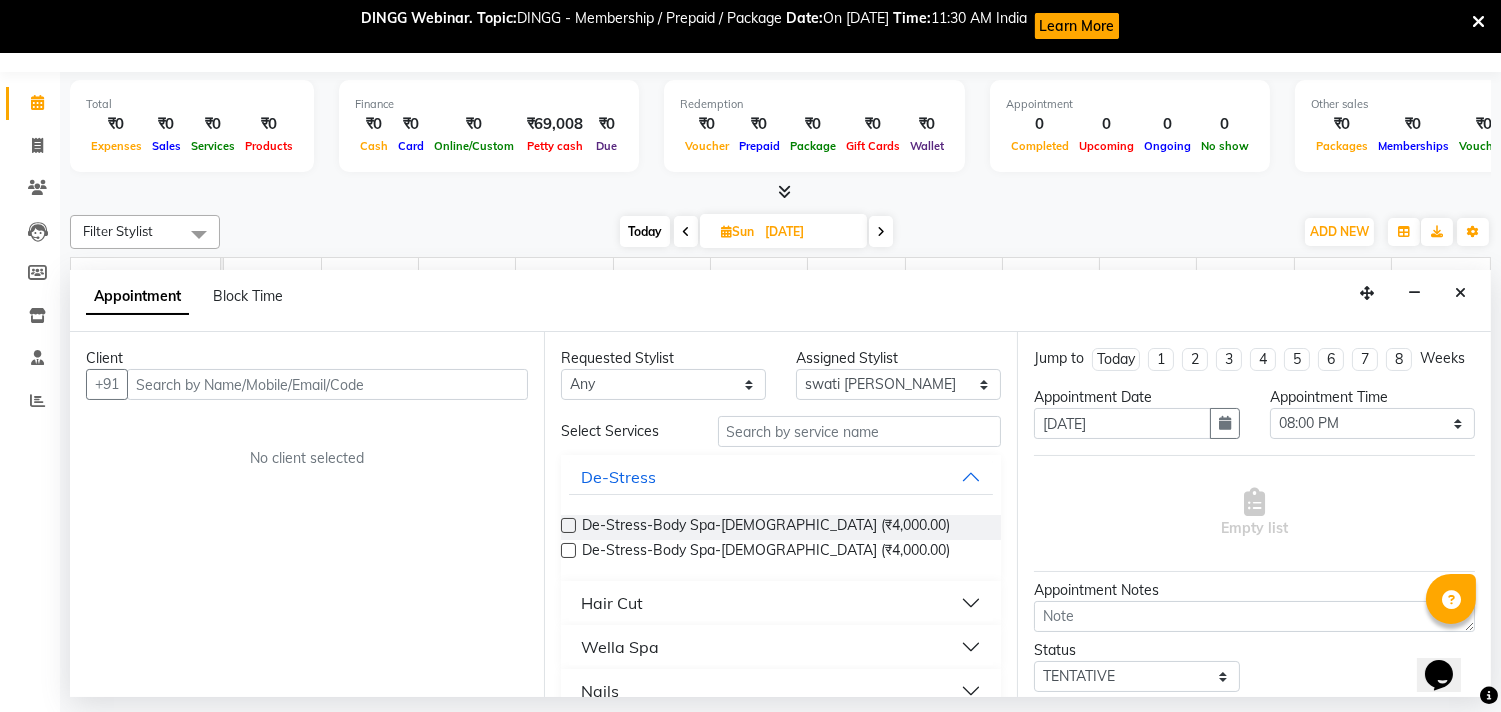 click on "Client +91  No client selected" at bounding box center [307, 514] 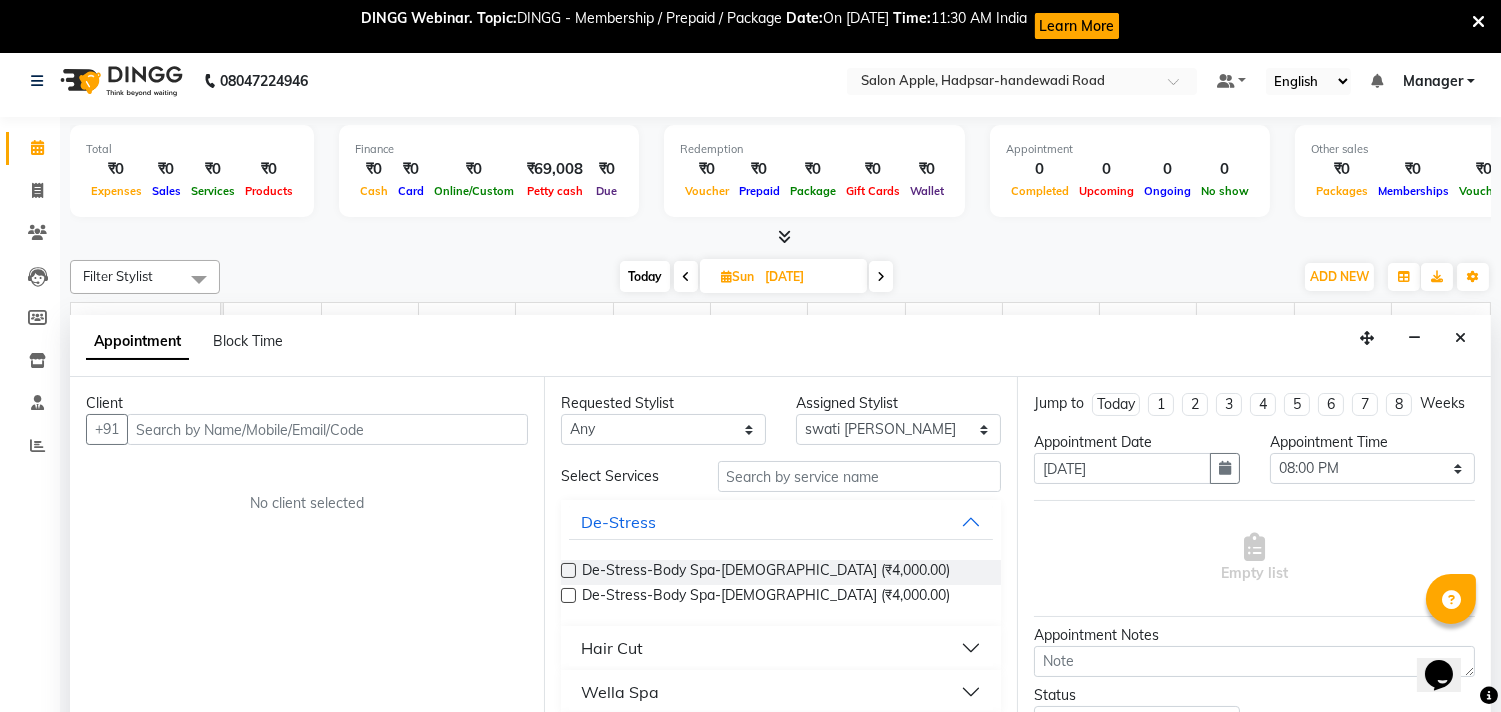 scroll, scrollTop: 0, scrollLeft: 0, axis: both 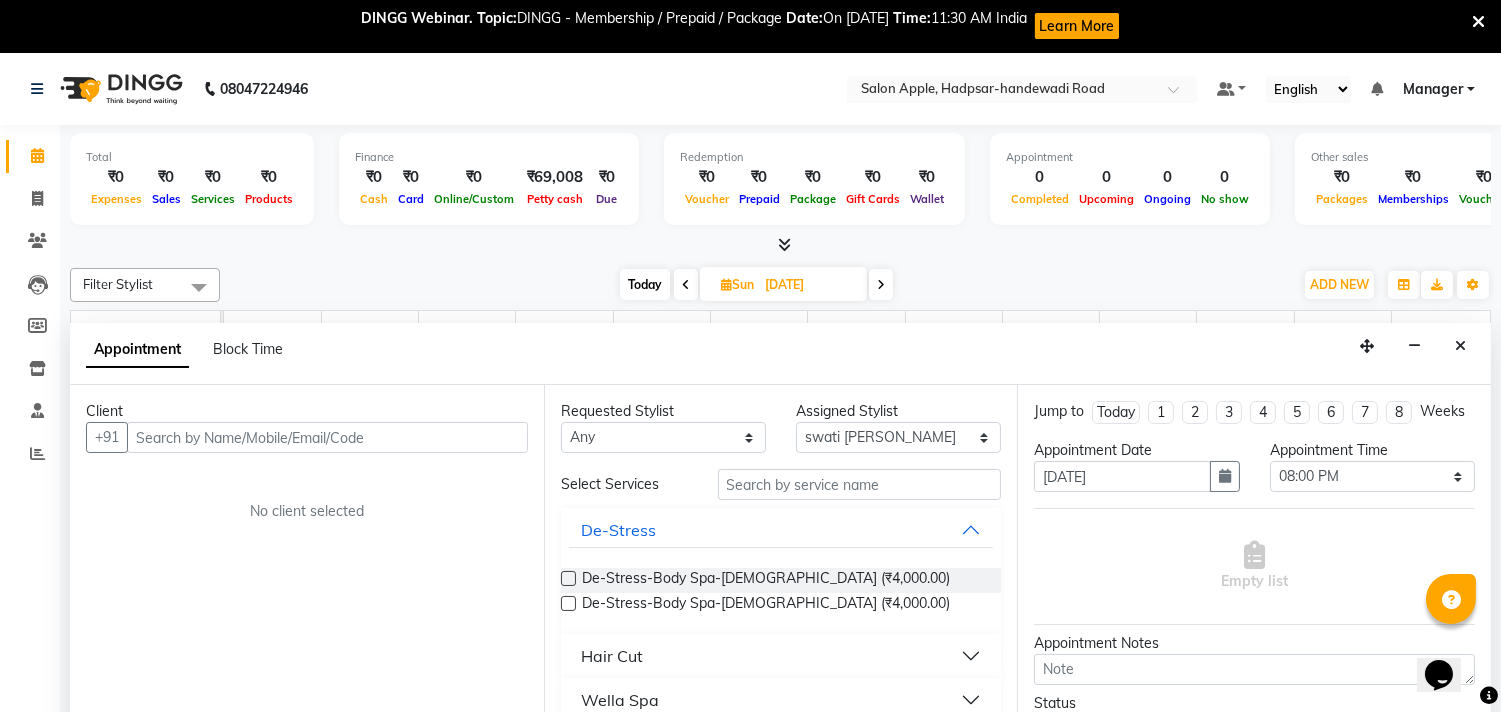 click at bounding box center (686, 284) 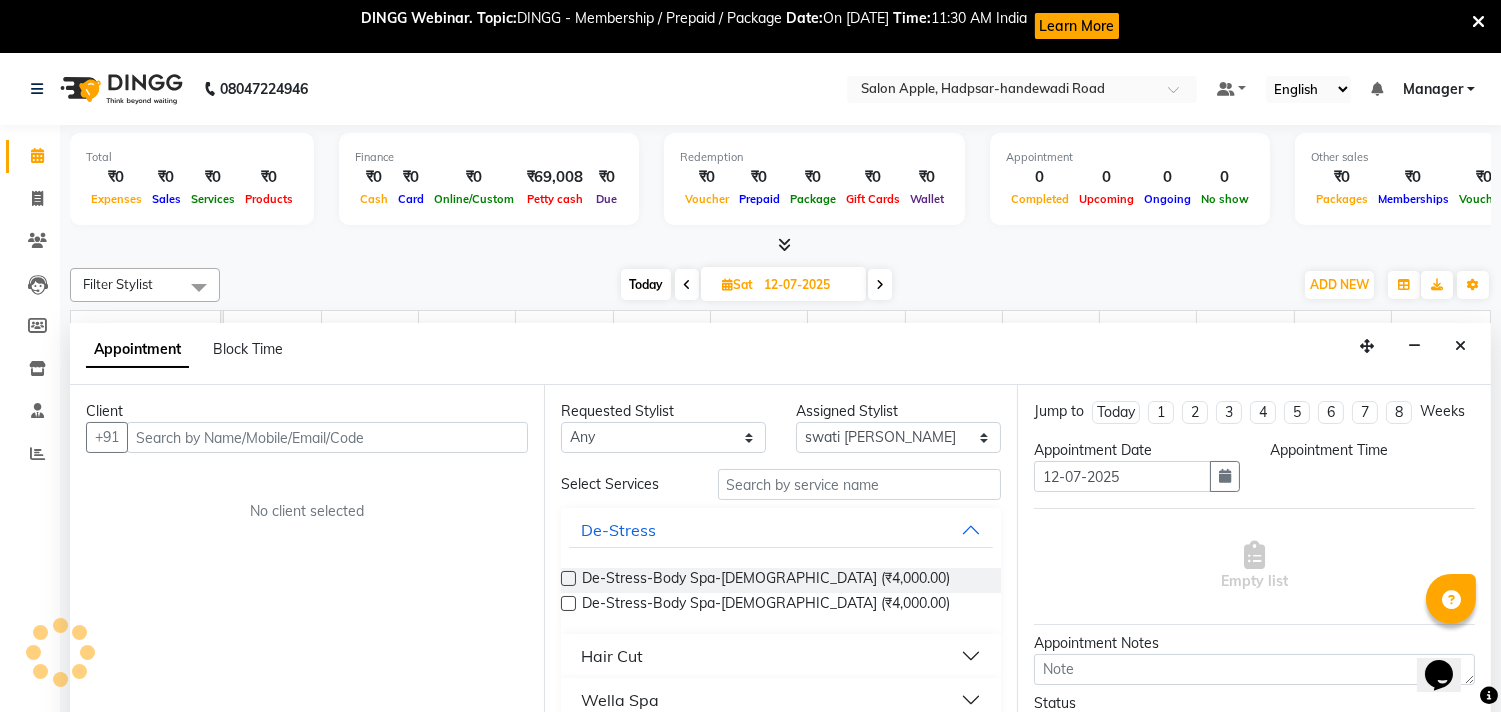 select on "1200" 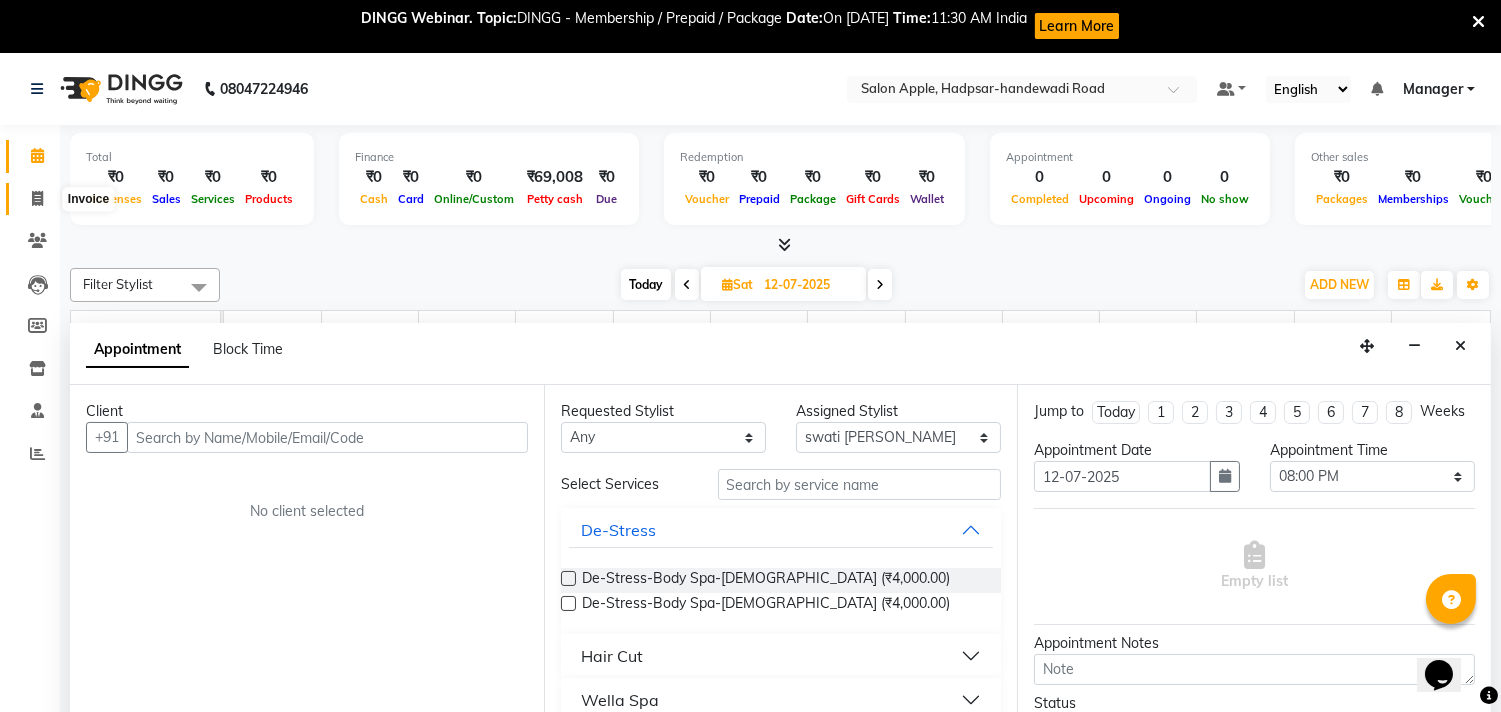 click 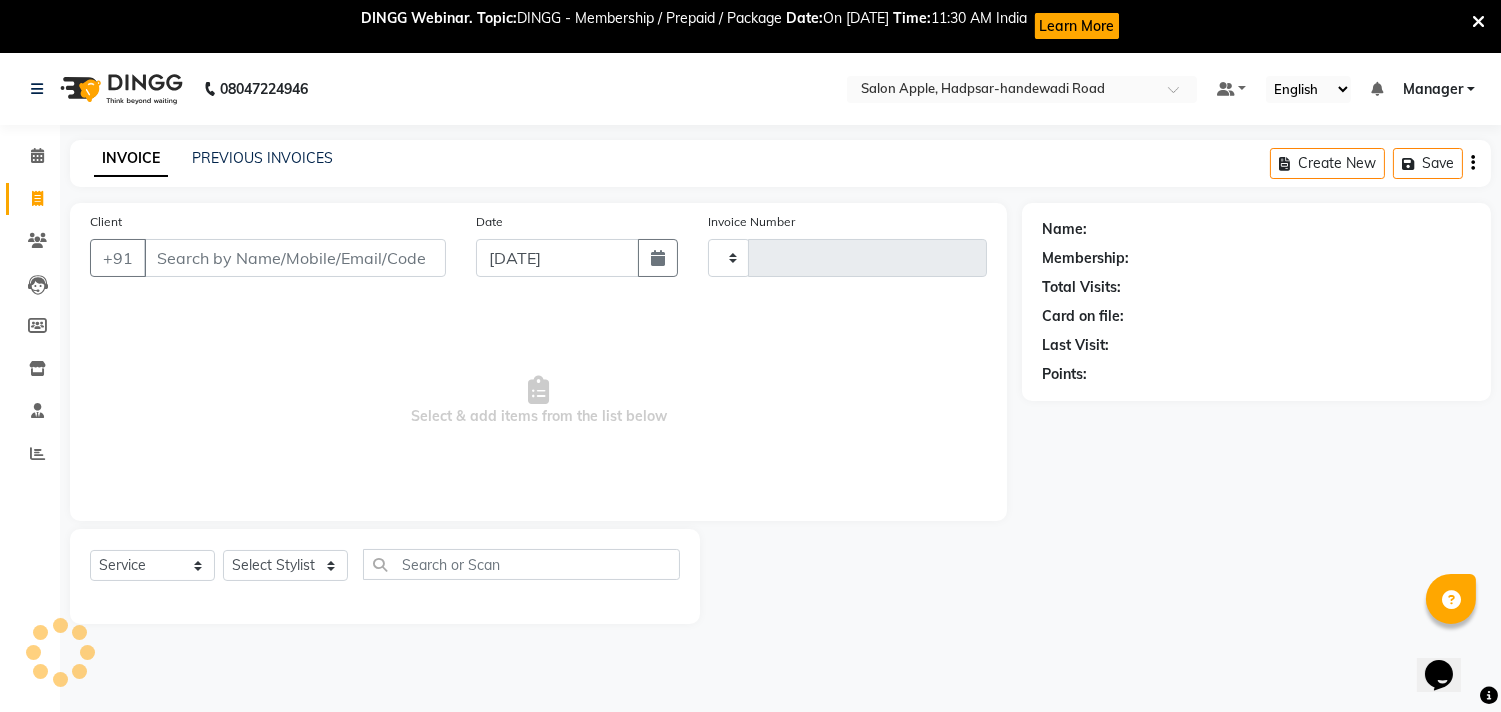 type on "0186" 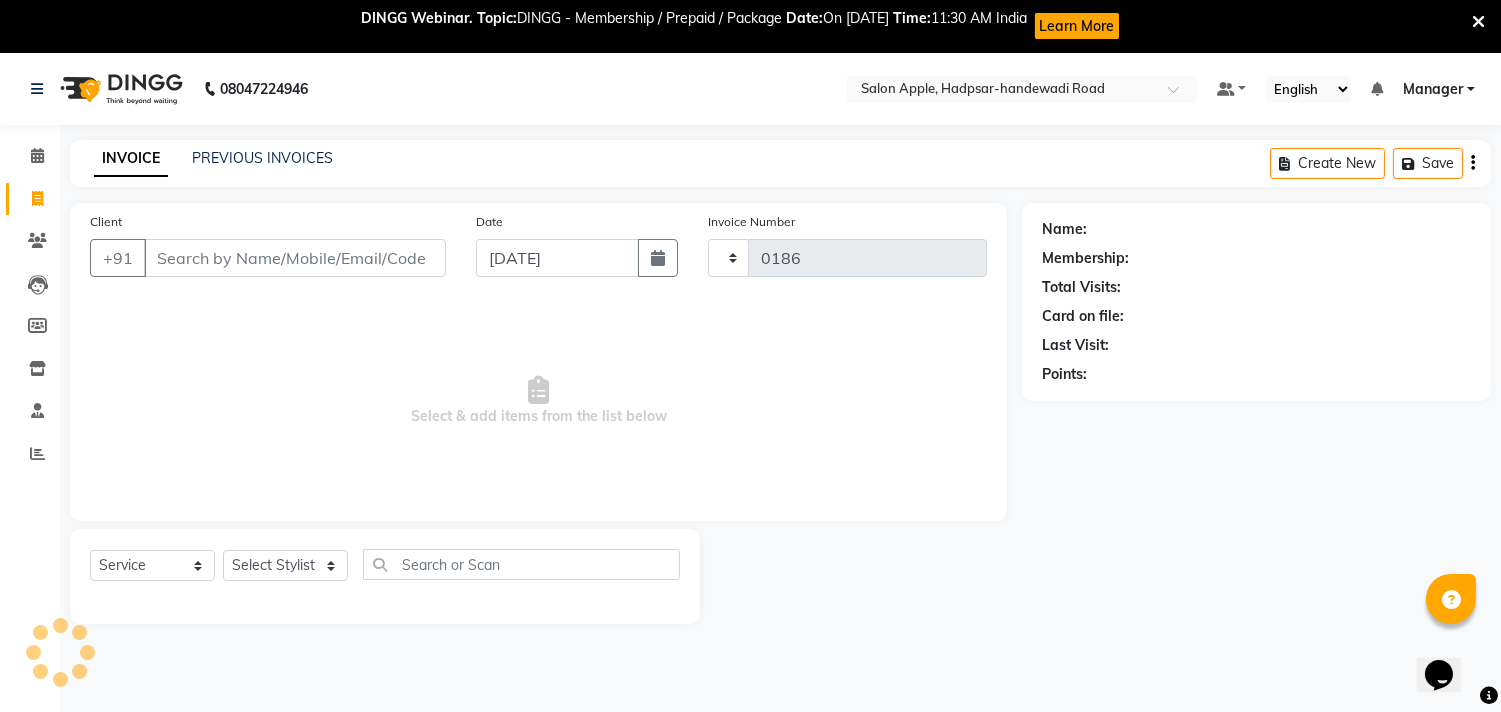 select on "7195" 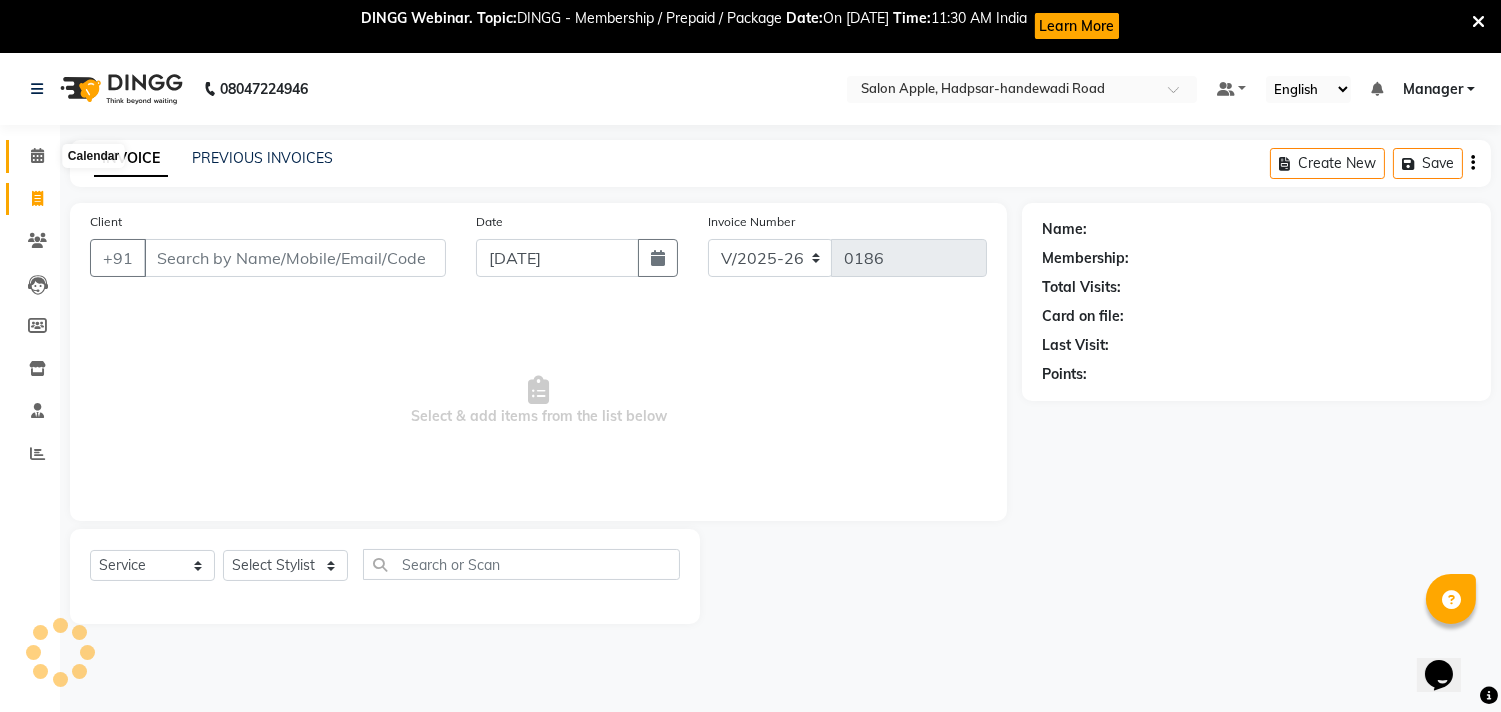 click 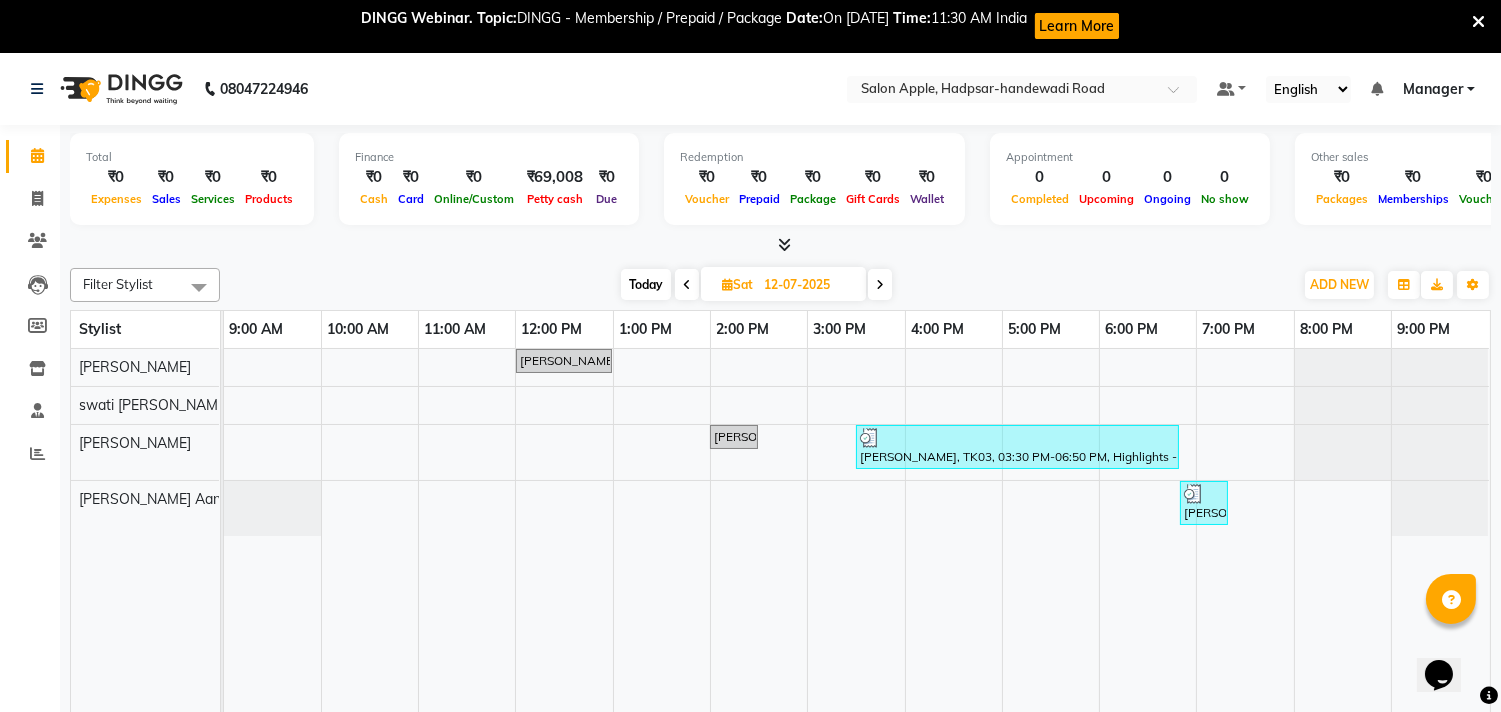 click at bounding box center (687, 285) 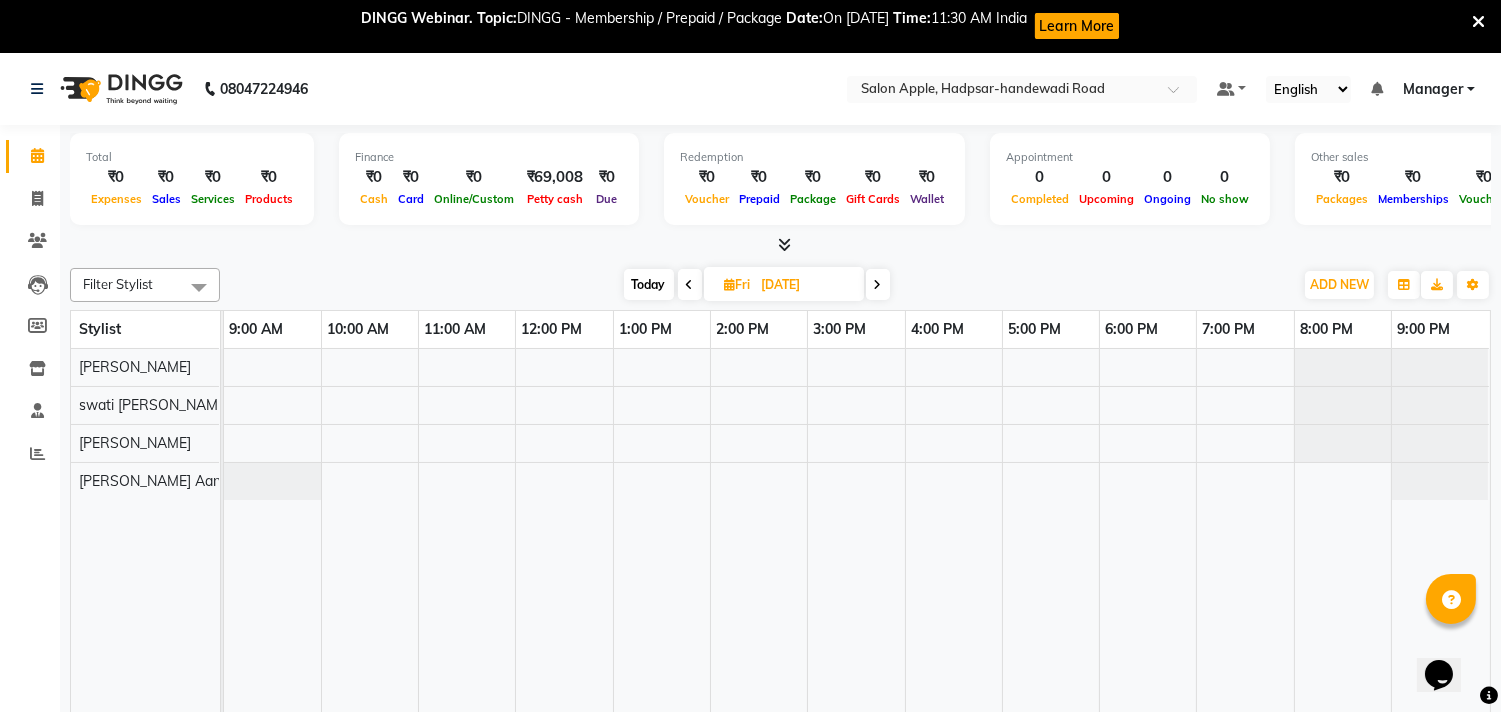 click at bounding box center [878, 285] 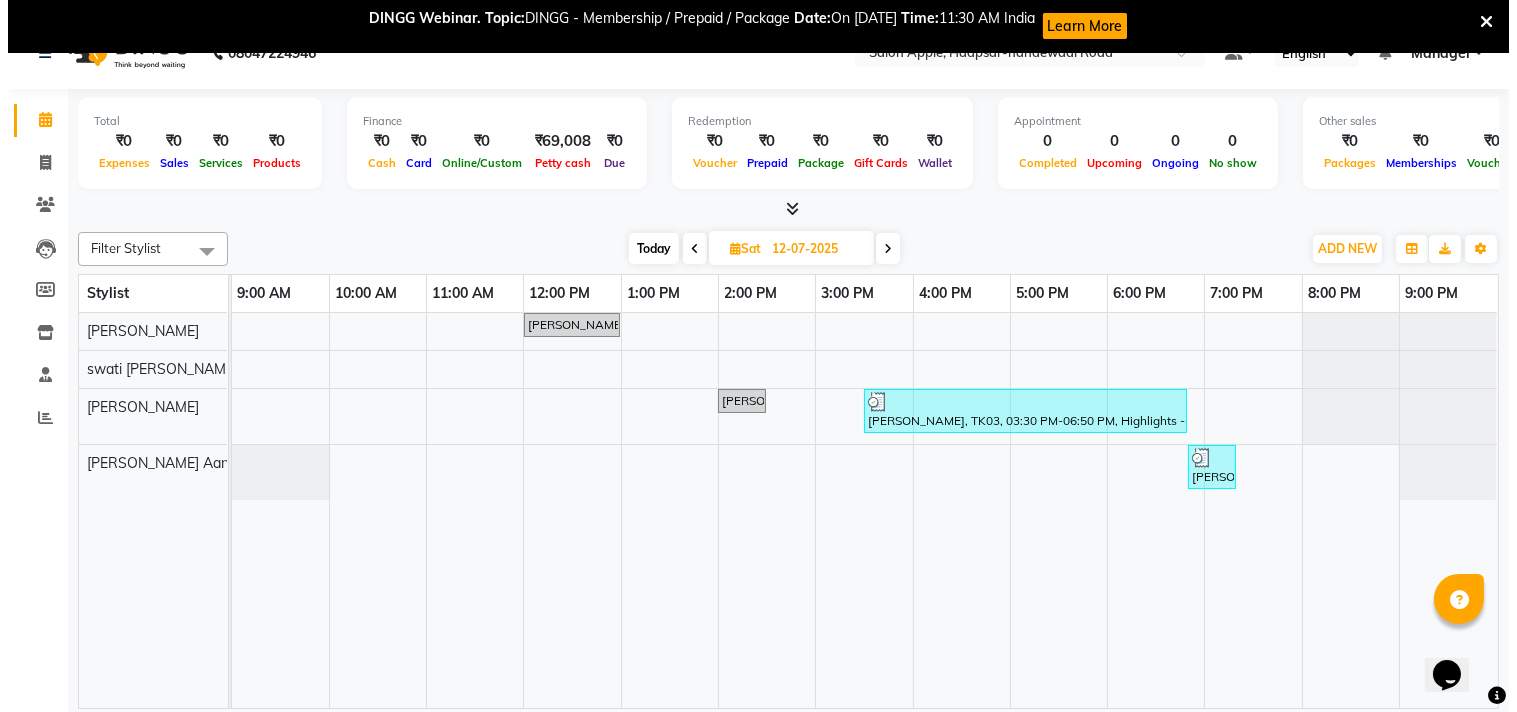 scroll, scrollTop: 53, scrollLeft: 0, axis: vertical 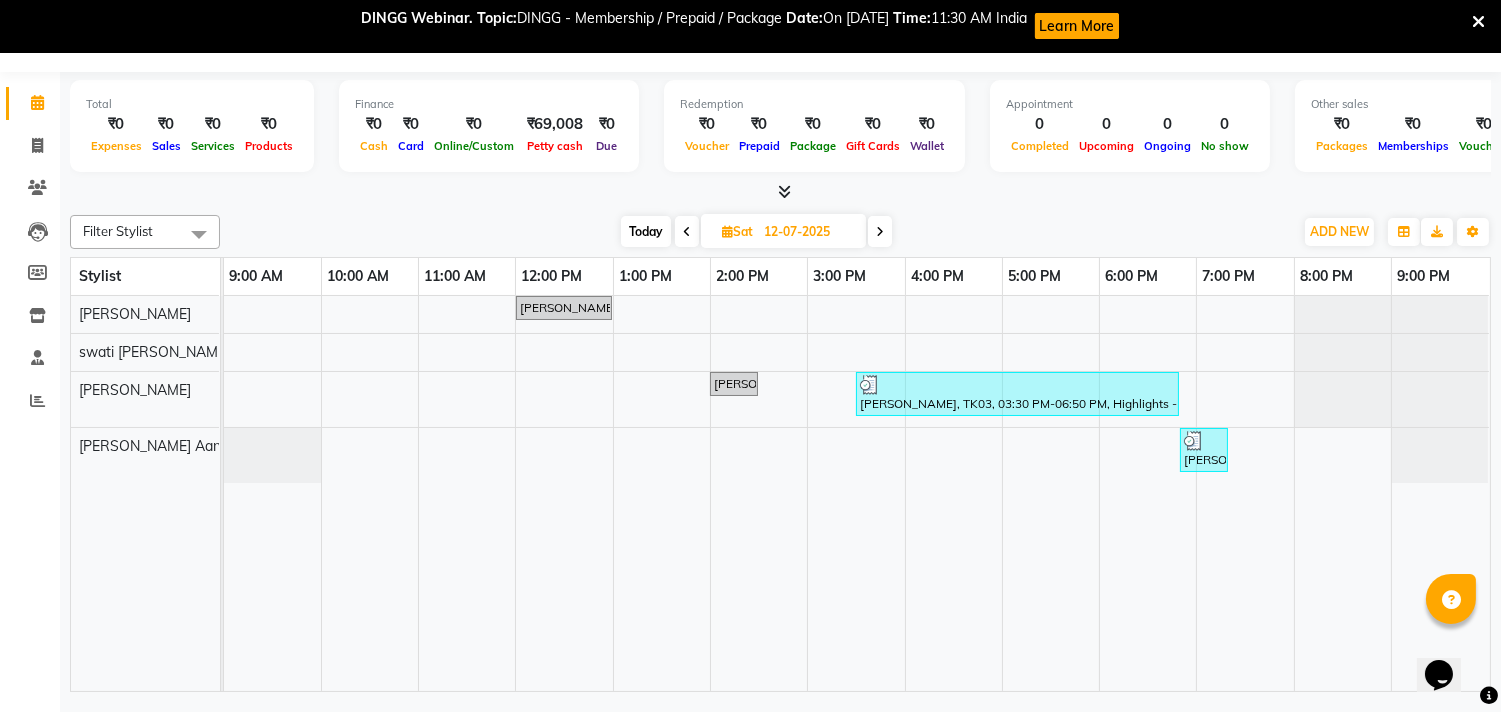 click at bounding box center (880, 232) 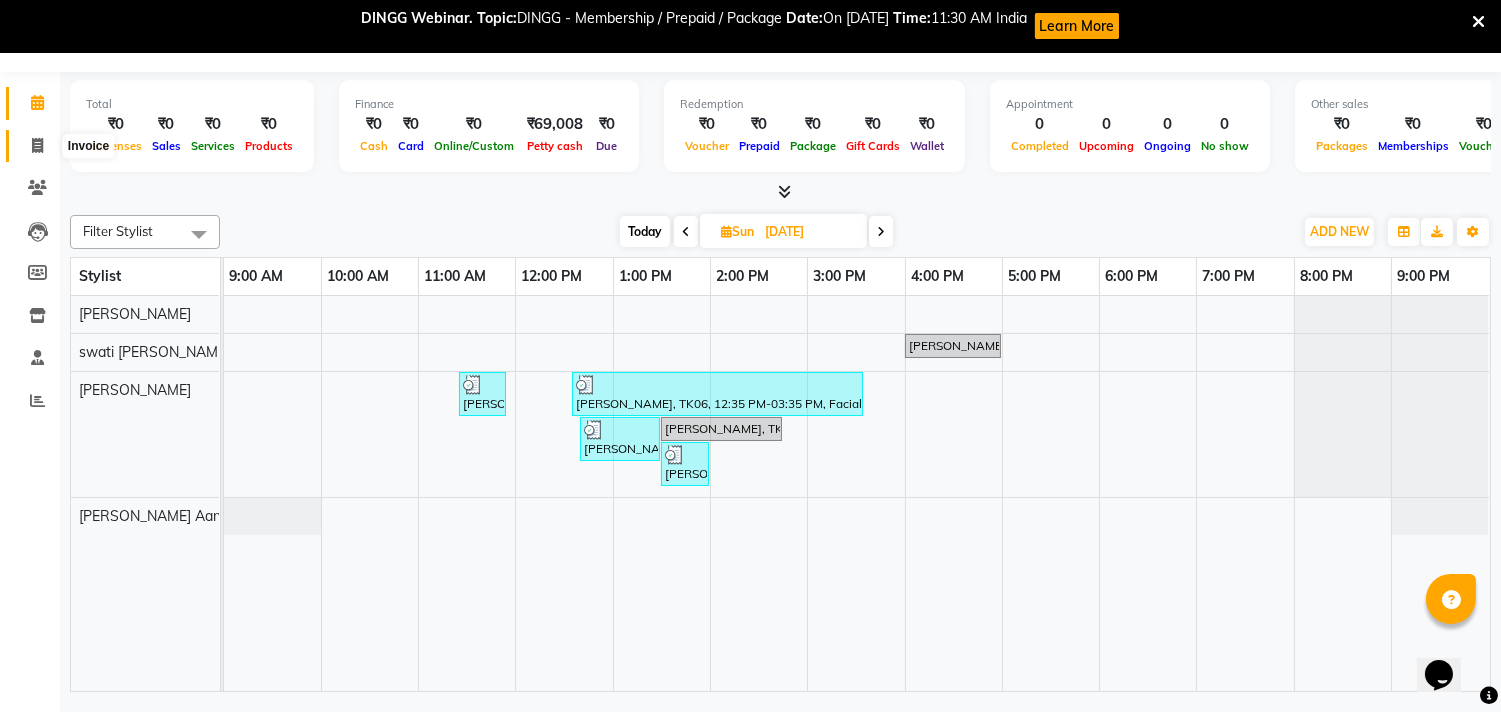 click 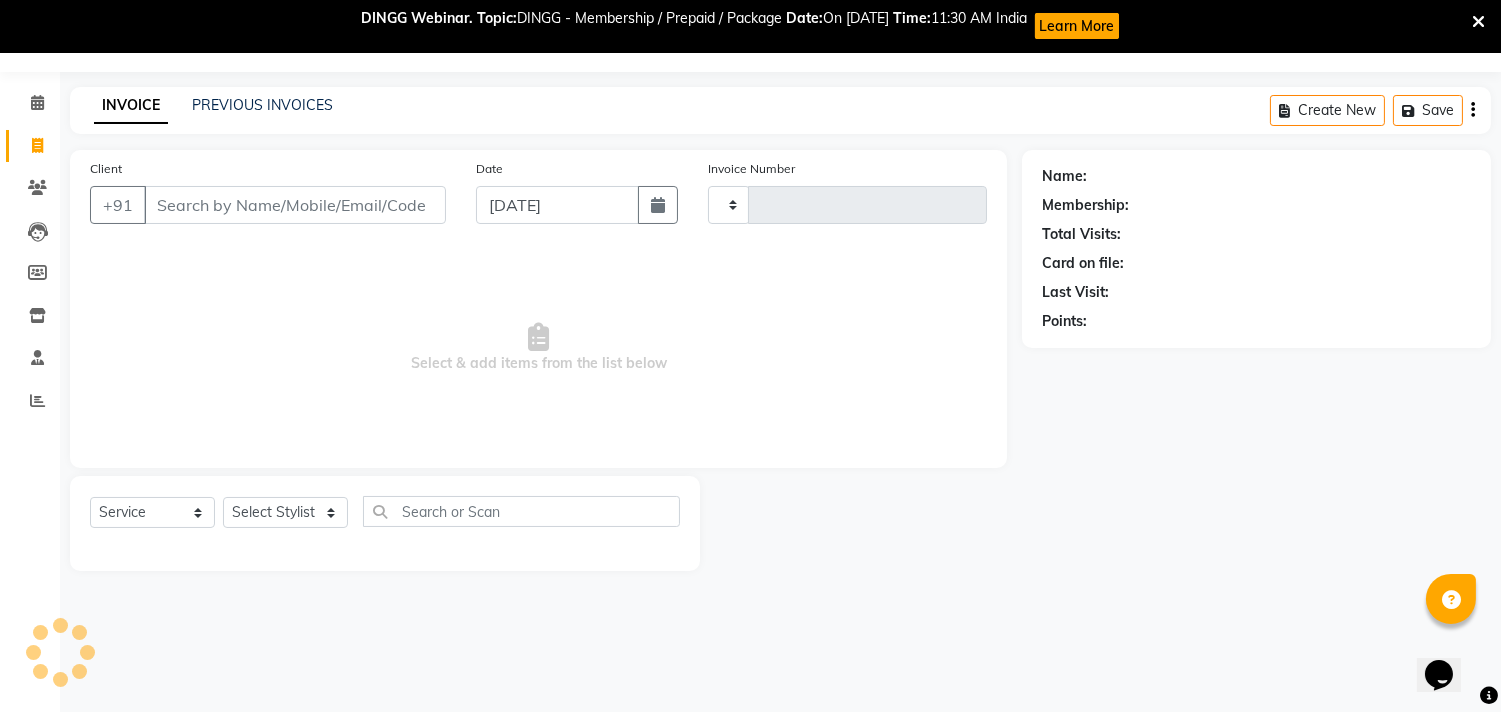 type on "0186" 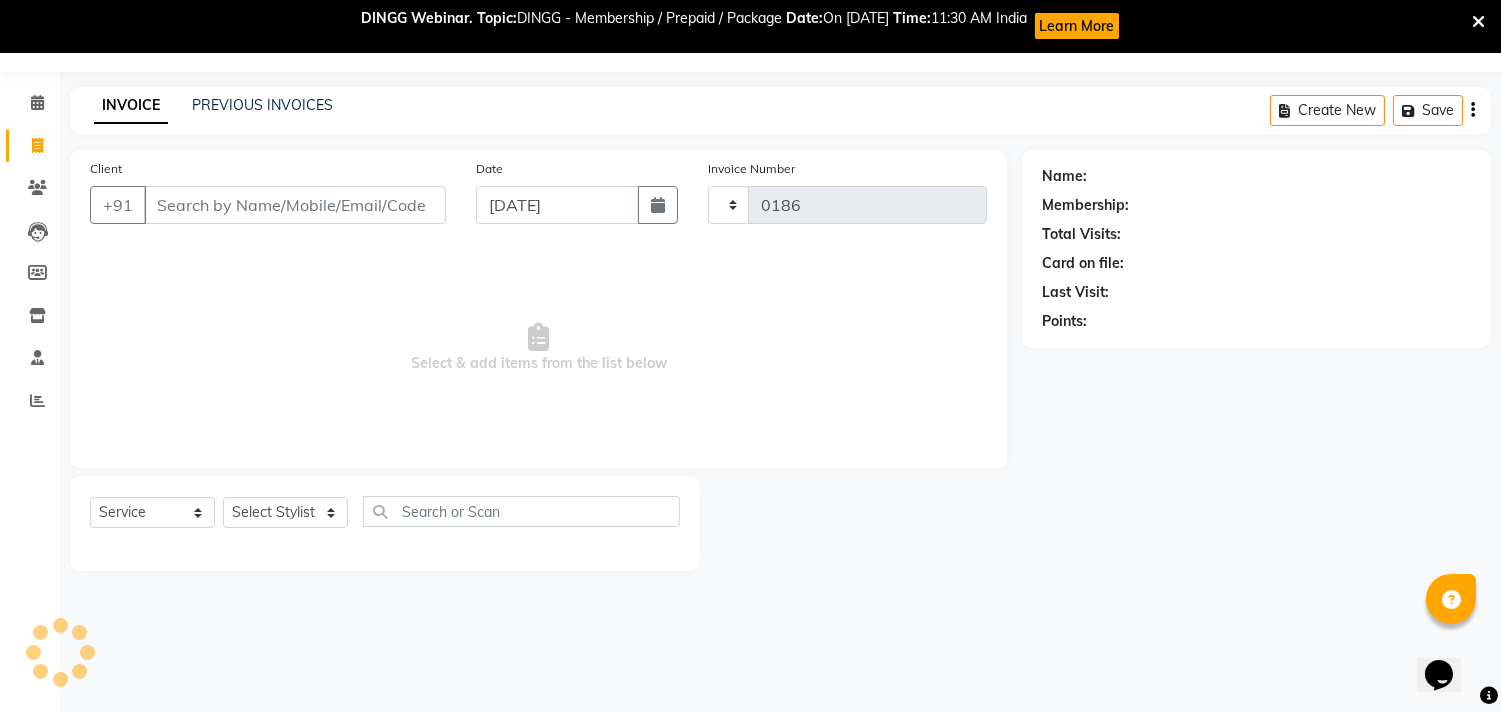 select on "7195" 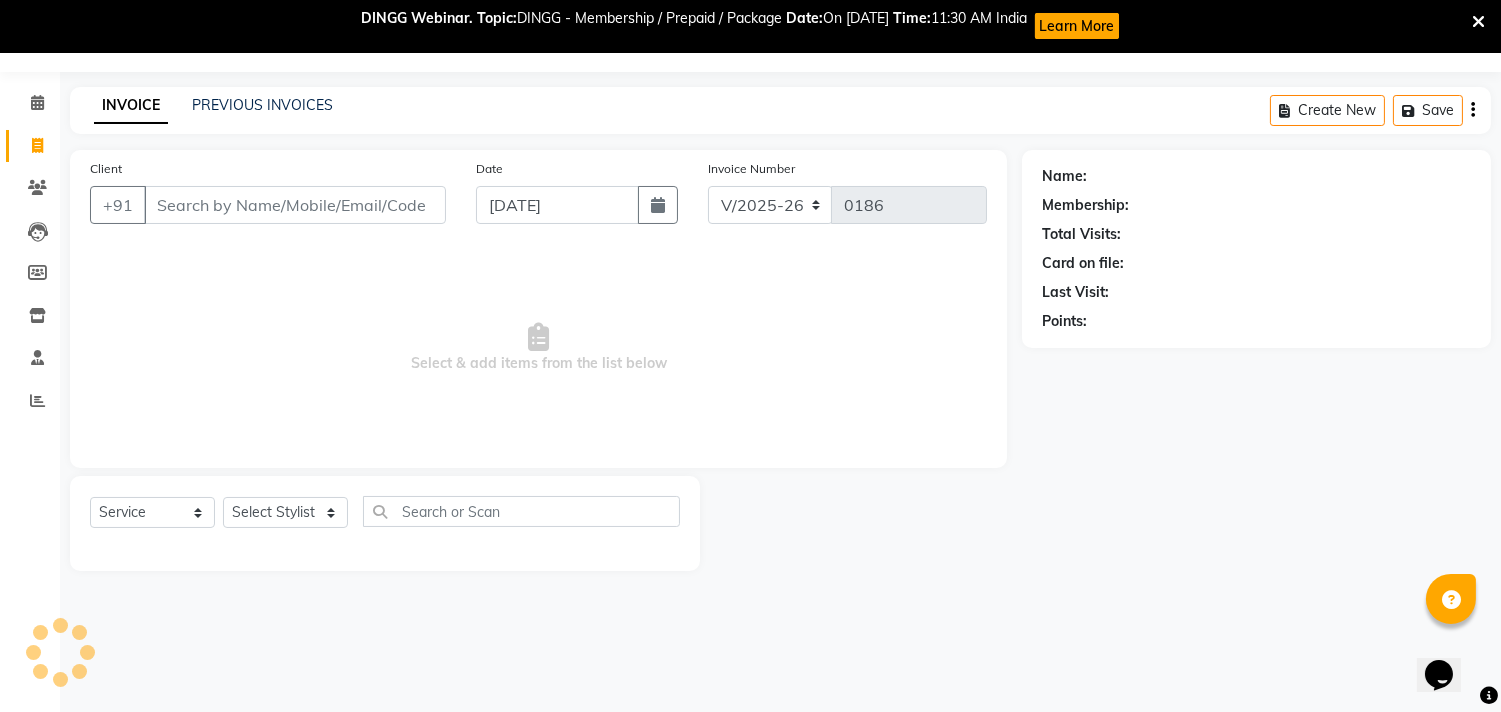 select on "membership" 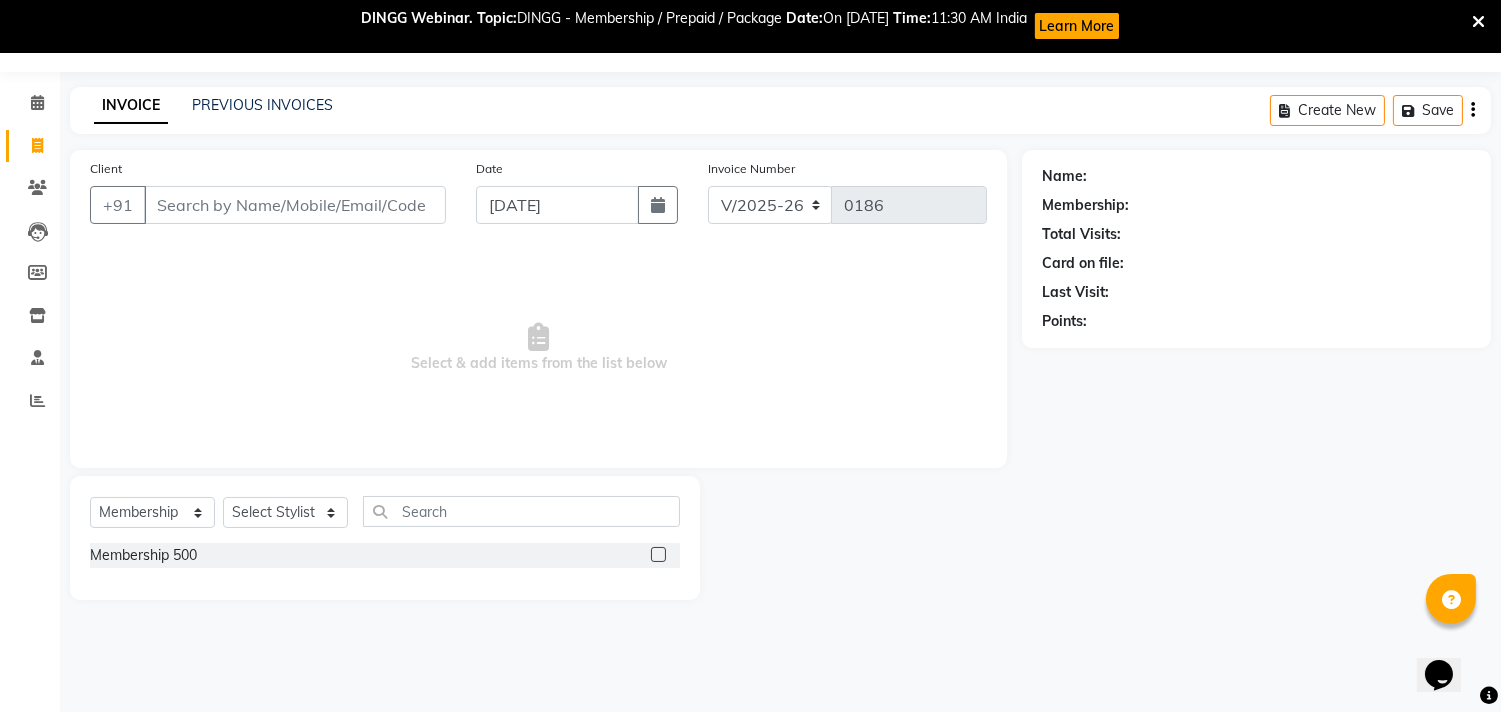 click on "Client" at bounding box center (295, 205) 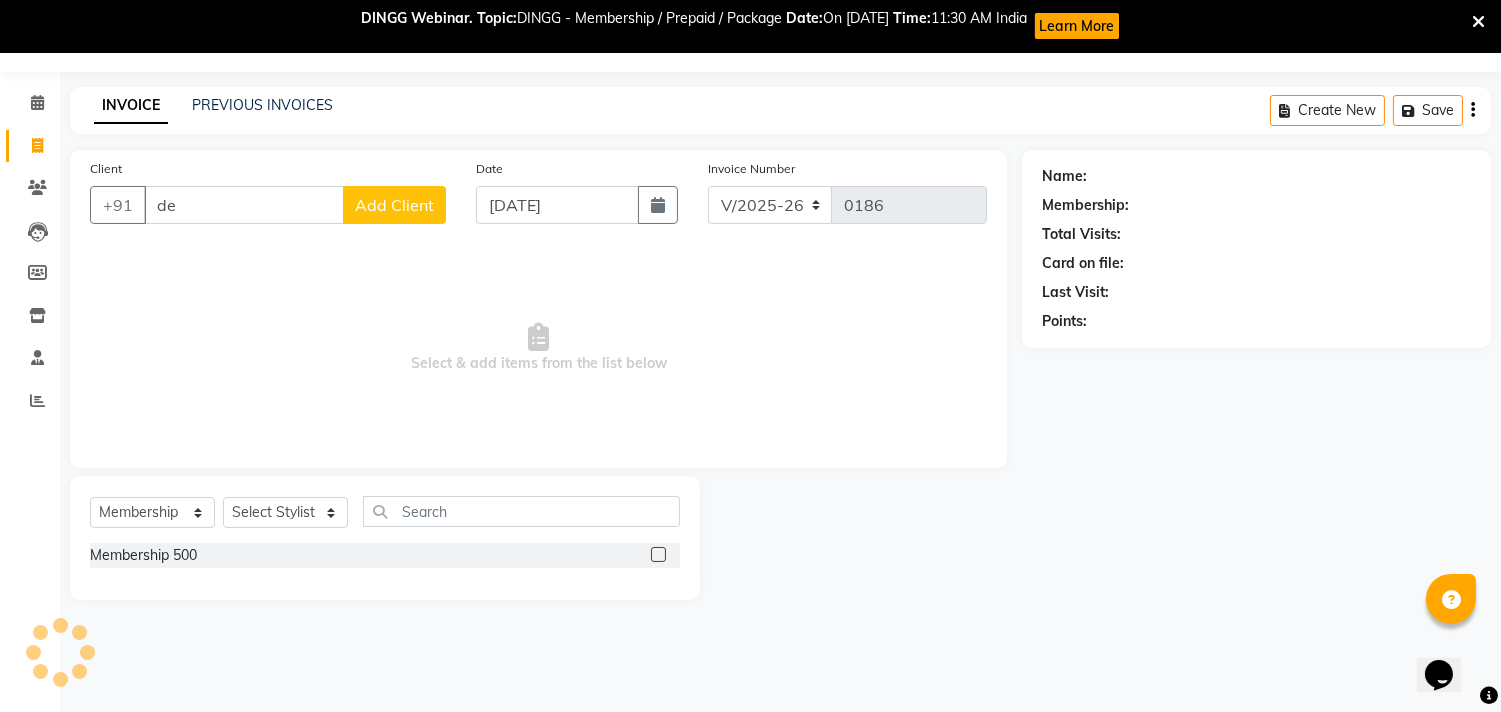 type on "d" 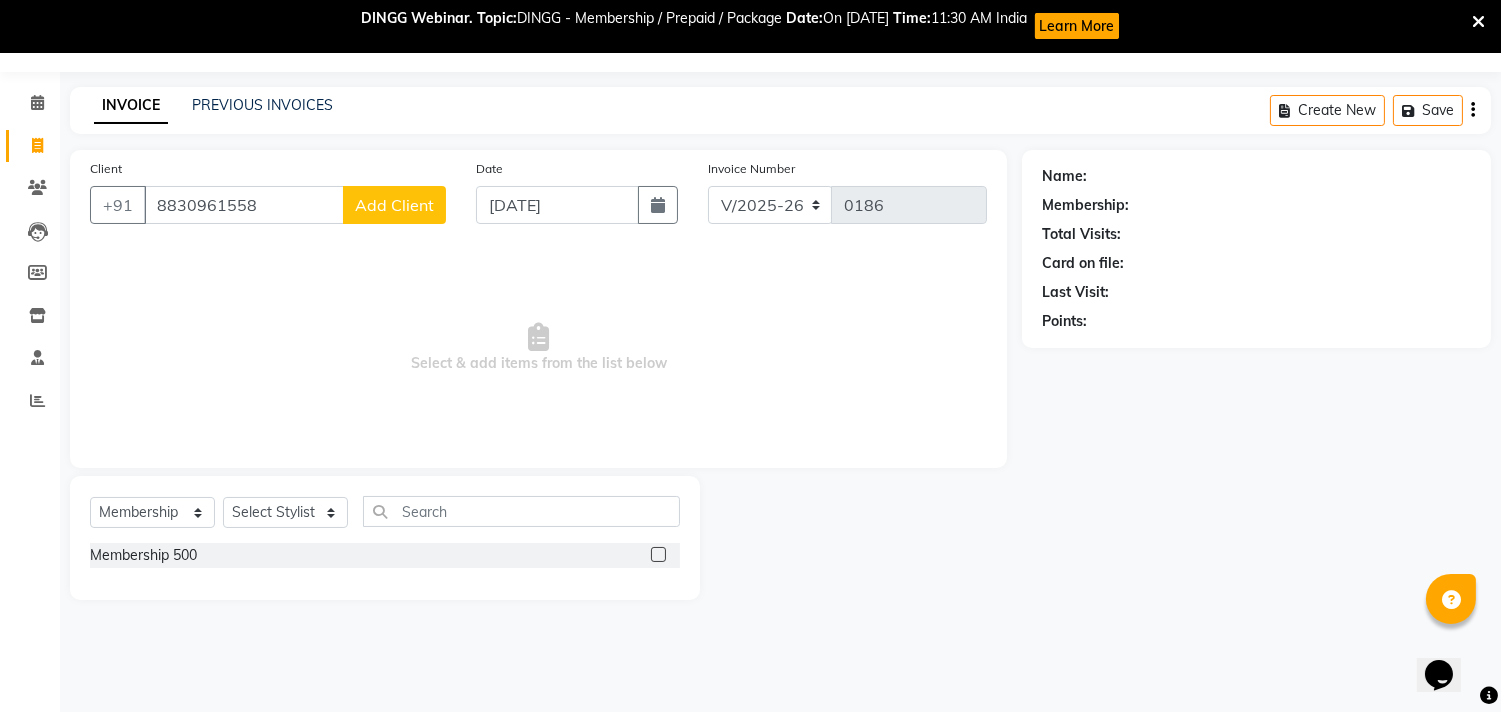 type on "8830961558" 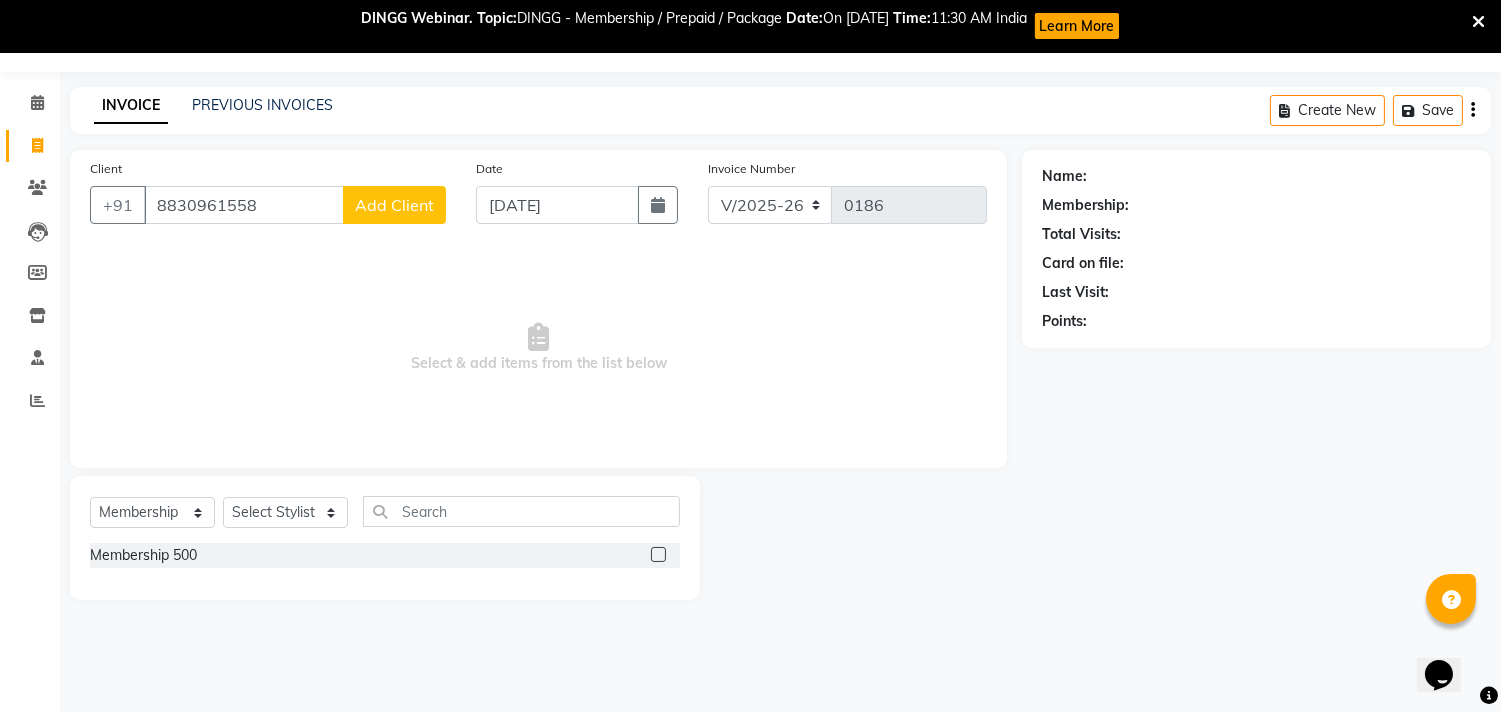 click on "Add Client" 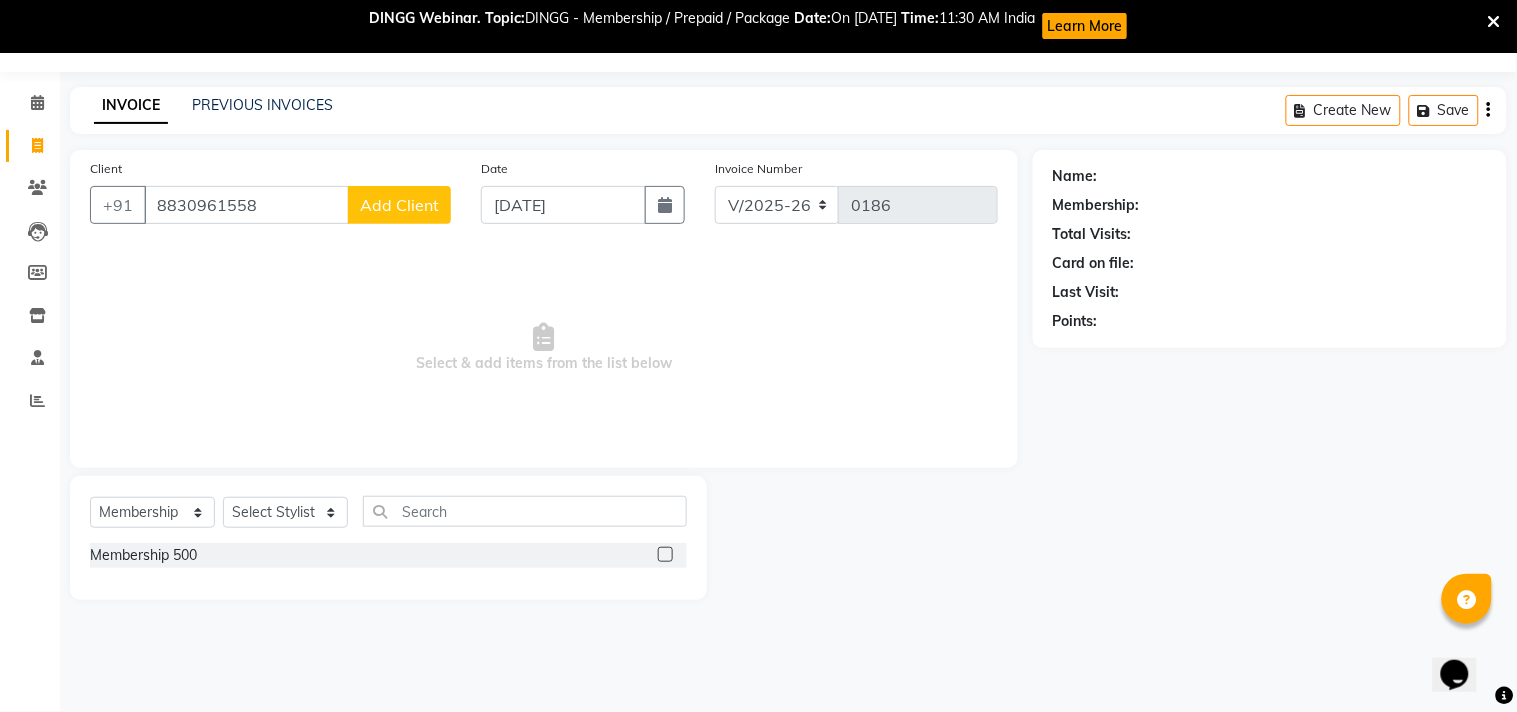 select on "22" 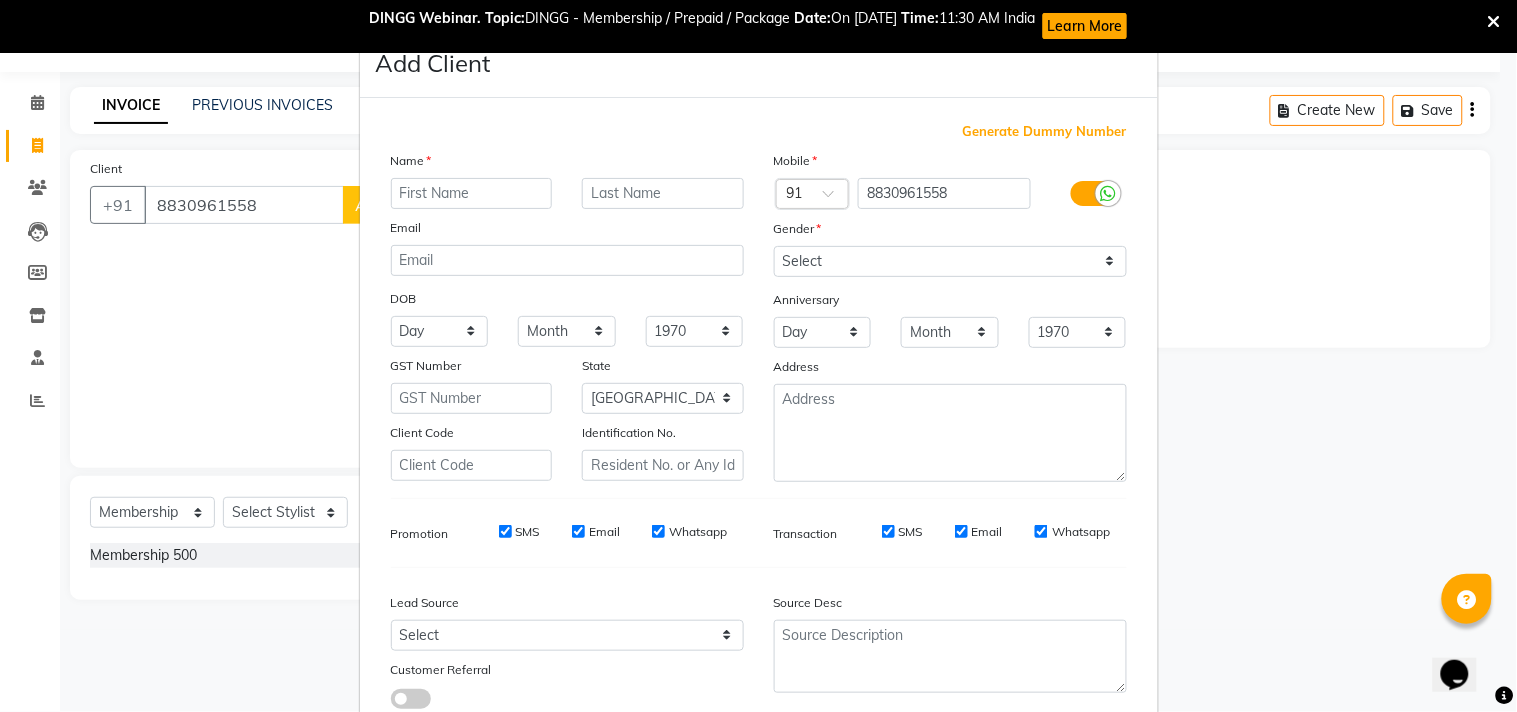 click at bounding box center (472, 193) 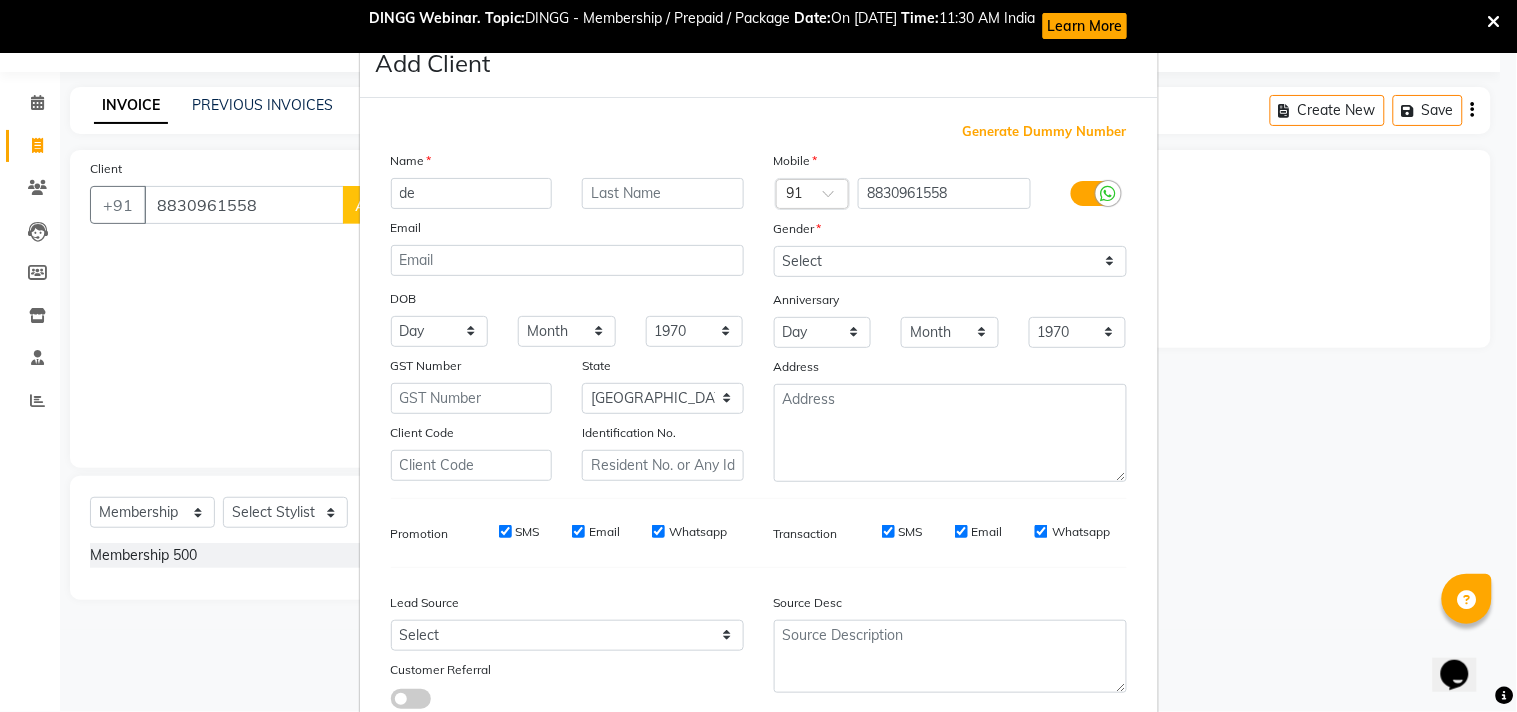 type on "d" 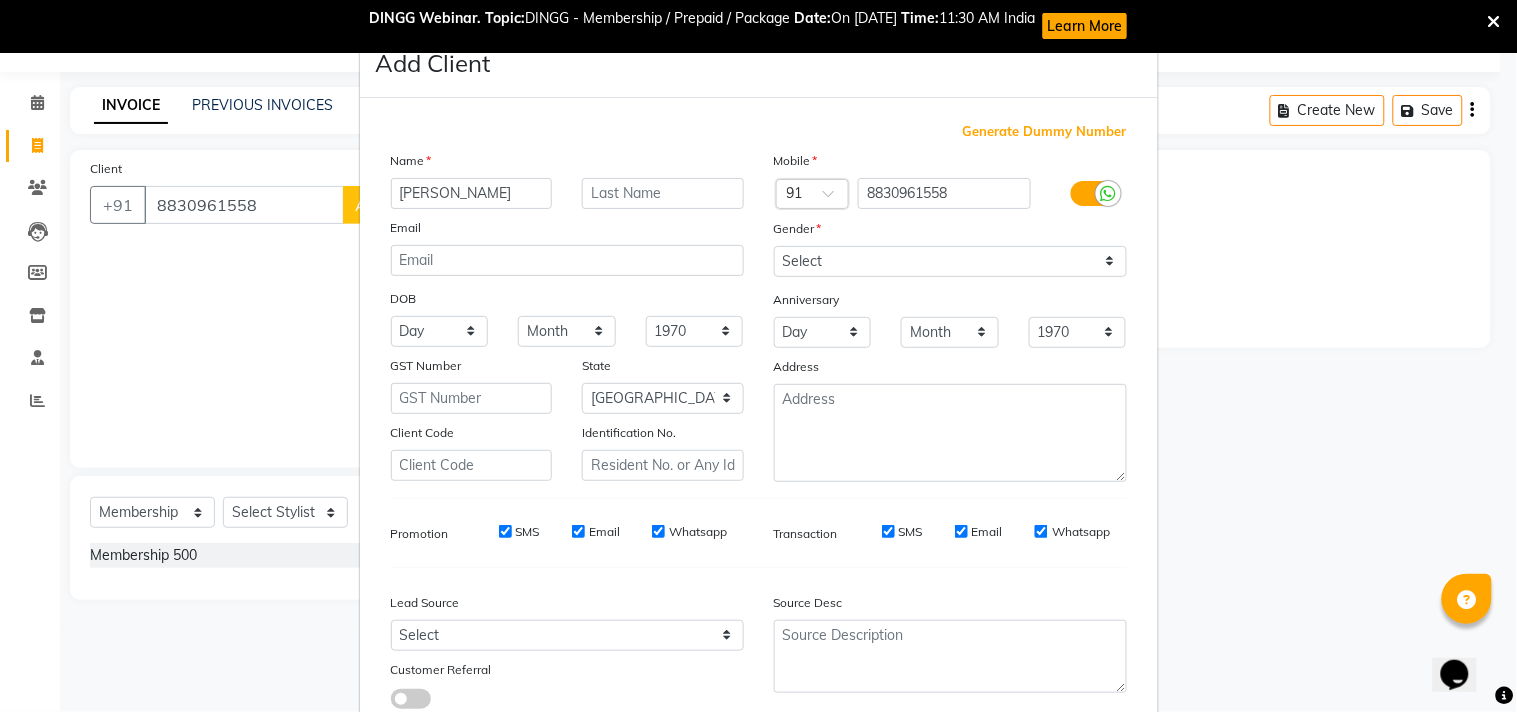 drag, startPoint x: 513, startPoint y: 191, endPoint x: 438, endPoint y: 183, distance: 75.42546 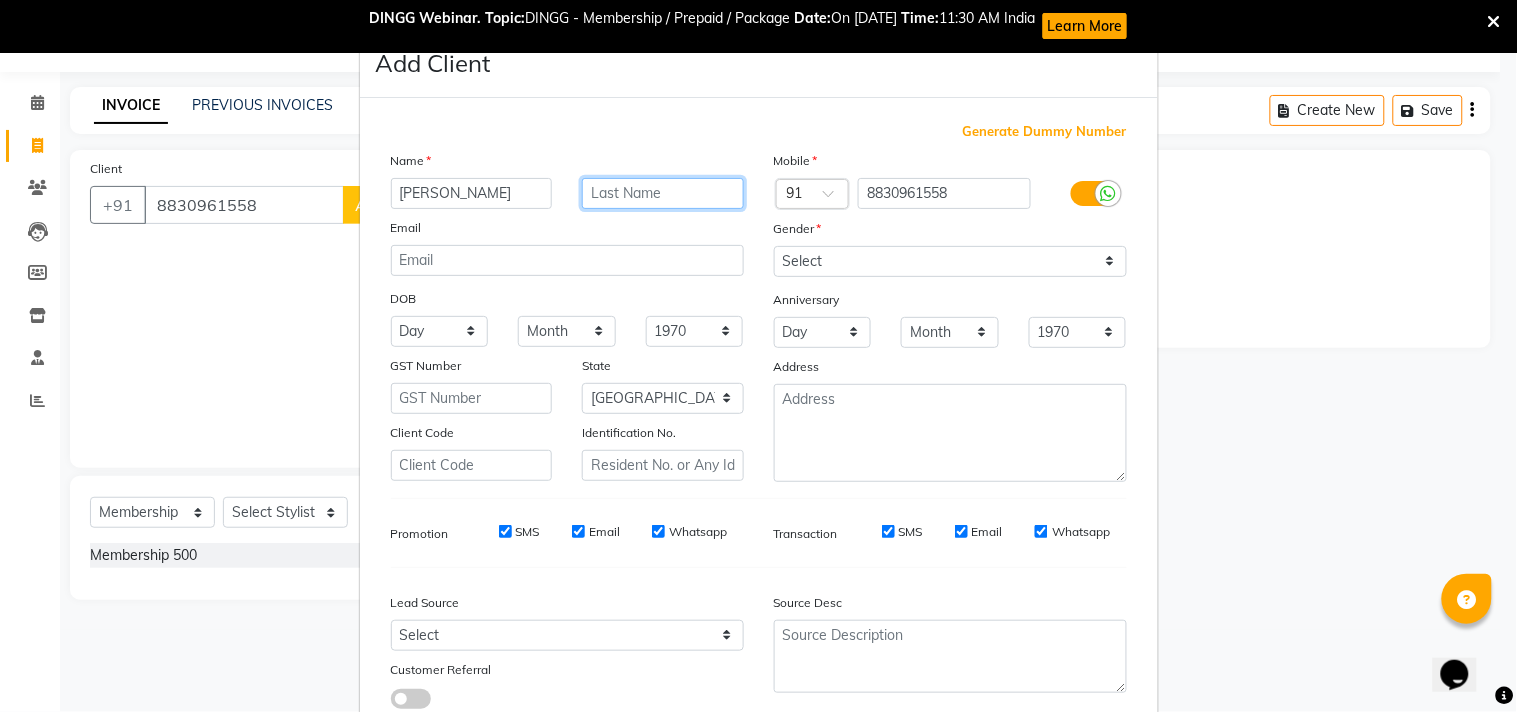 click at bounding box center [663, 193] 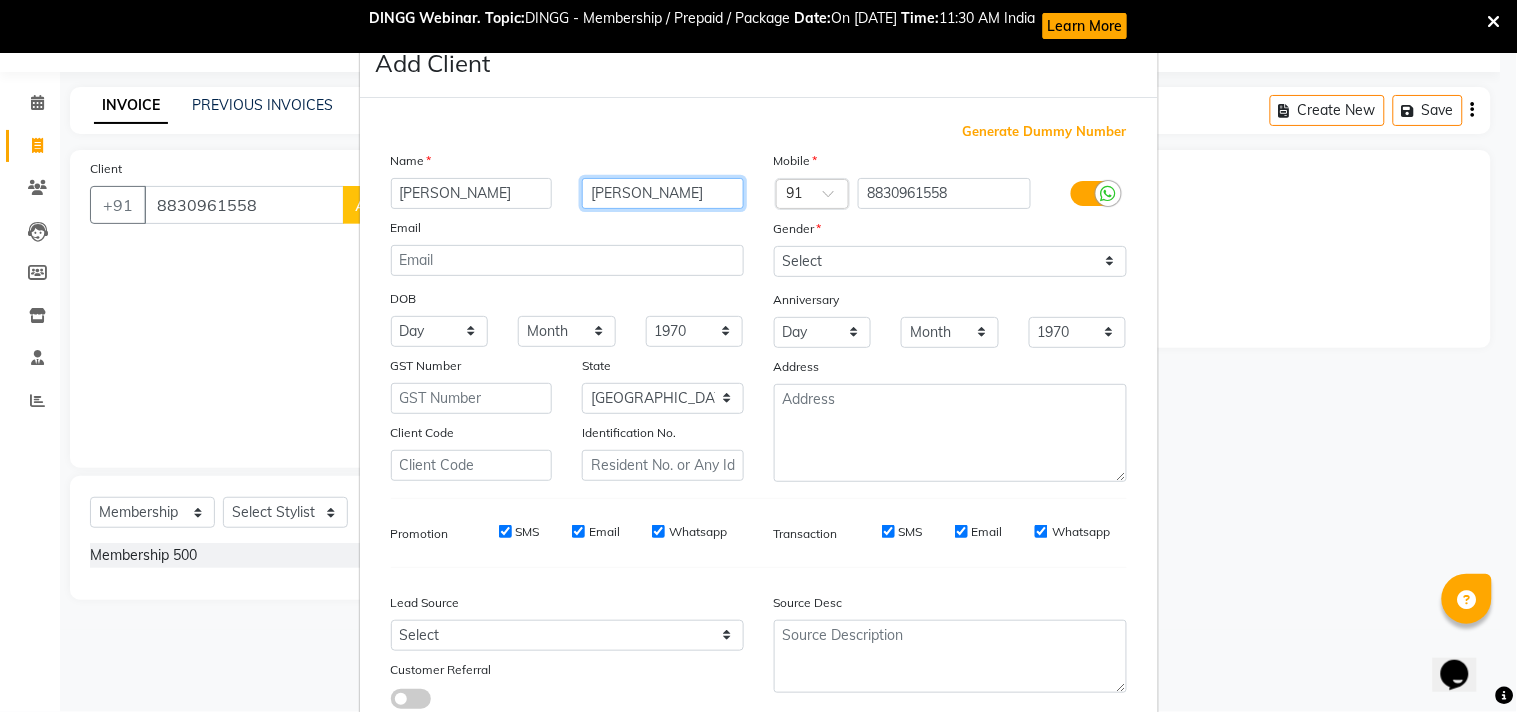 type on "[PERSON_NAME]" 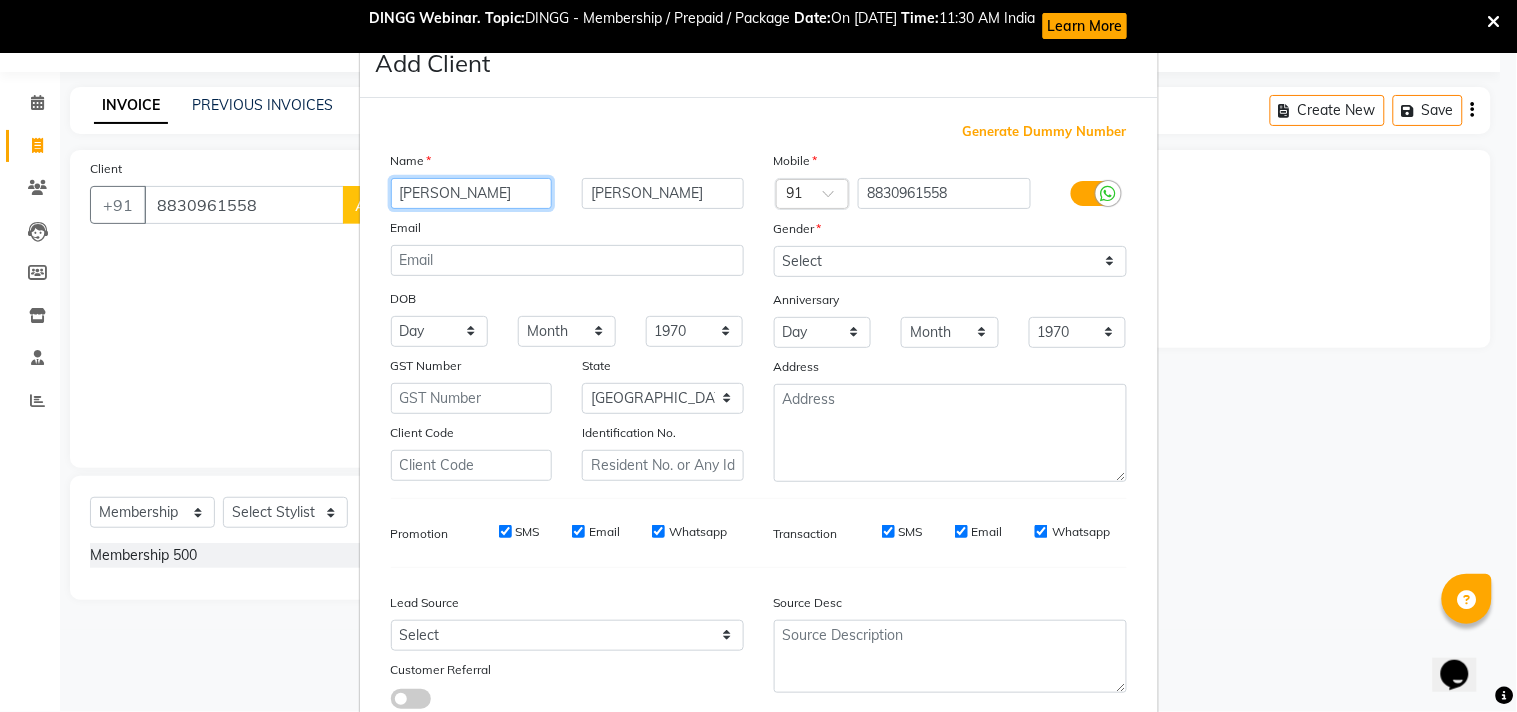 click on "[PERSON_NAME]" at bounding box center [472, 193] 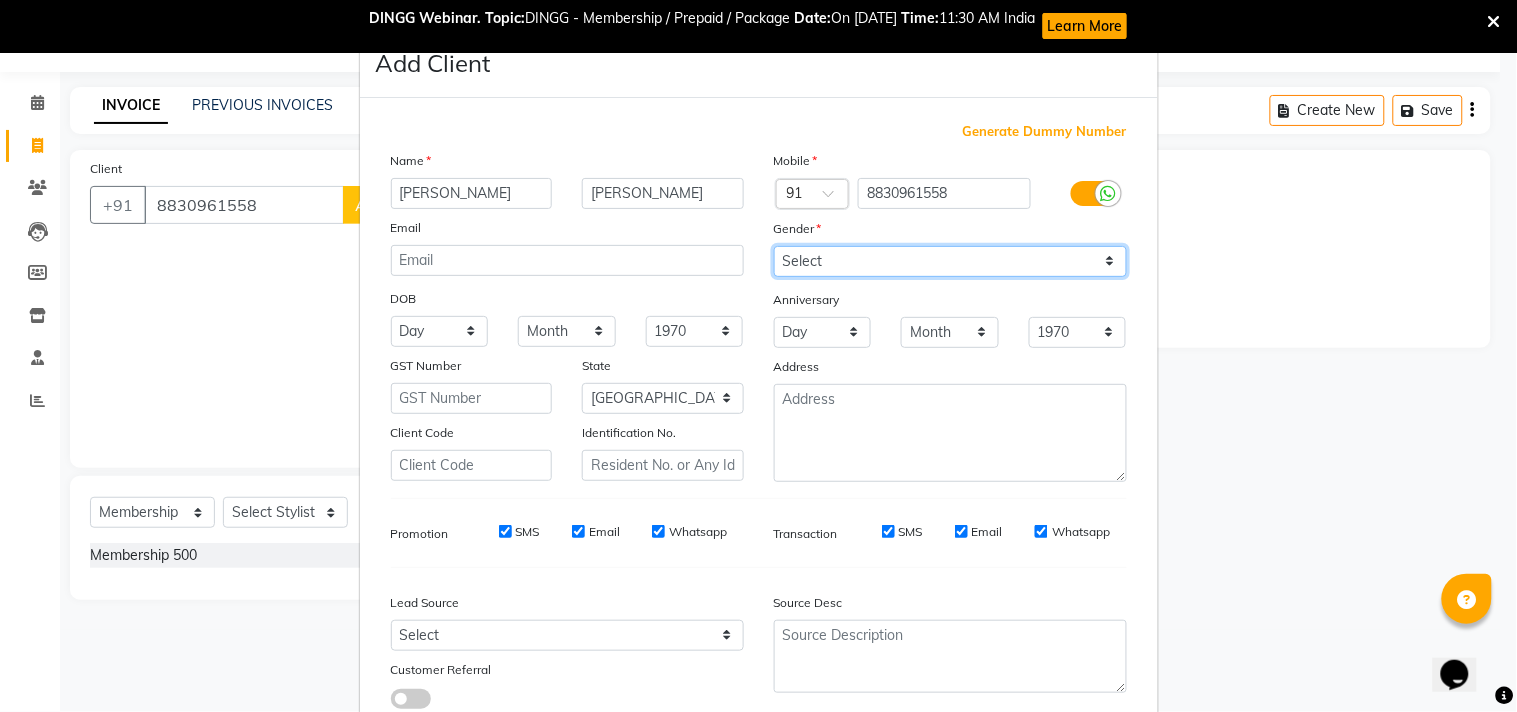 click on "Select [DEMOGRAPHIC_DATA] [DEMOGRAPHIC_DATA] Other Prefer Not To Say" at bounding box center [950, 261] 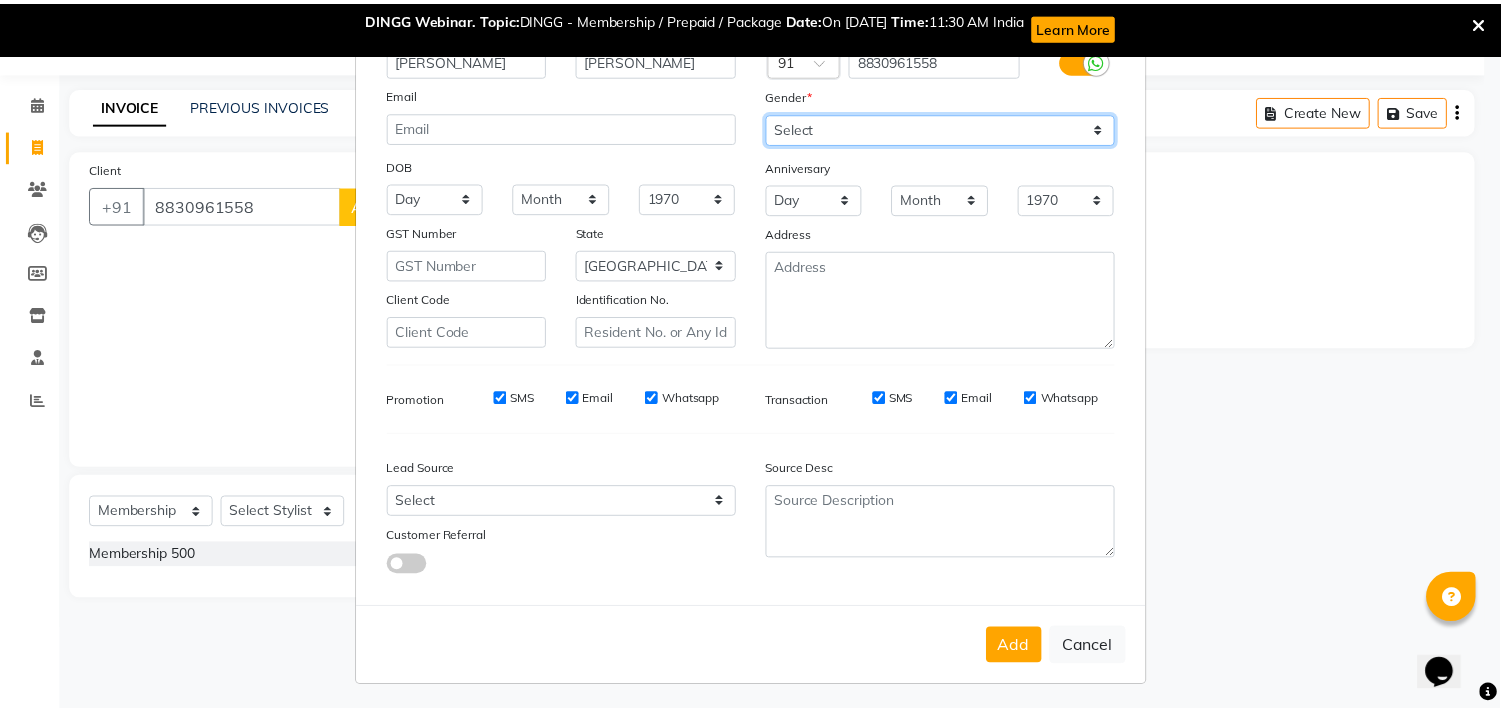 scroll, scrollTop: 138, scrollLeft: 0, axis: vertical 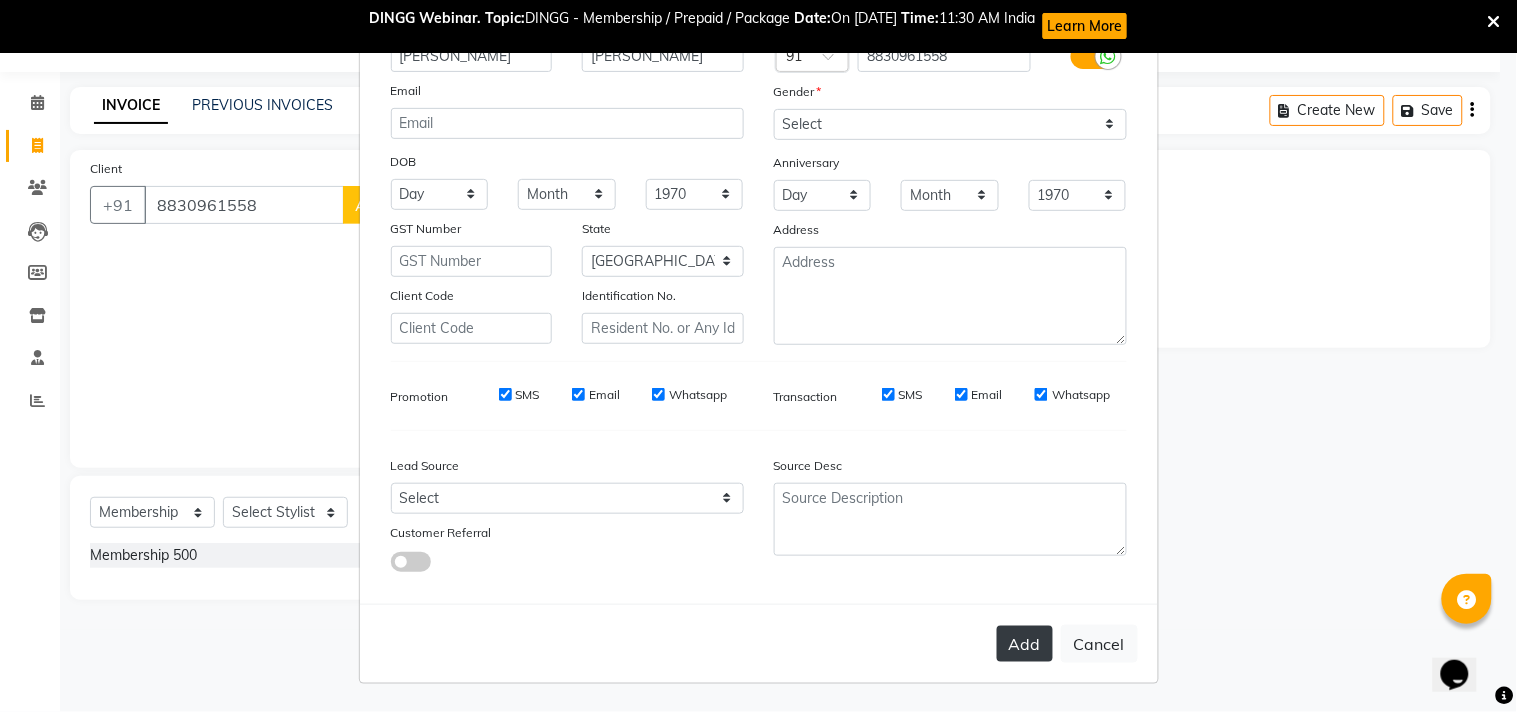 click on "Add" at bounding box center (1025, 644) 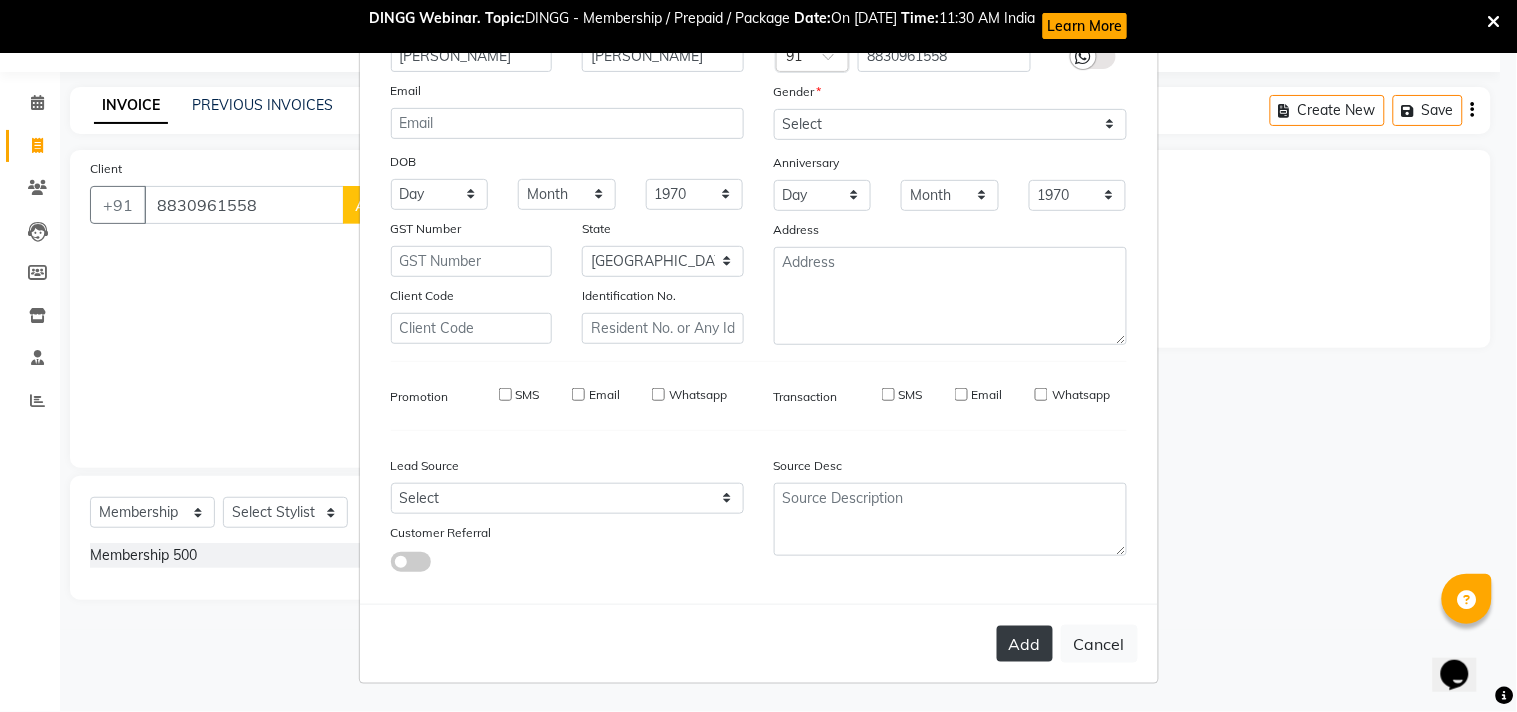 type 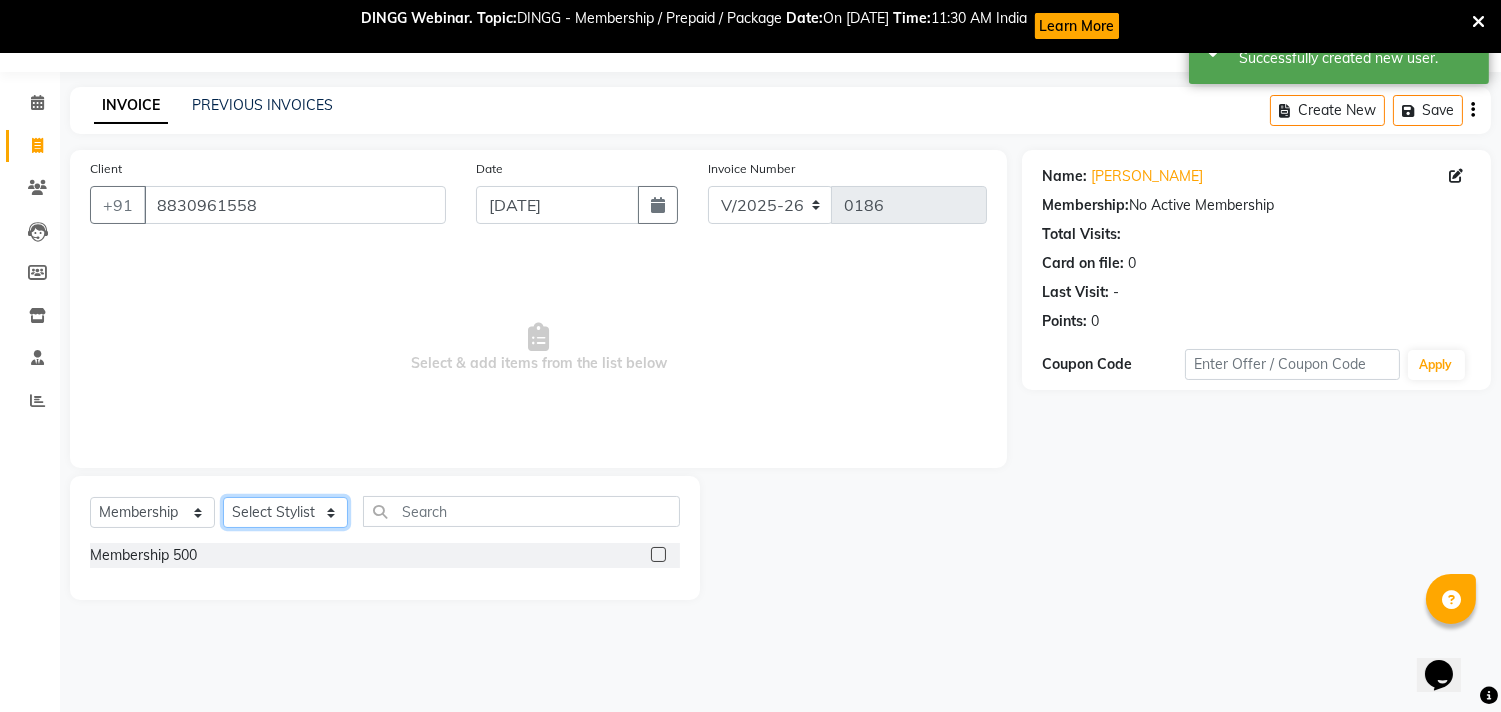 click on "Select Stylist [PERSON_NAME] Manager radha [PERSON_NAME]  [PERSON_NAME] swati [PERSON_NAME] [PERSON_NAME] Aangule" 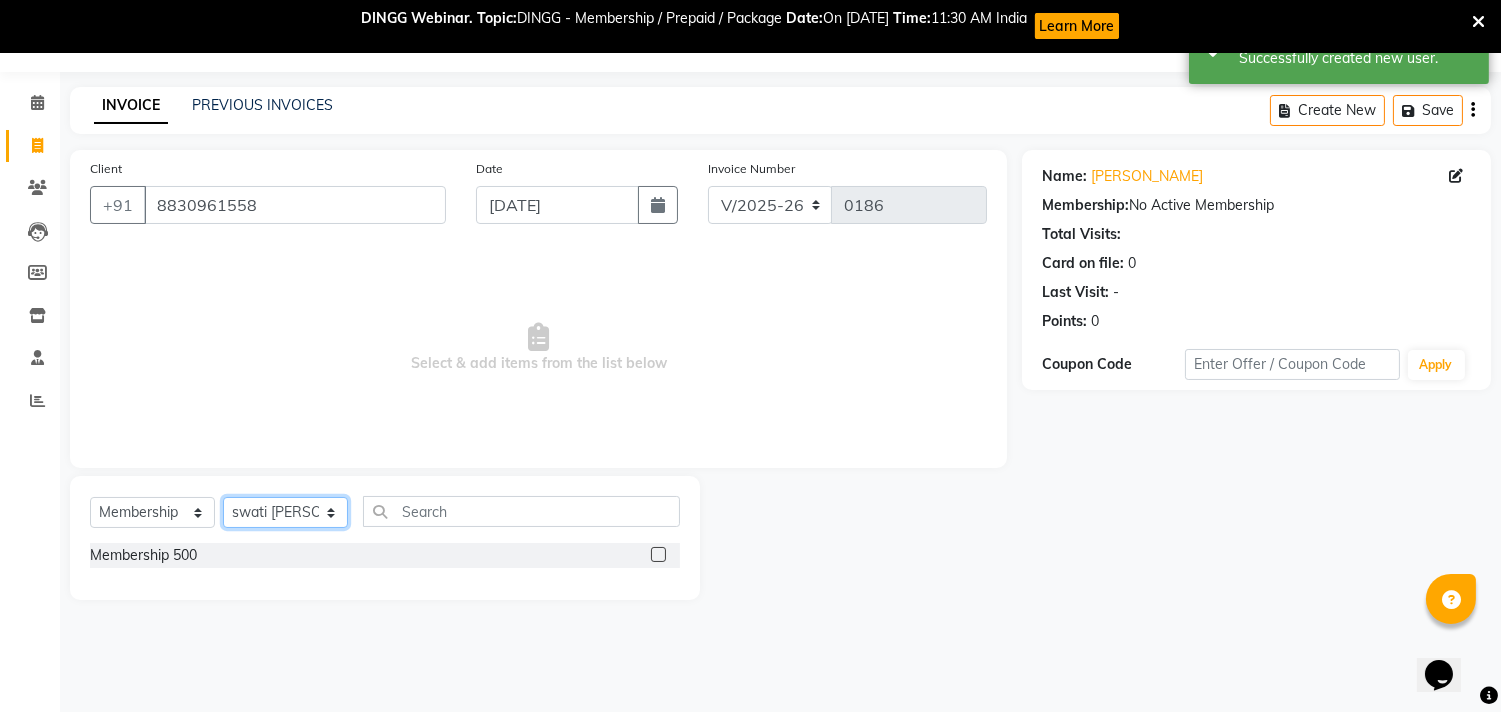 click on "Select Stylist [PERSON_NAME] Manager radha [PERSON_NAME]  [PERSON_NAME] swati [PERSON_NAME] [PERSON_NAME] Aangule" 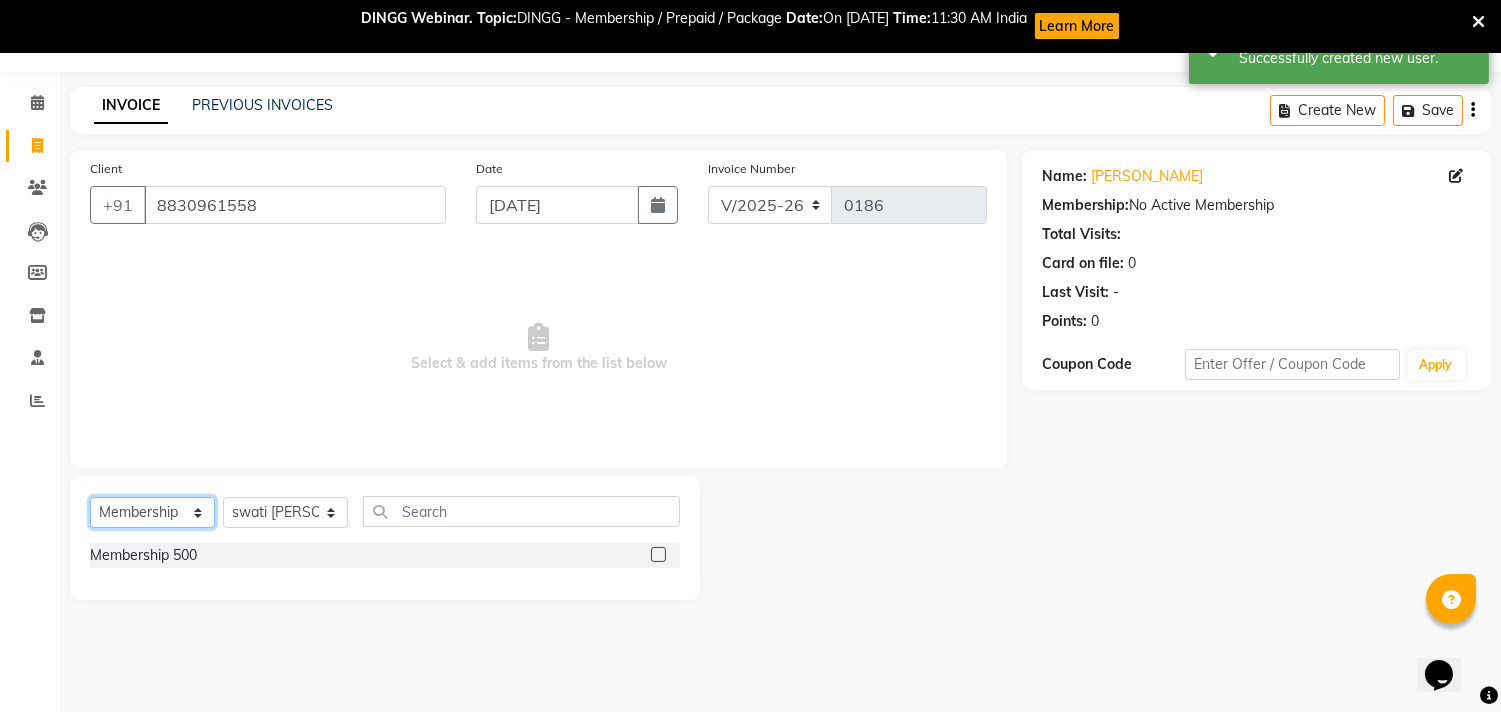 click on "Select  Service  Product  Membership  Package Voucher Prepaid Gift Card" 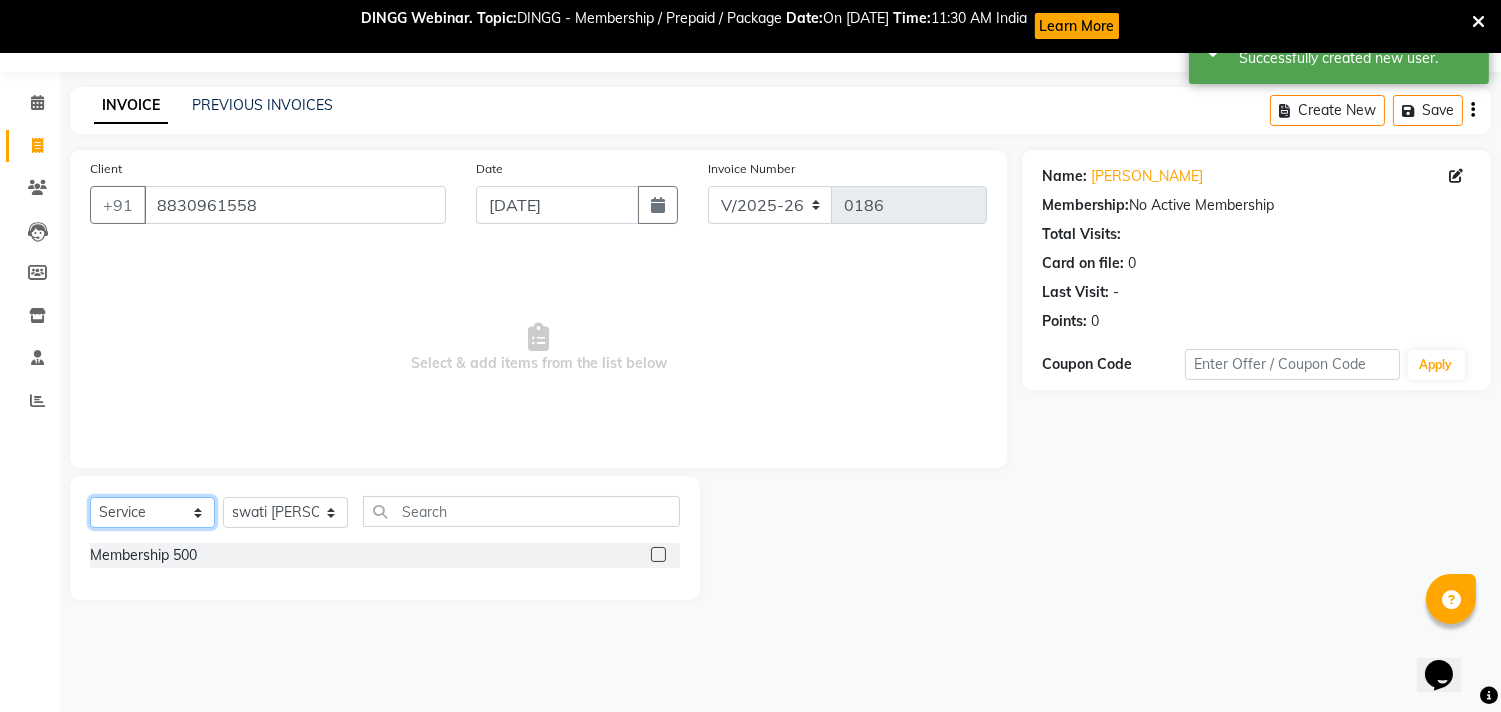 click on "Select  Service  Product  Membership  Package Voucher Prepaid Gift Card" 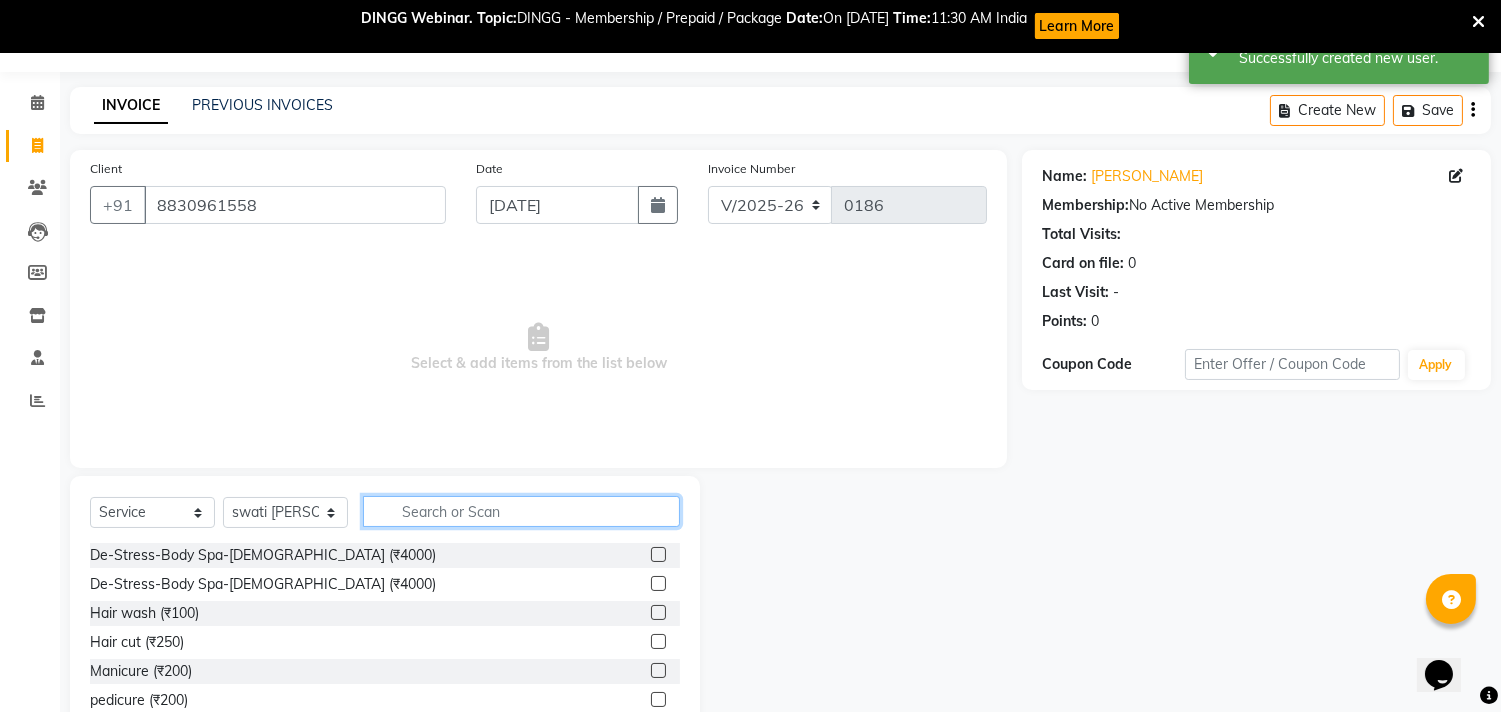 click 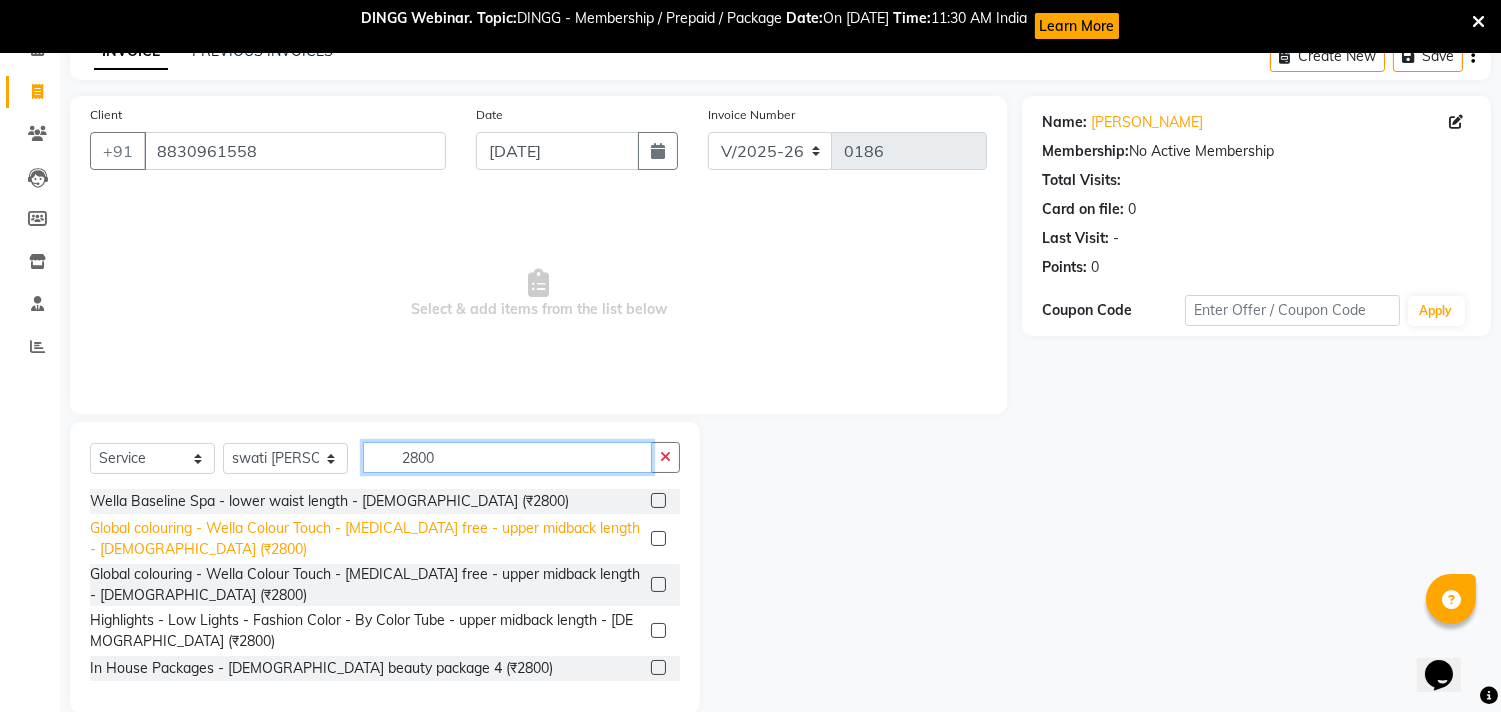 scroll, scrollTop: 137, scrollLeft: 0, axis: vertical 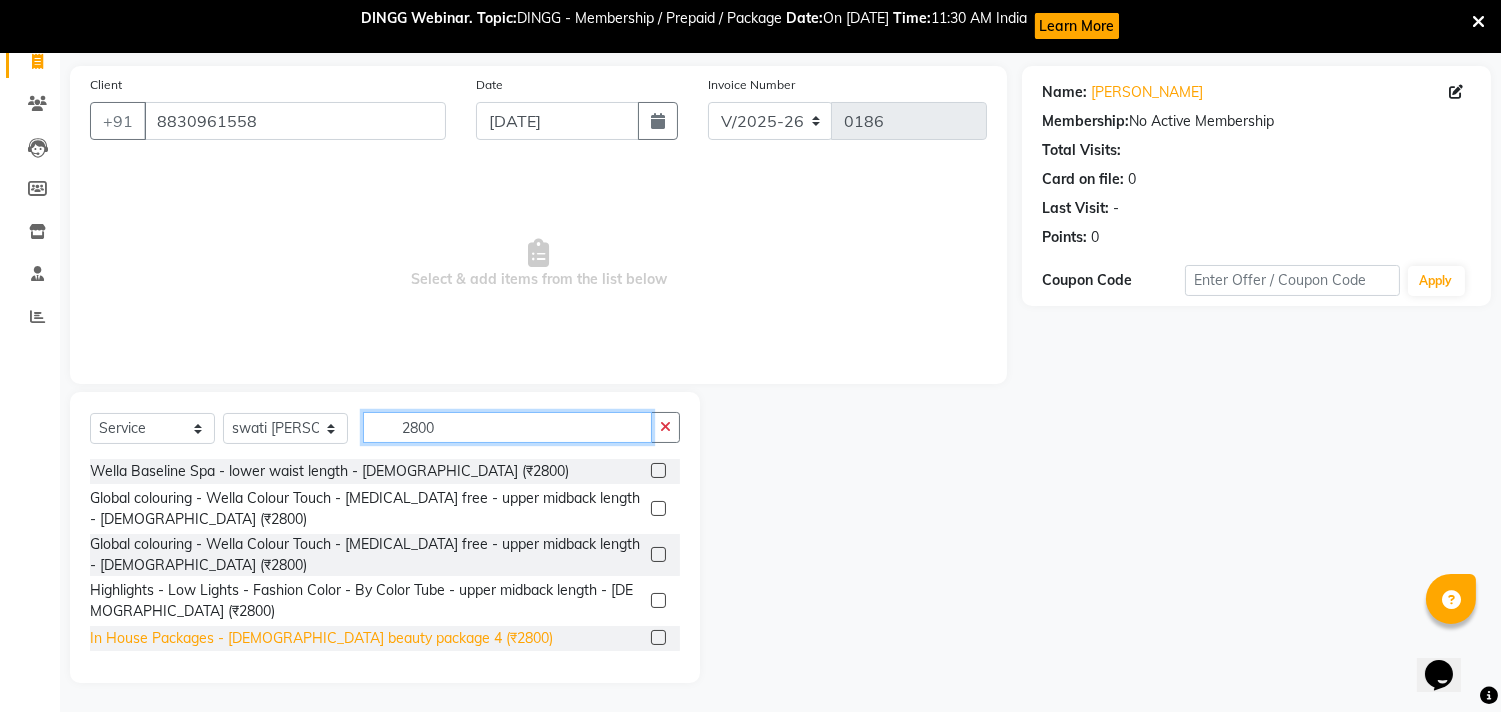 type on "2800" 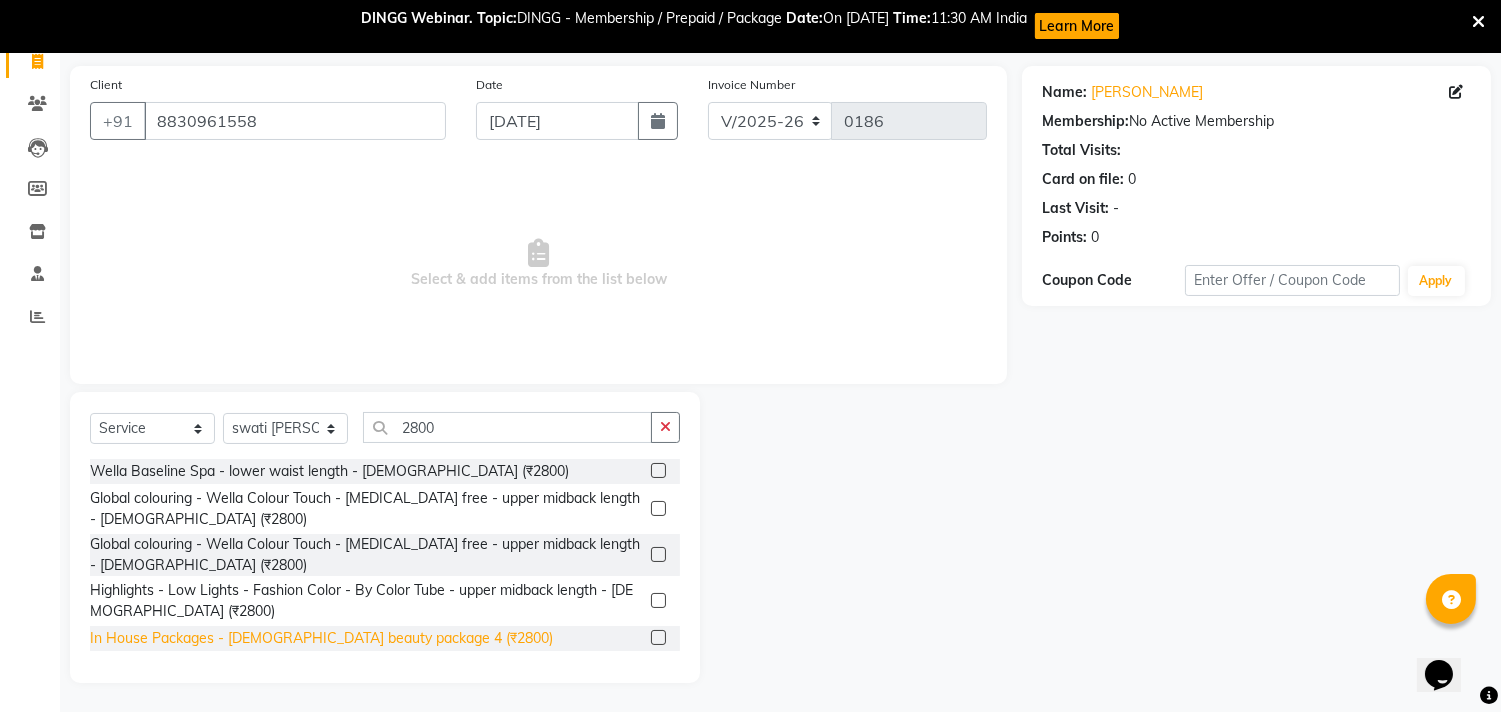 click on "In House Packages - [DEMOGRAPHIC_DATA] beauty package 4 (₹2800)" 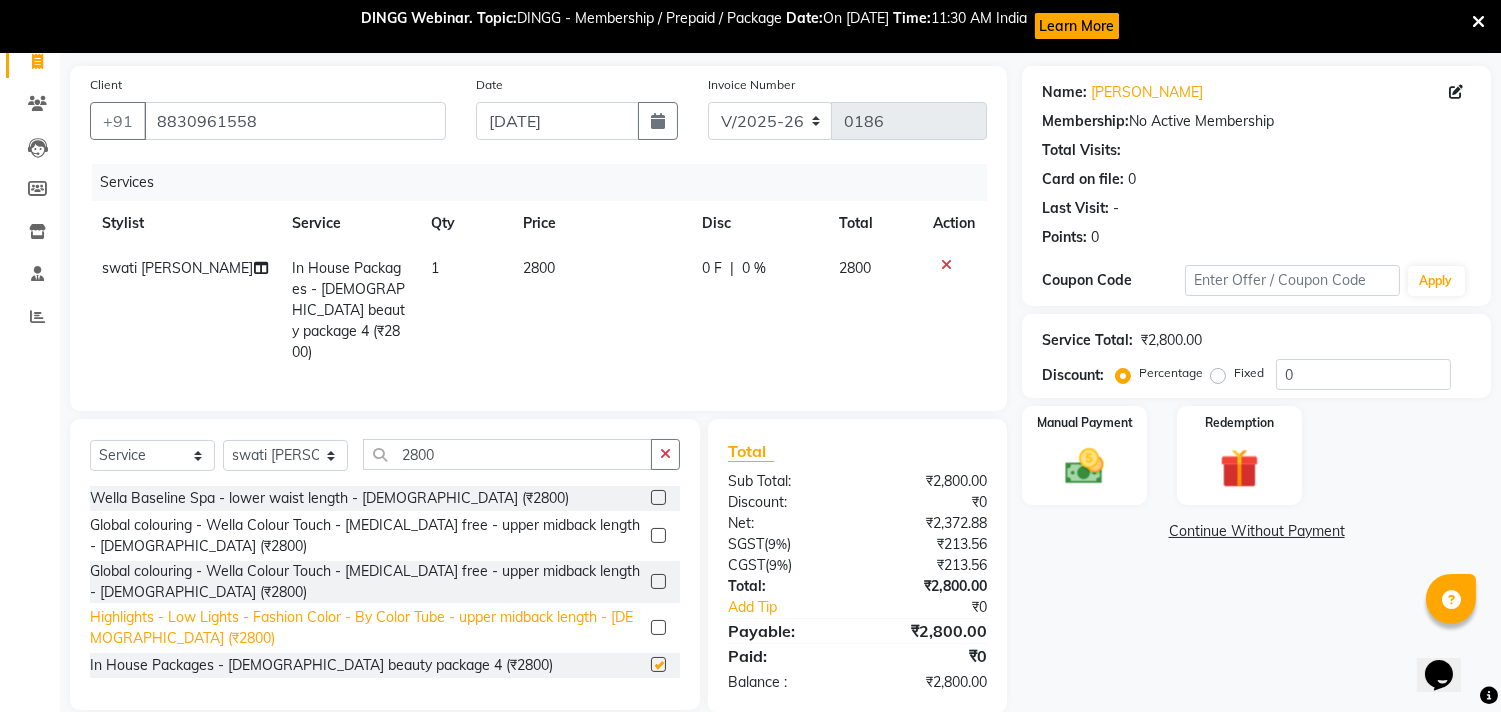 checkbox on "false" 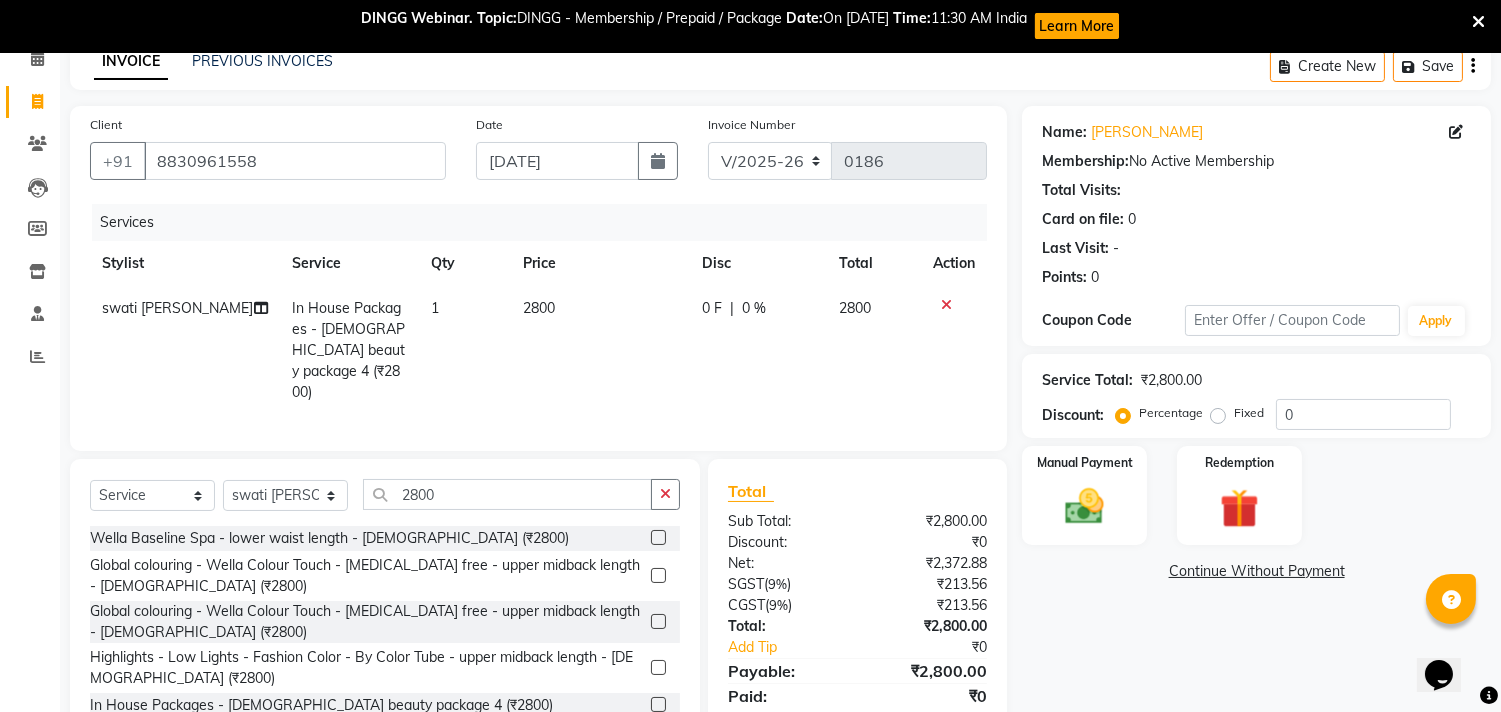 scroll, scrollTop: 163, scrollLeft: 0, axis: vertical 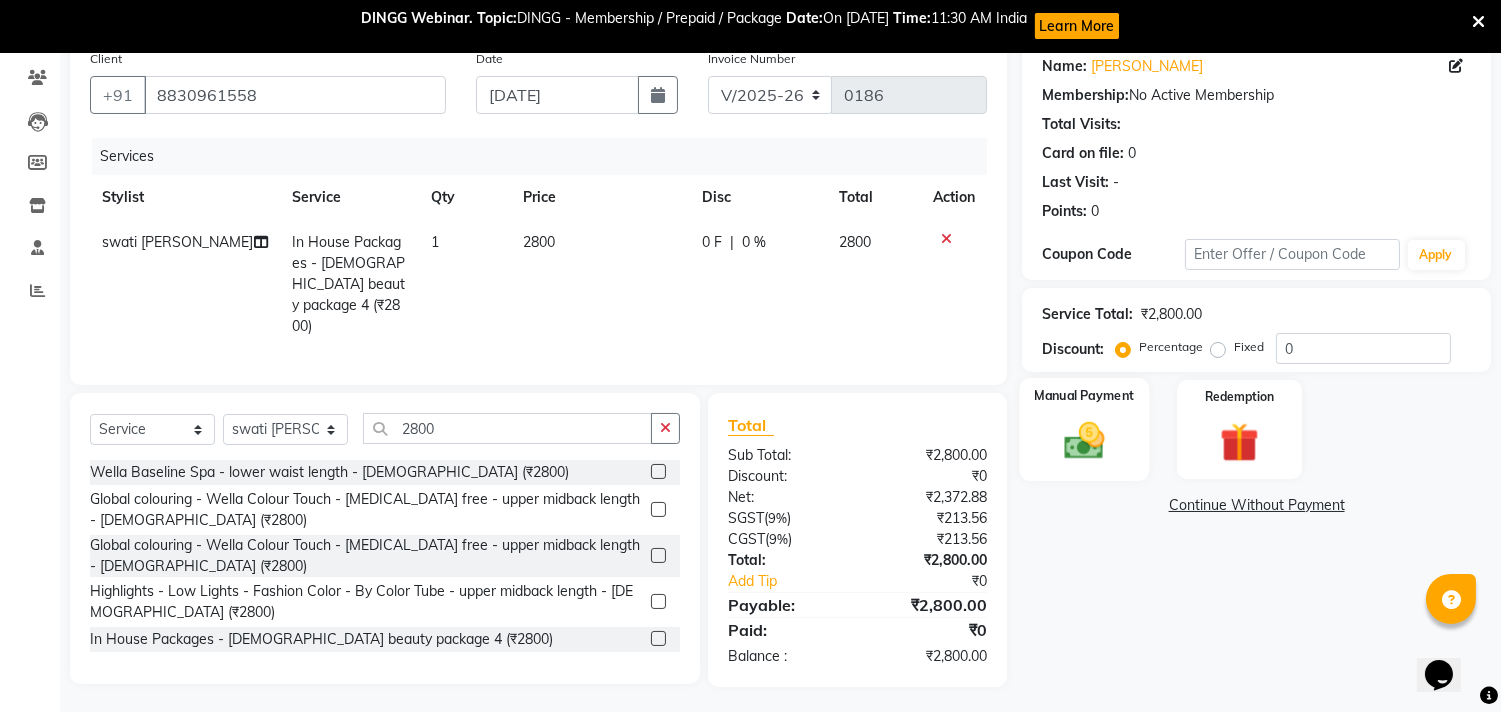 click 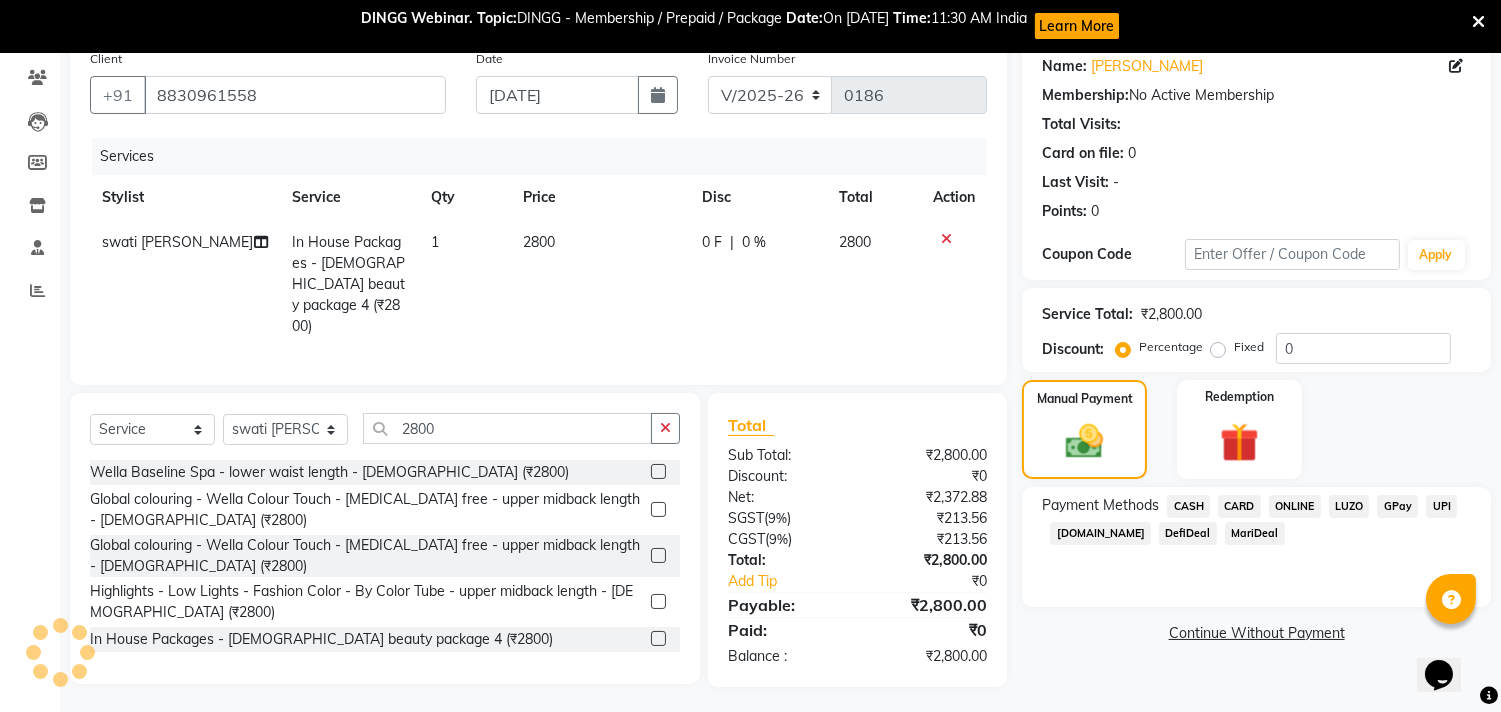 click on "ONLINE" 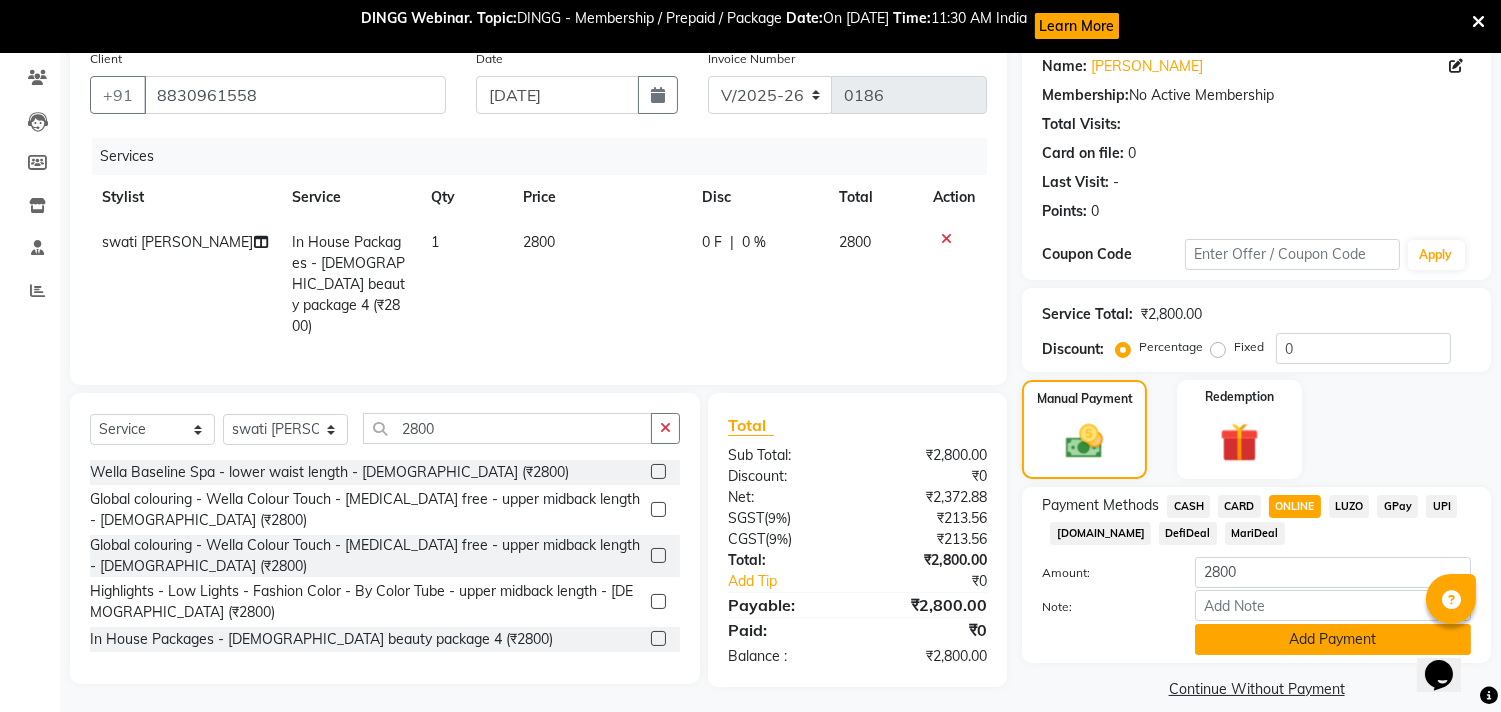 click on "Add Payment" 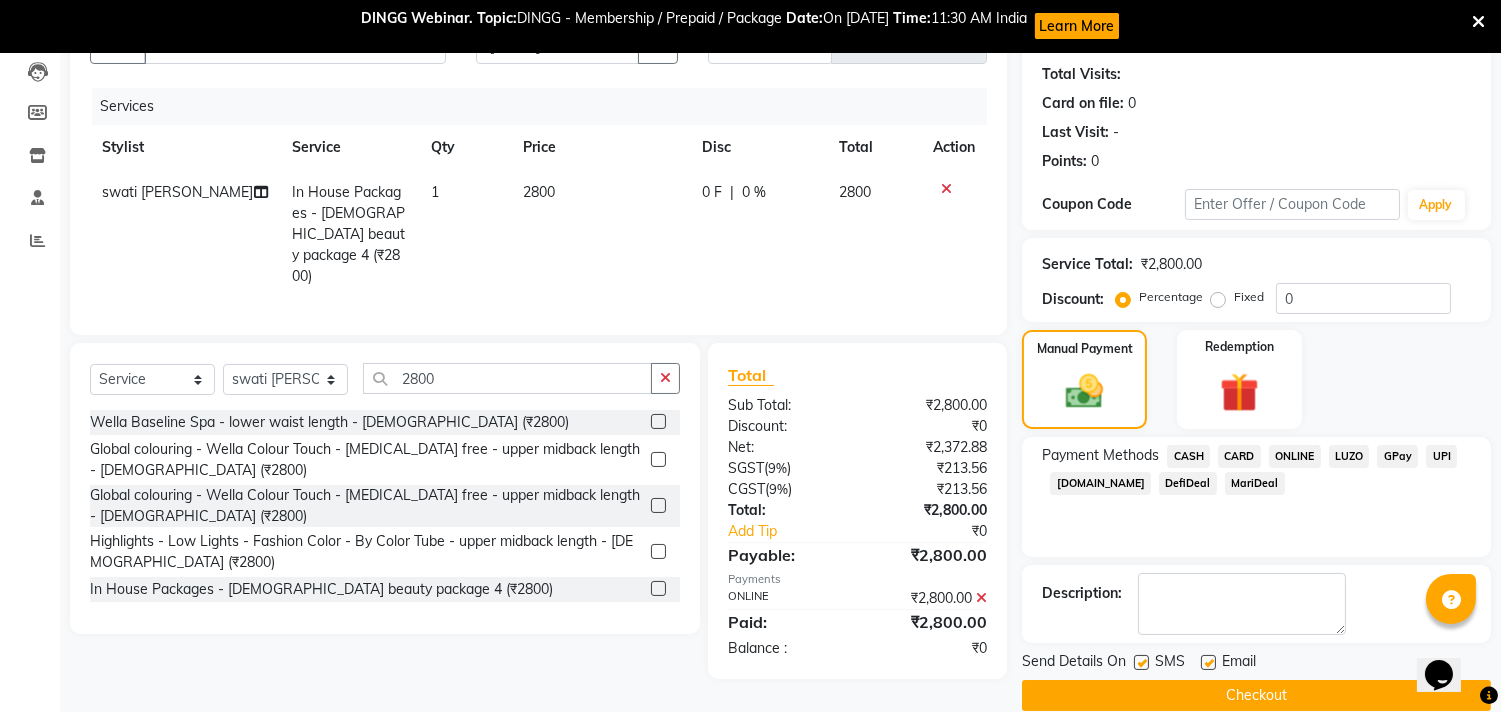 scroll, scrollTop: 241, scrollLeft: 0, axis: vertical 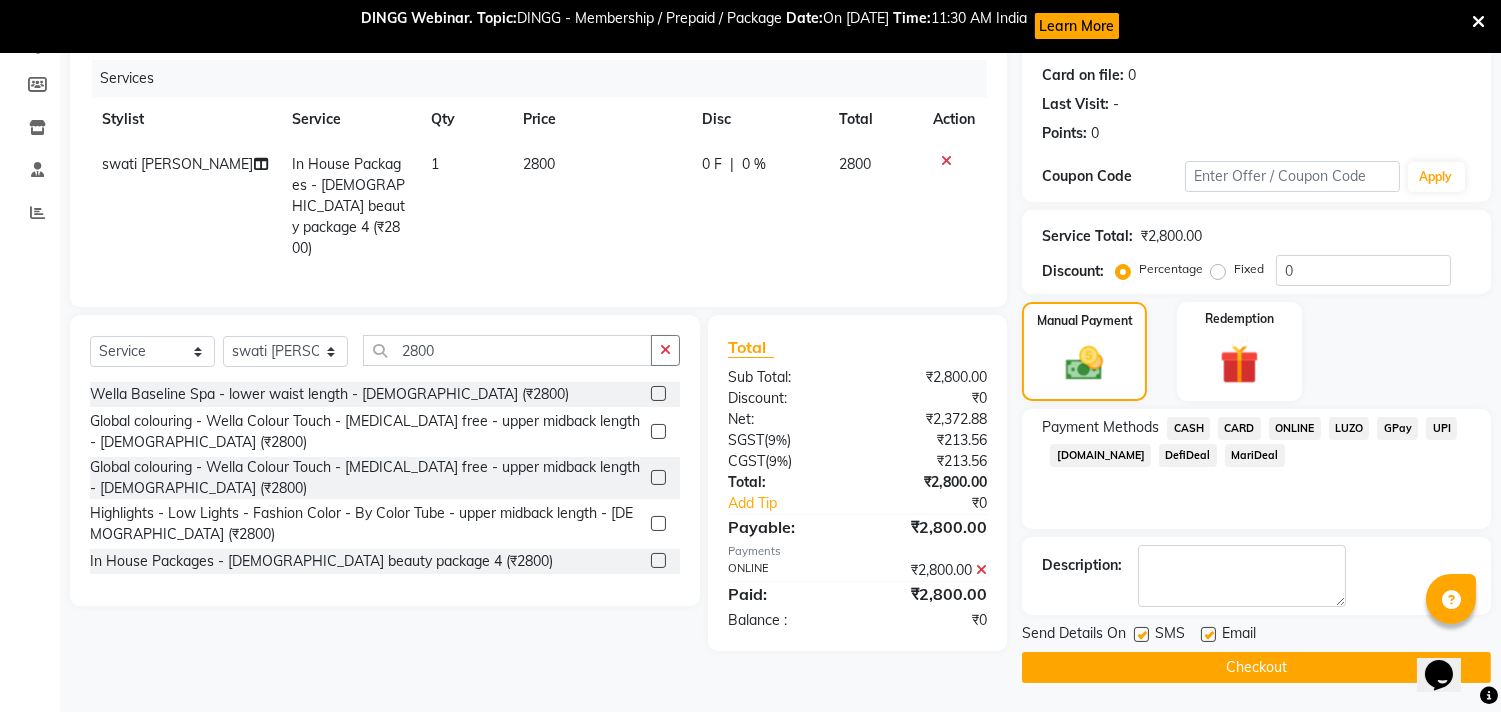 click on "Checkout" 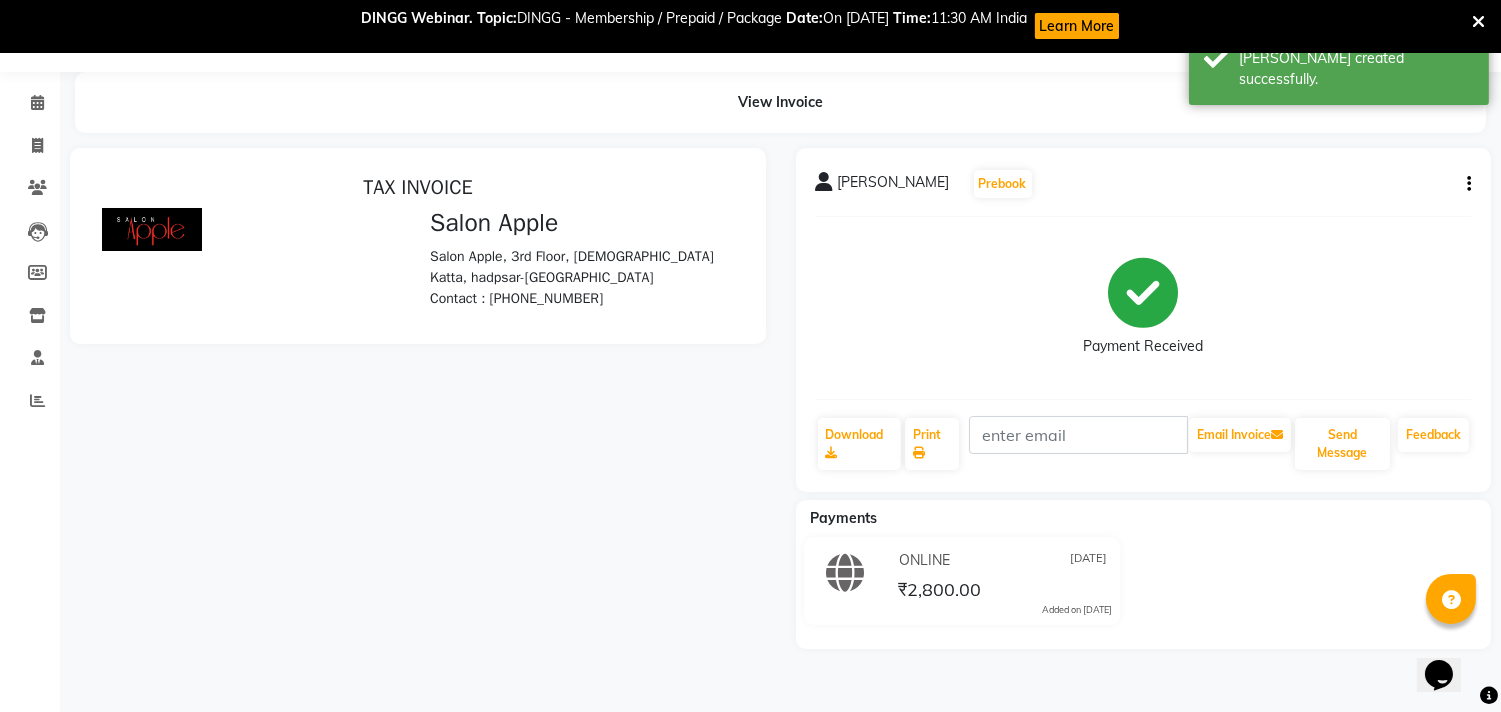 scroll, scrollTop: 0, scrollLeft: 0, axis: both 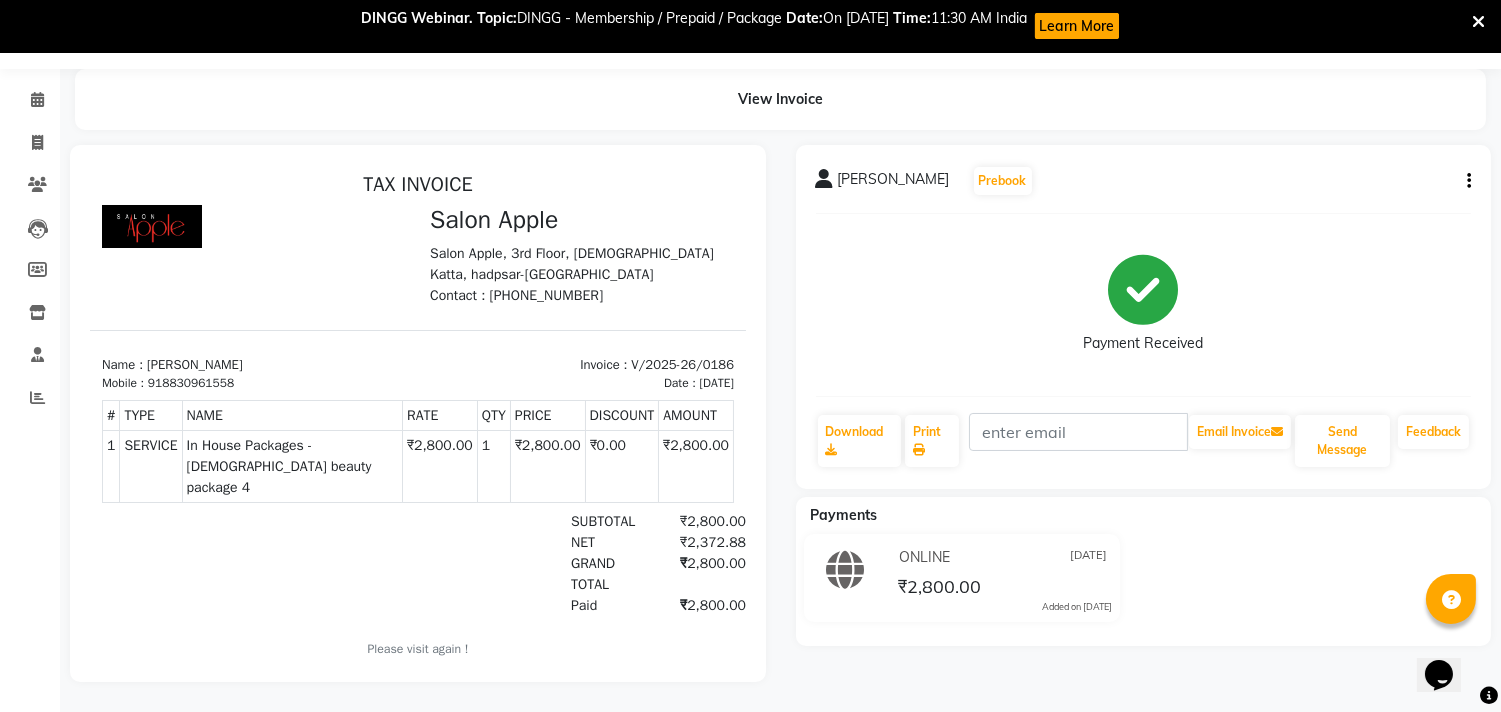 click 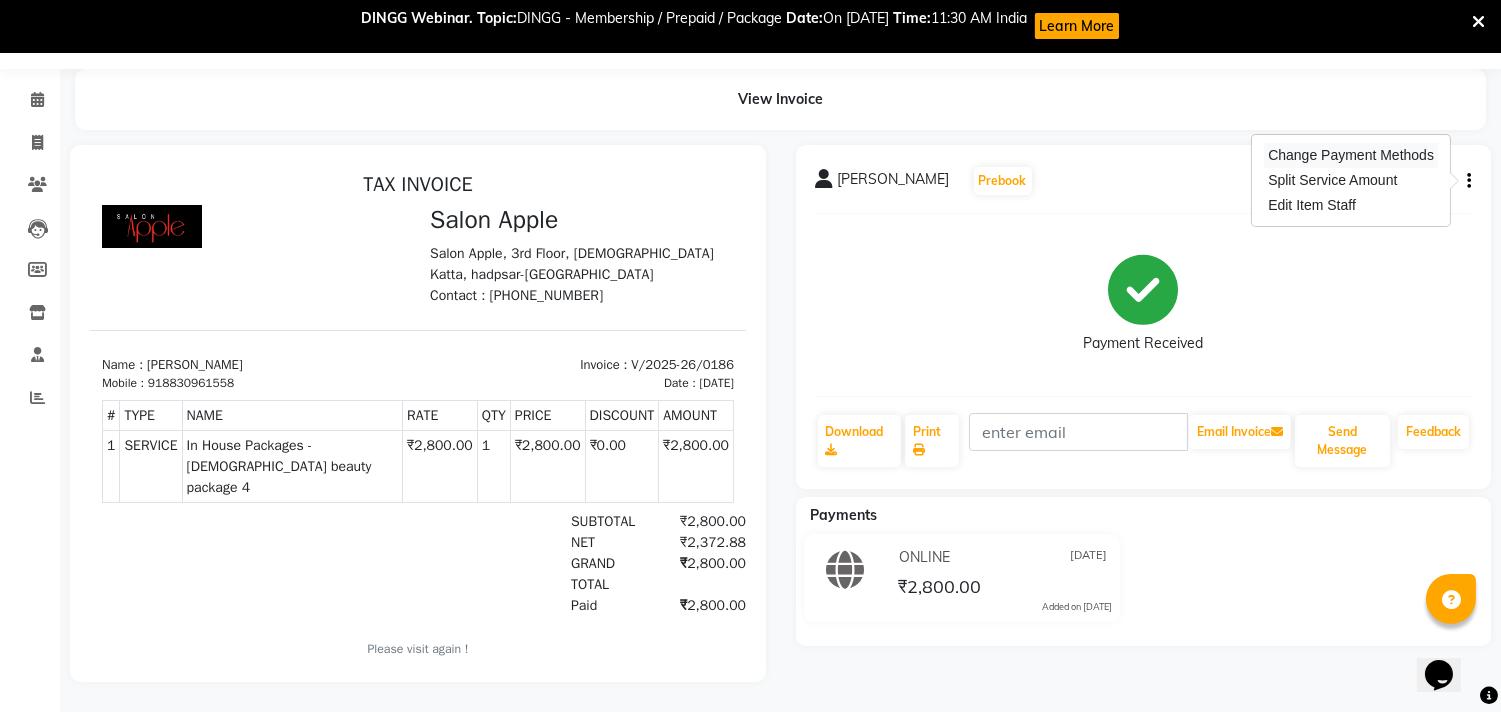 click on "Change Payment Methods" at bounding box center (1351, 155) 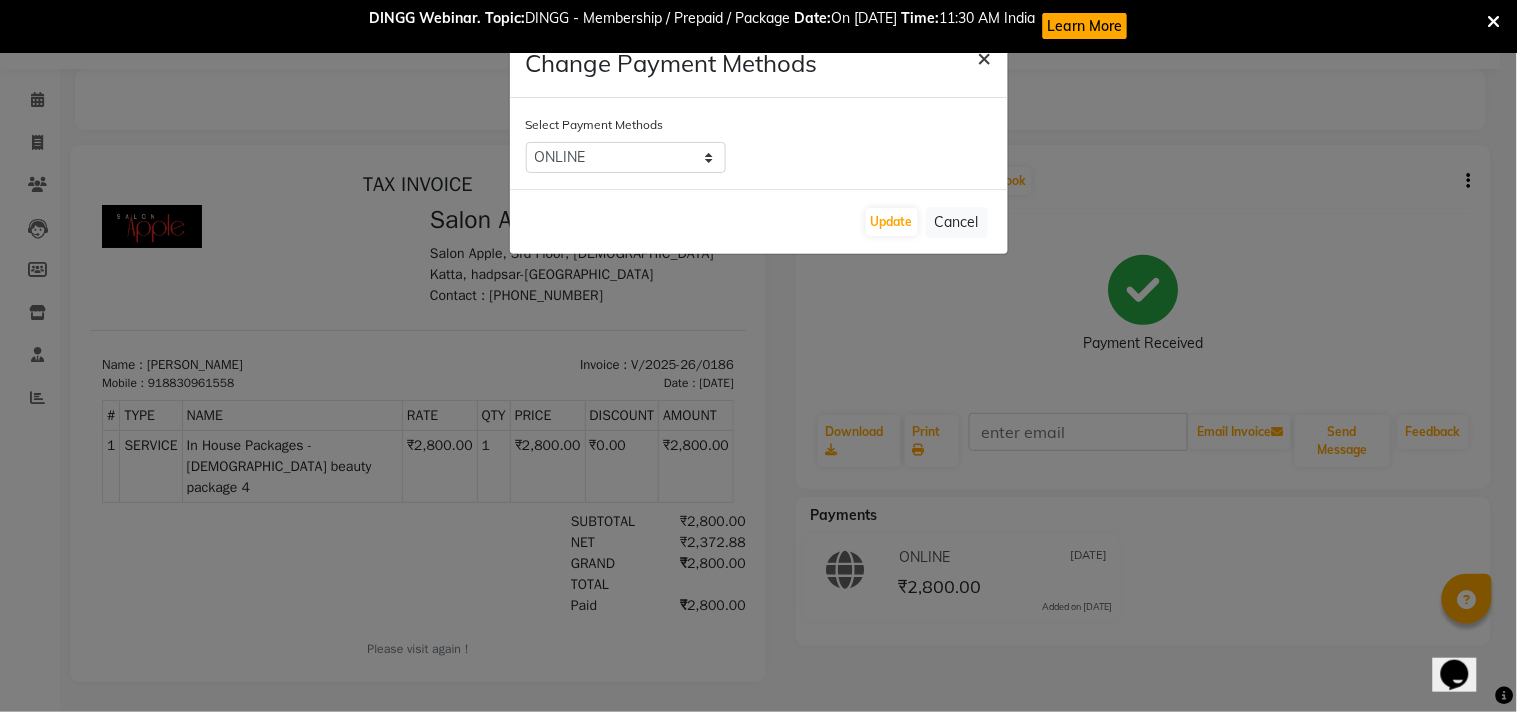 click on "×" 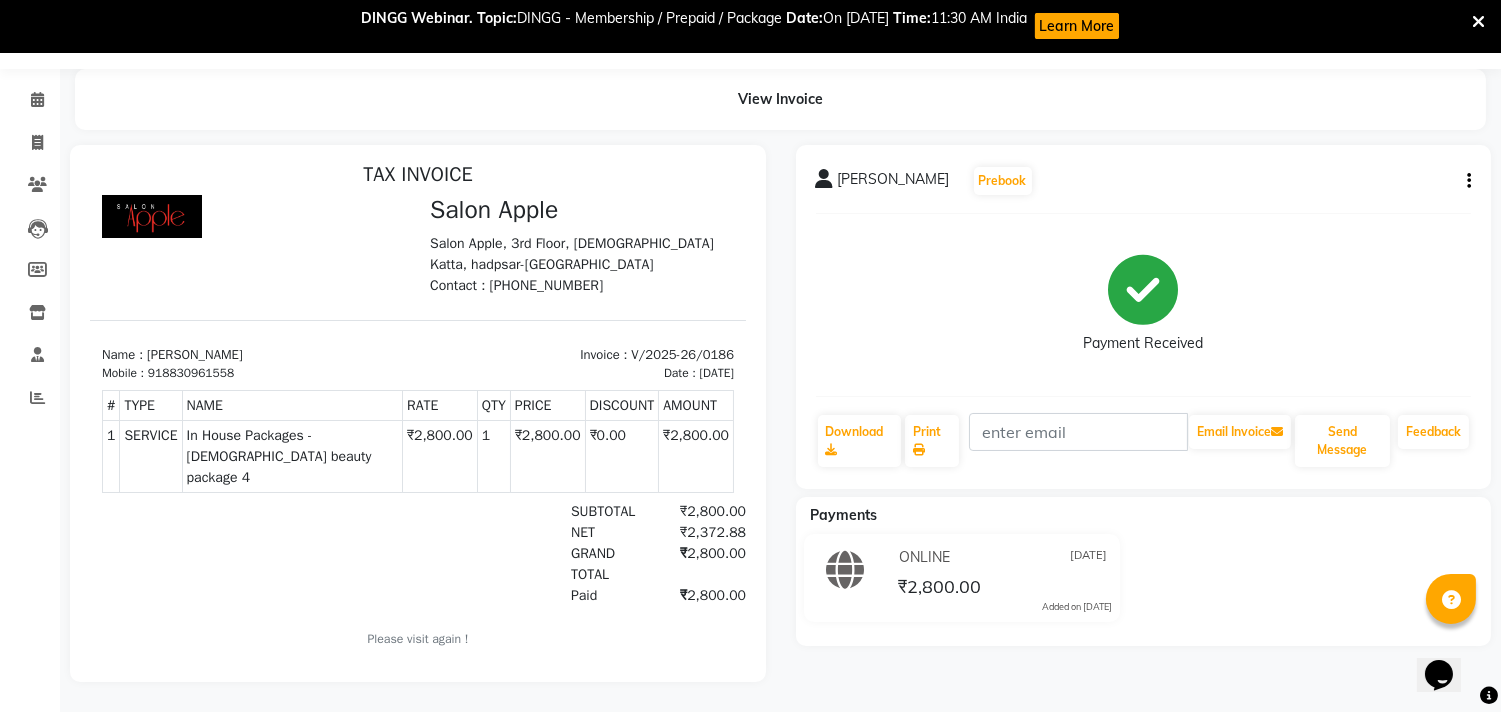 scroll, scrollTop: 15, scrollLeft: 0, axis: vertical 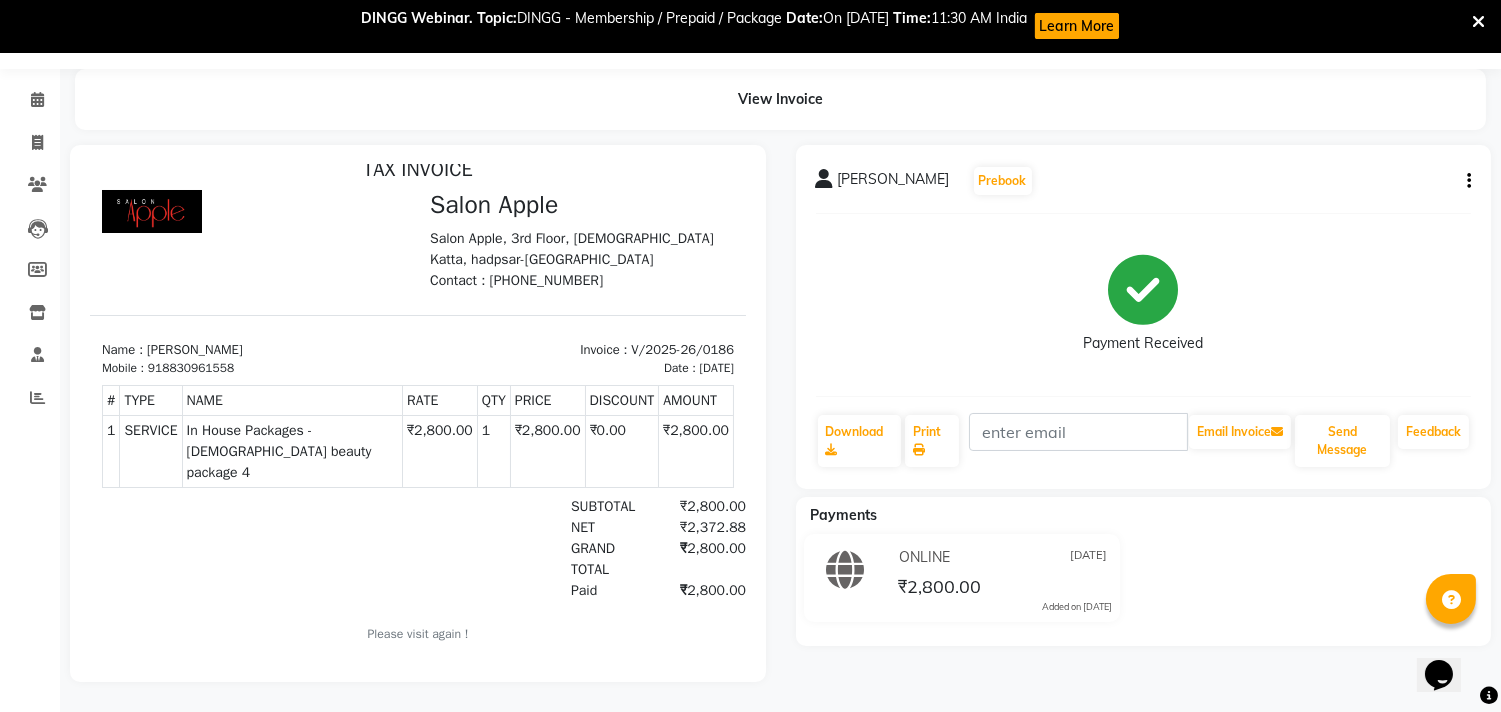 click at bounding box center (1451, 599) 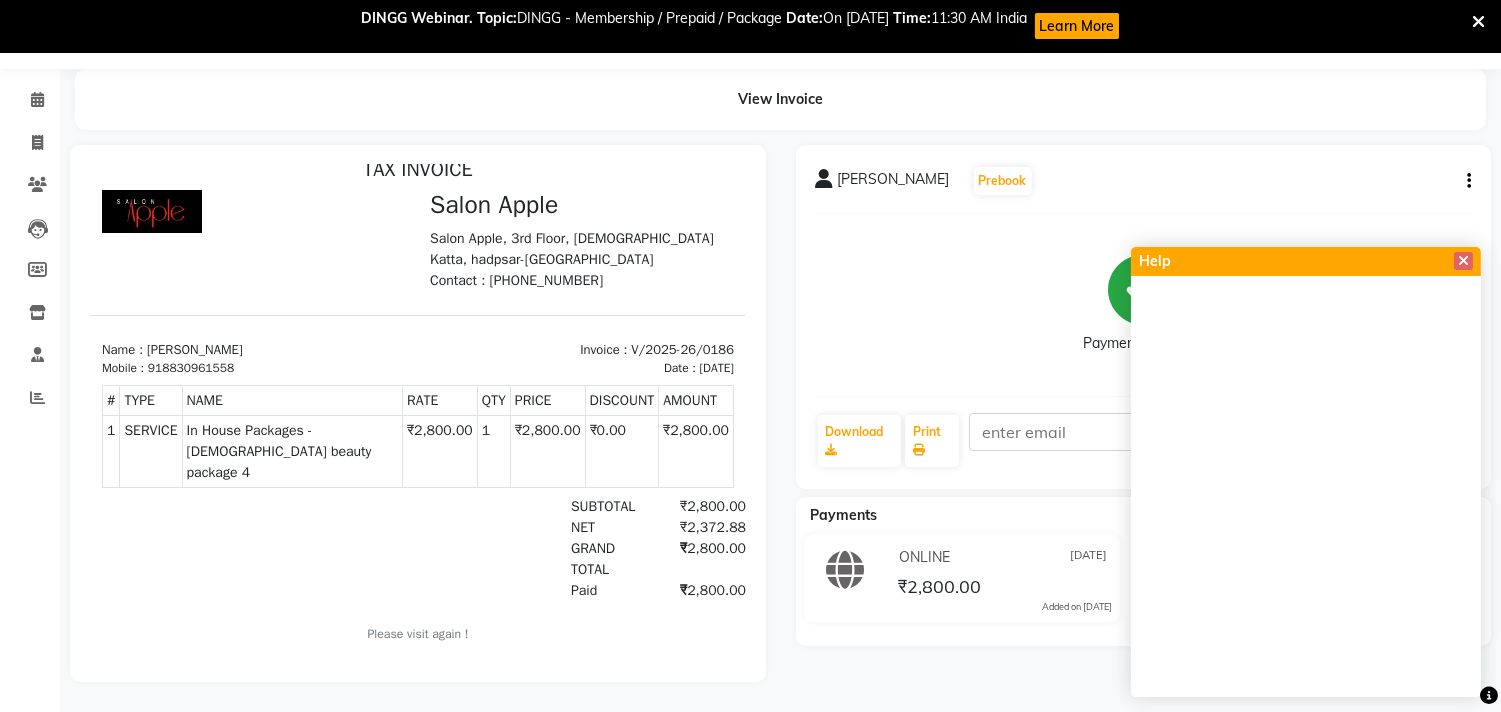 click on "[PERSON_NAME]  Prebook   Payment Received  Download  Print   Email Invoice   Send Message Feedback  Payments ONLINE [DATE] ₹2,800.00  Added on [DATE]" 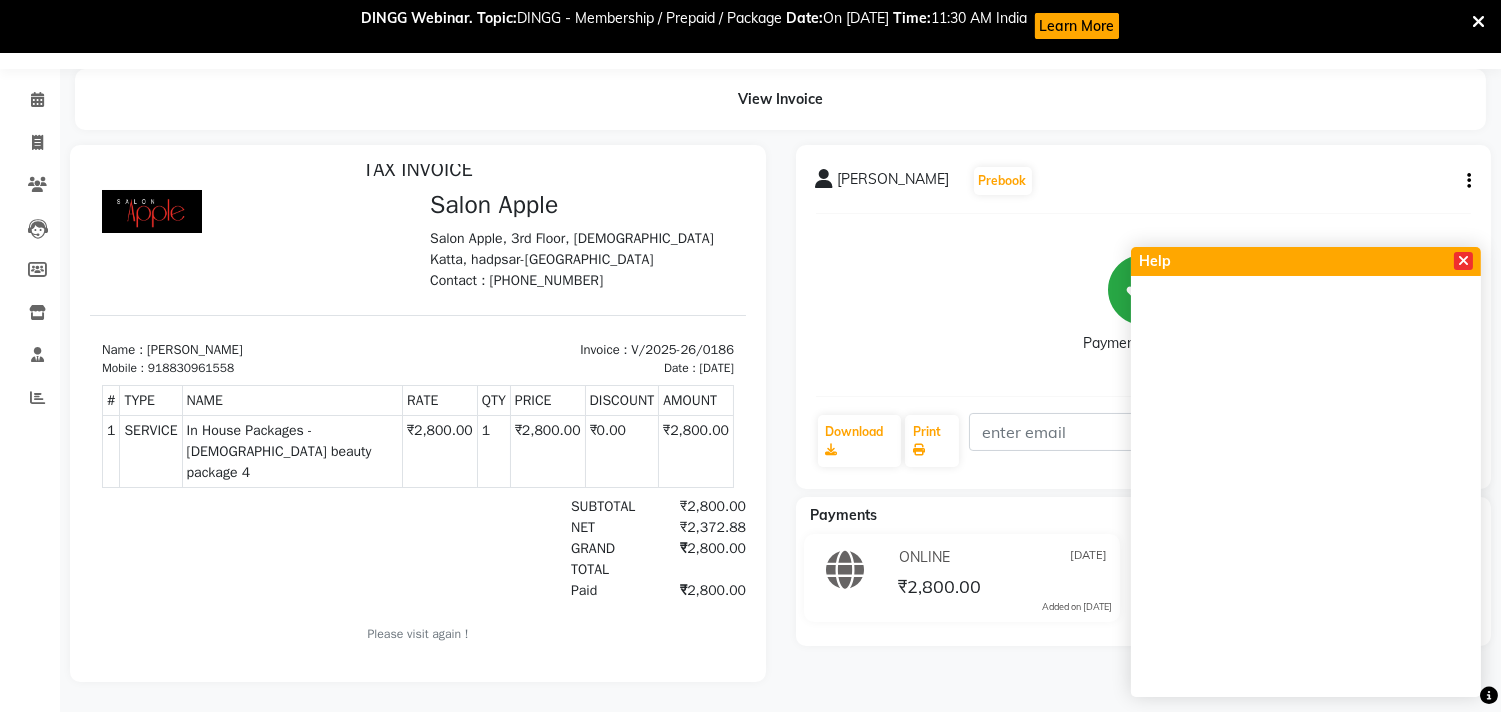 click at bounding box center [1463, 261] 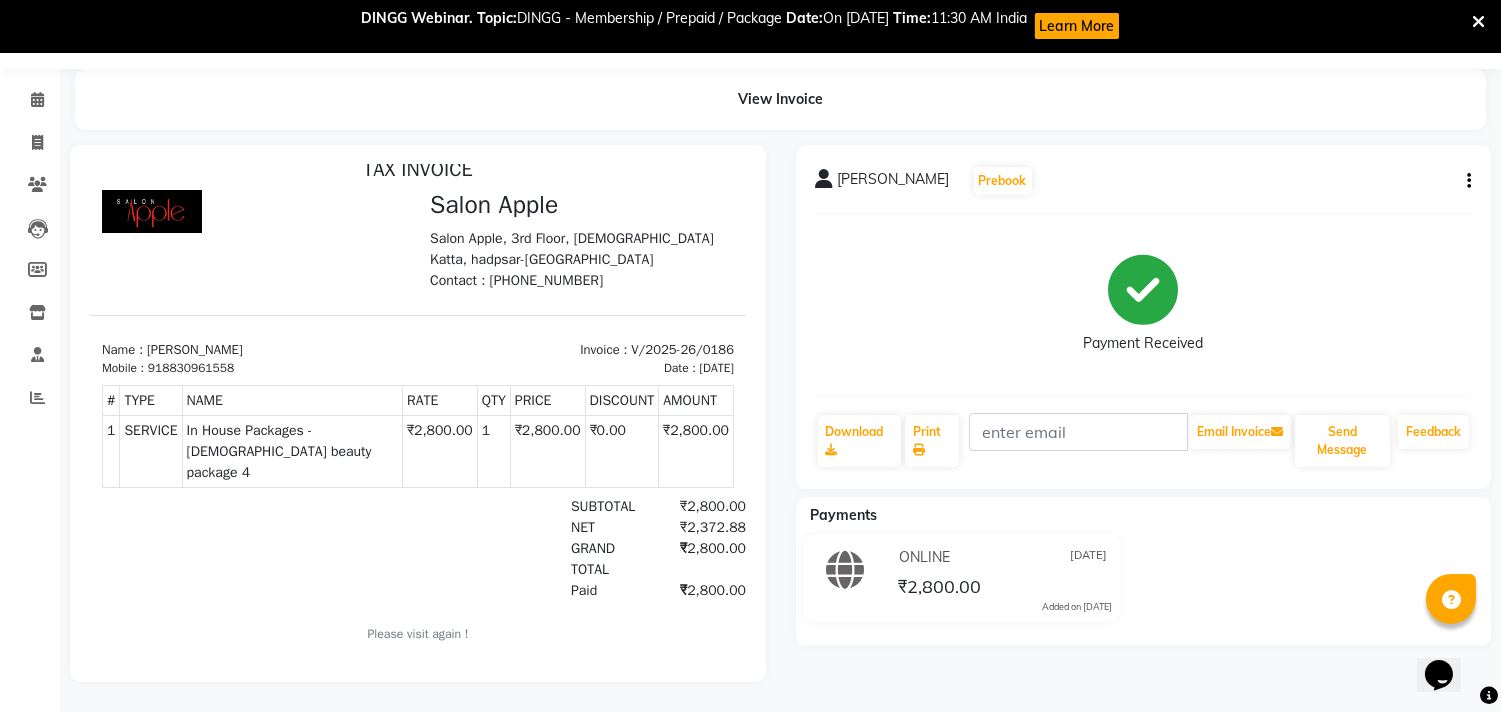click 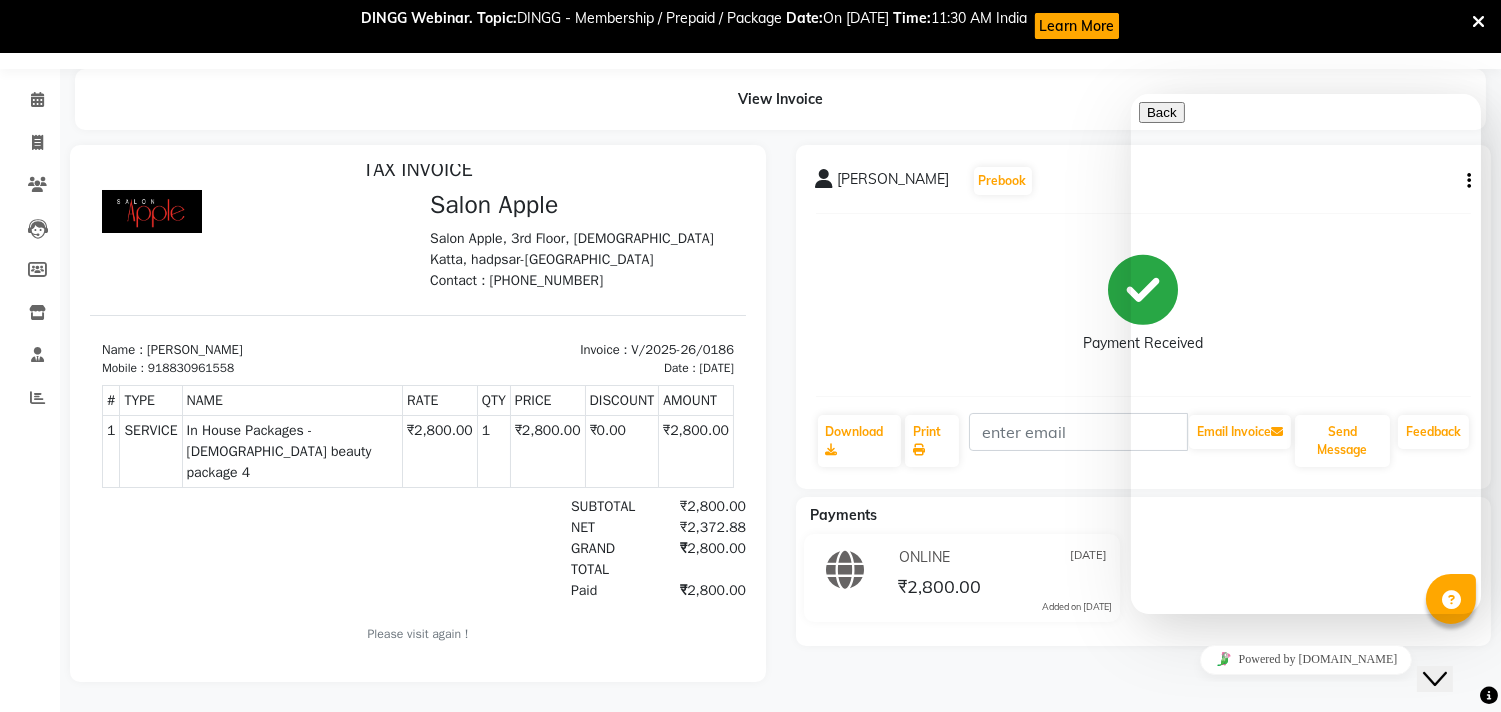 click on "View Invoice" 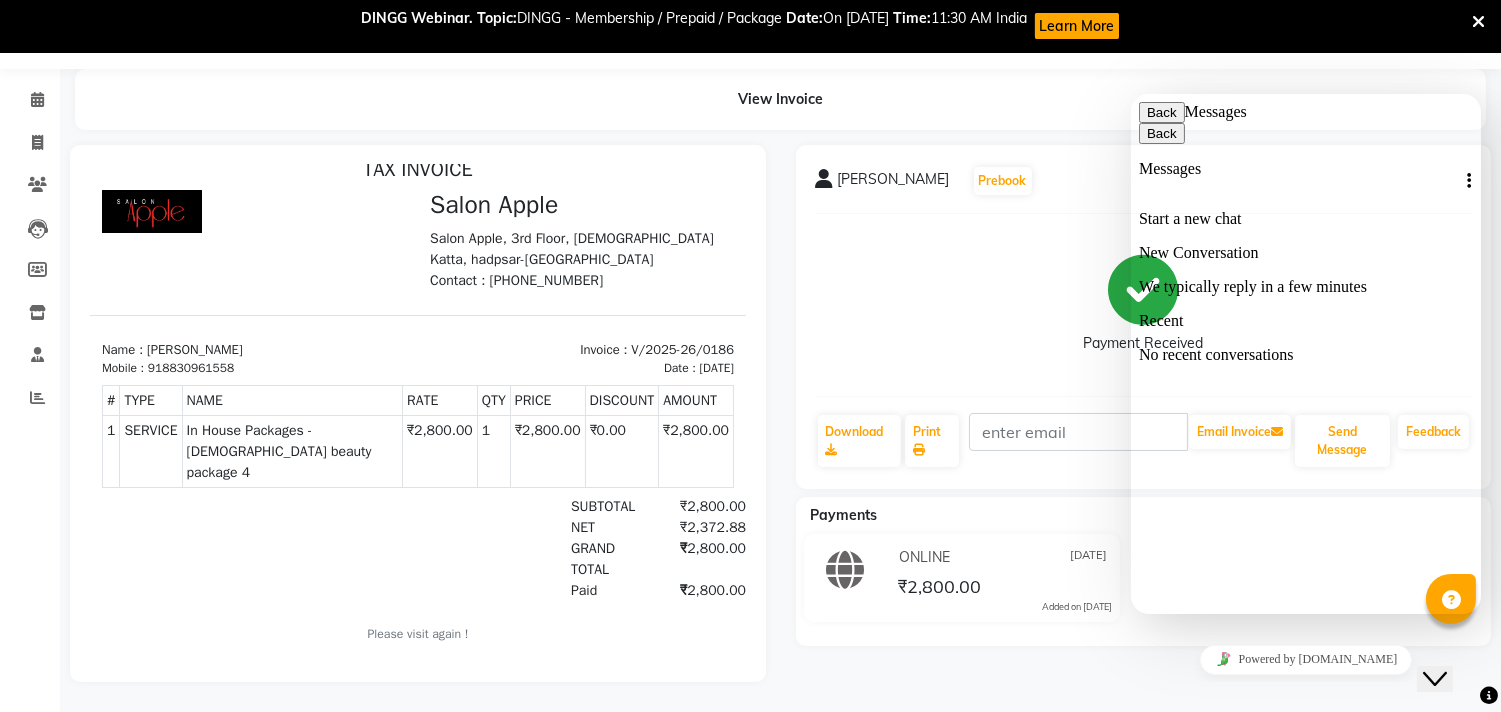 click on "Payment Received" 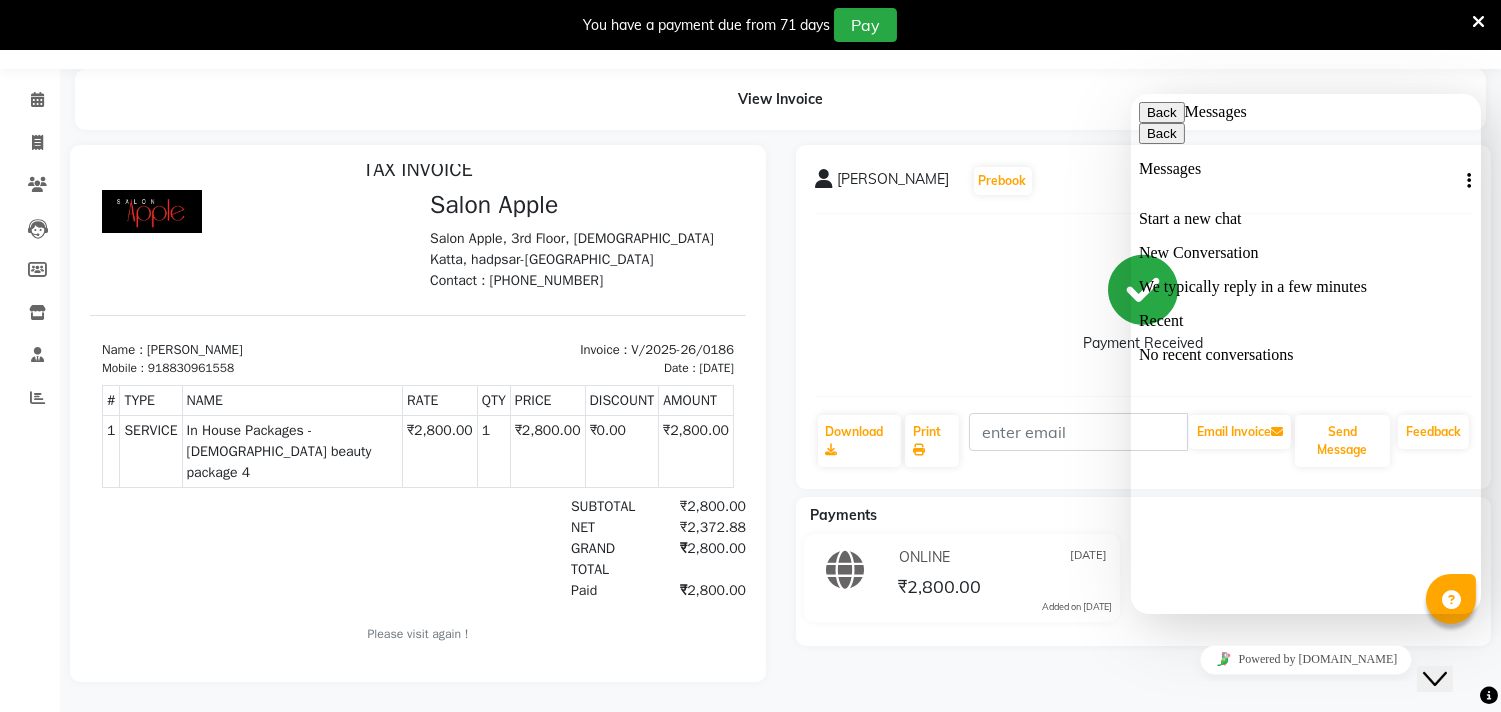 click at bounding box center [1478, 22] 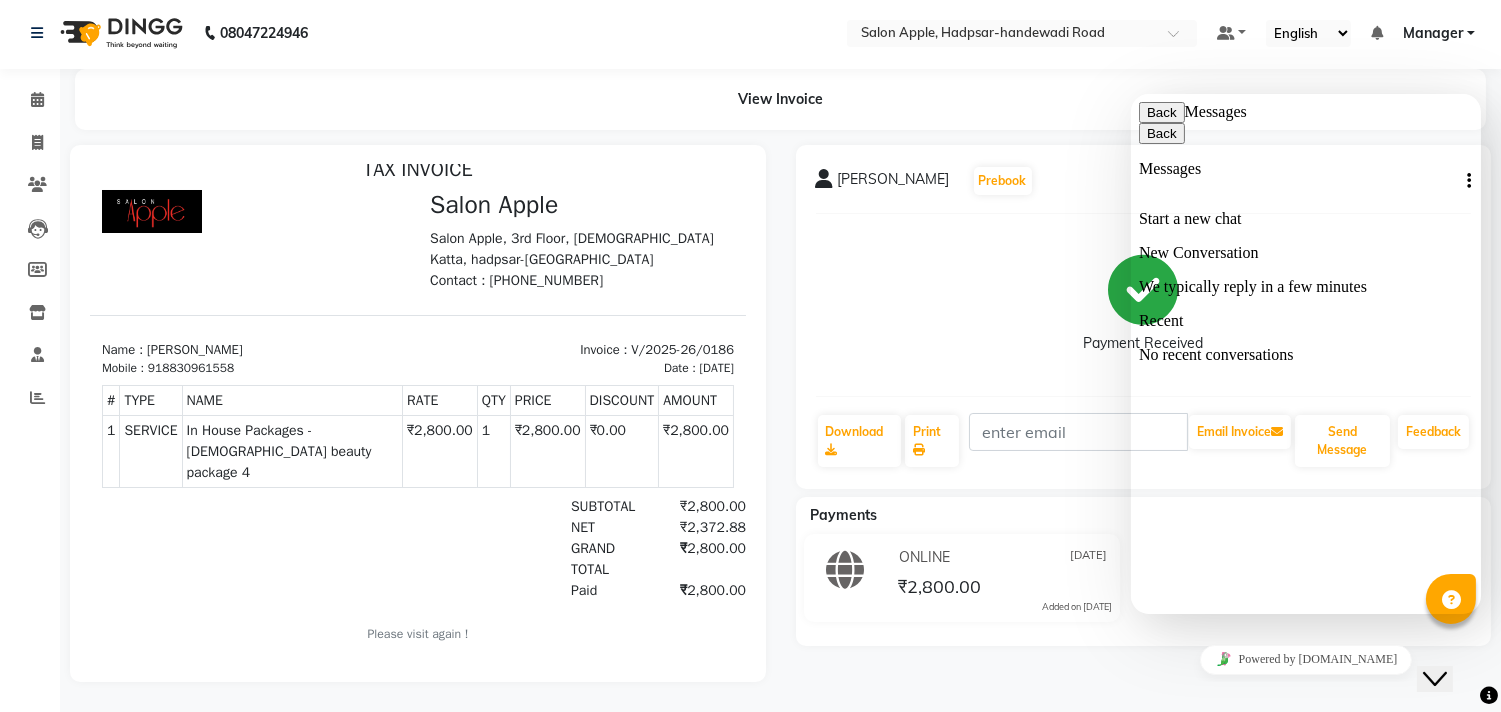 click on "View Invoice      [PERSON_NAME]  Prebook   Payment Received  Download  Print   Email Invoice   Send Message Feedback  Payments ONLINE [DATE] ₹2,800.00  Added on [DATE]" 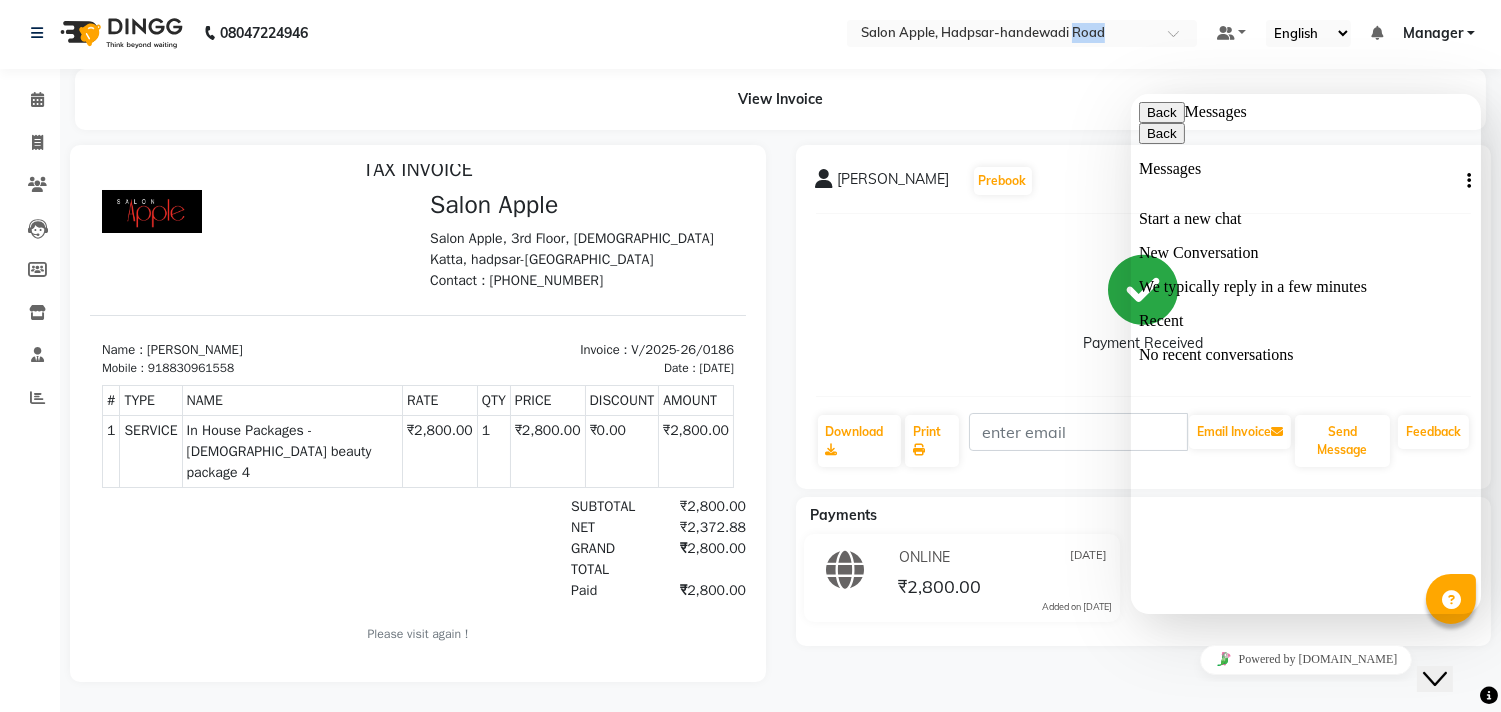 drag, startPoint x: 1096, startPoint y: 116, endPoint x: 1030, endPoint y: 325, distance: 219.17345 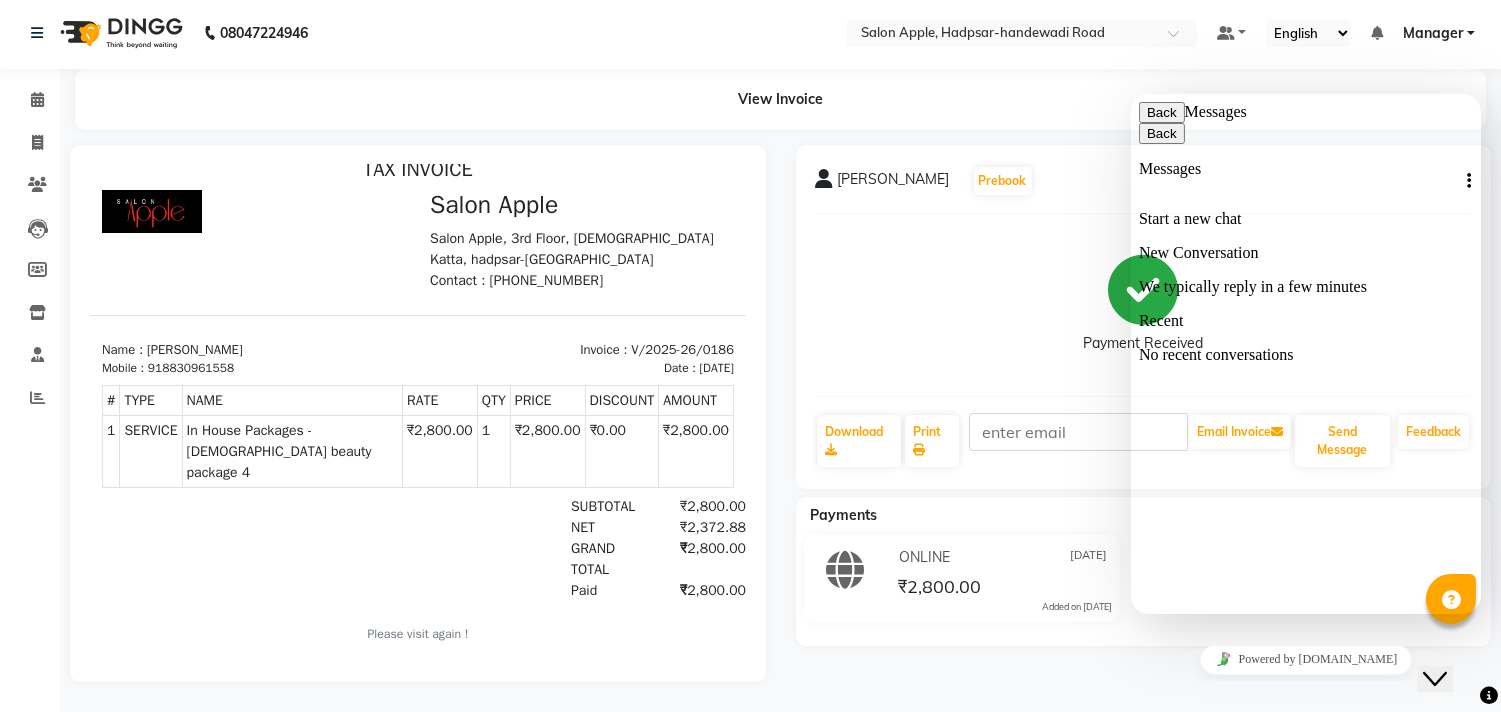 click on "Payment Received" 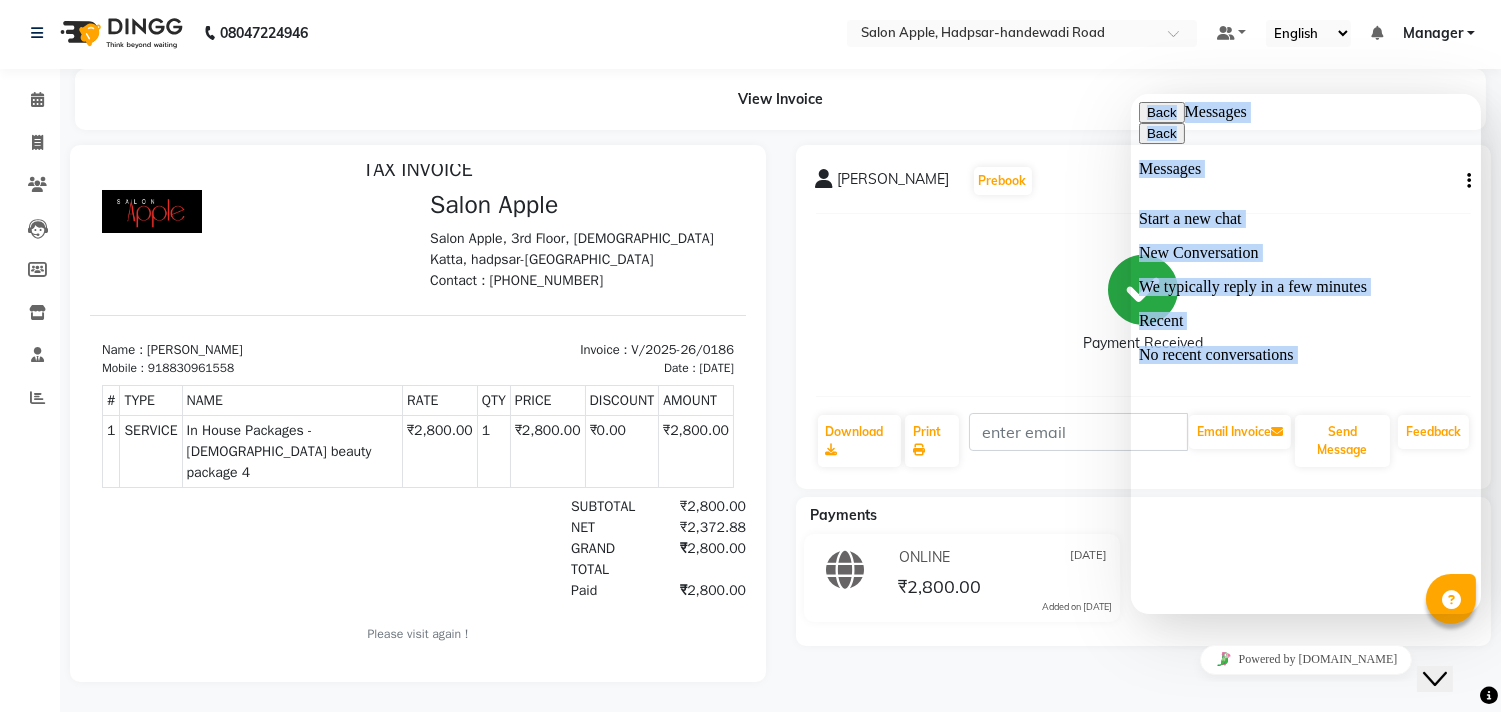 drag, startPoint x: 1115, startPoint y: 144, endPoint x: 2041, endPoint y: 347, distance: 947.99 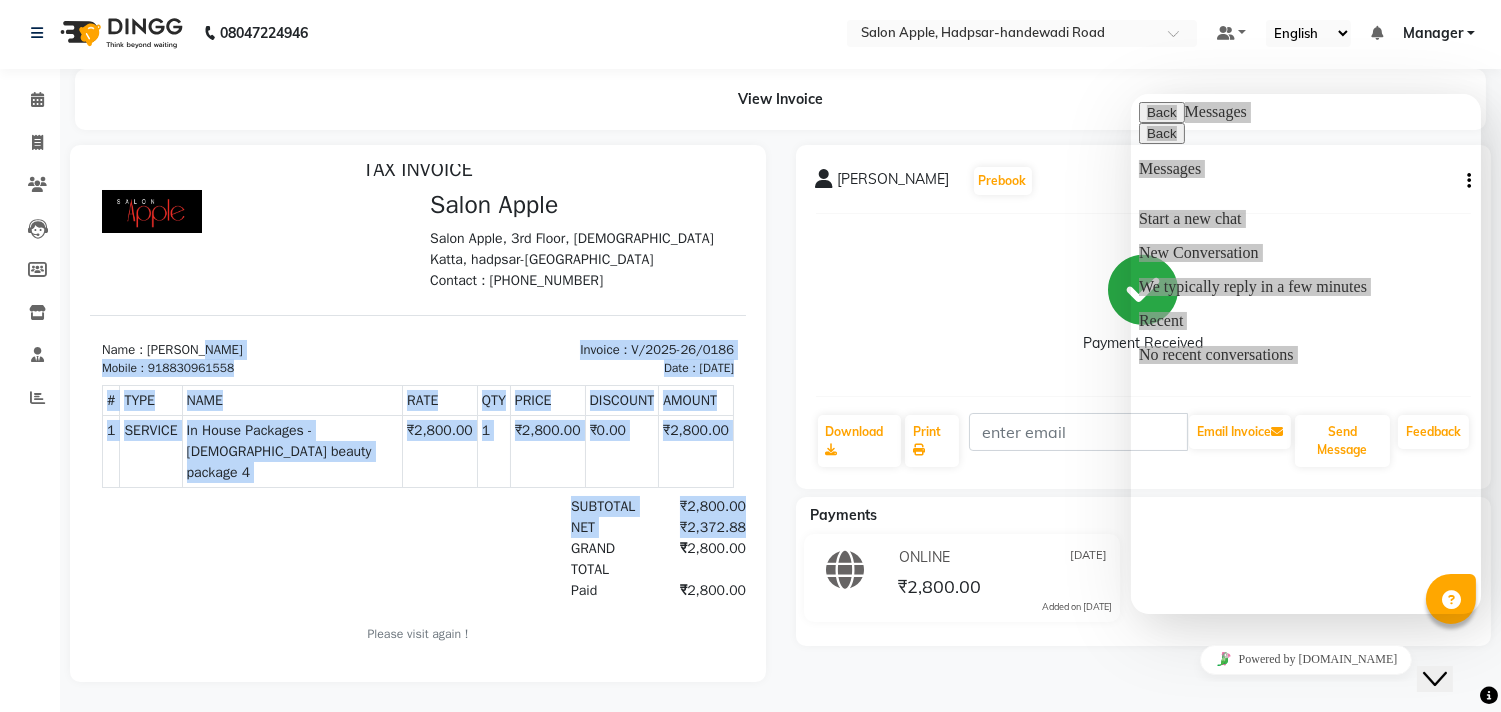 drag, startPoint x: 204, startPoint y: 349, endPoint x: 550, endPoint y: 524, distance: 387.7383 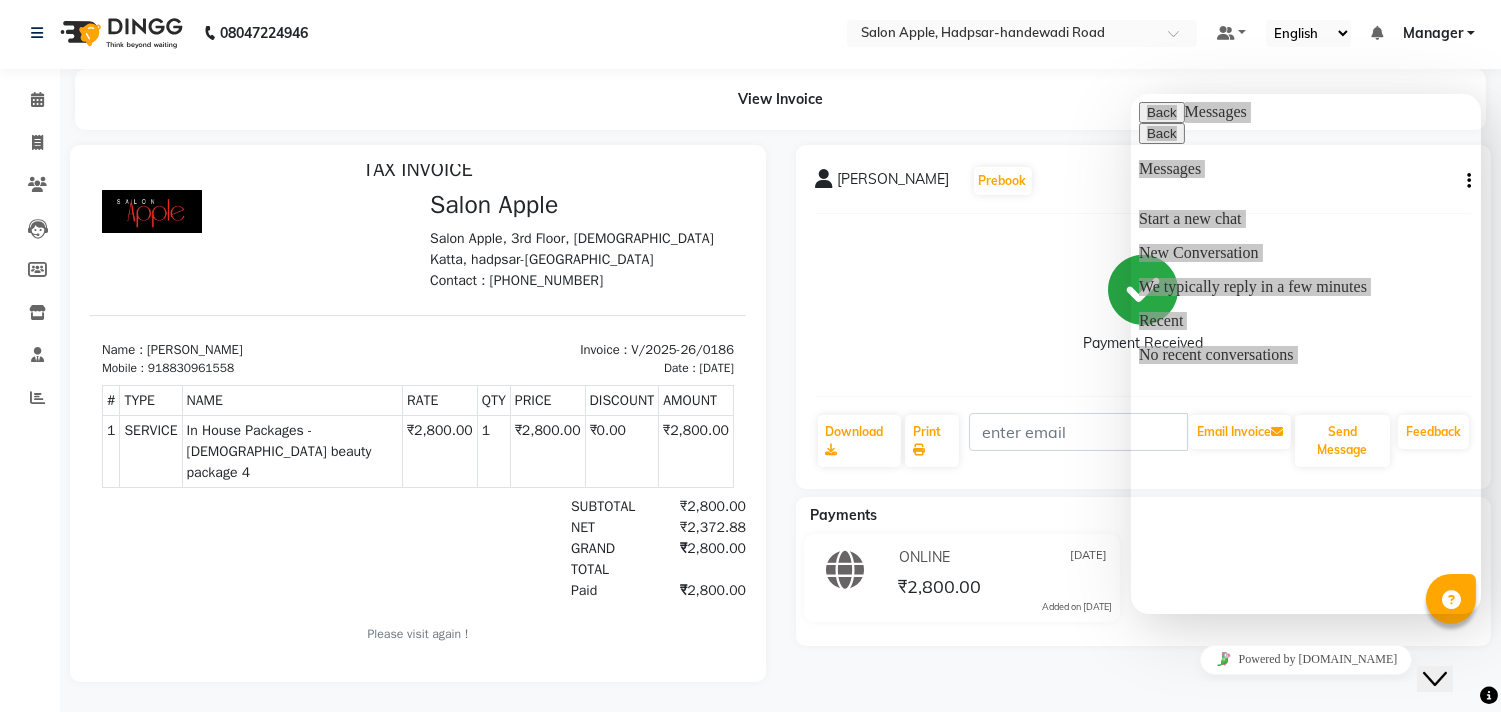 click on "Contact : [PHONE_NUMBER]" at bounding box center [582, 279] 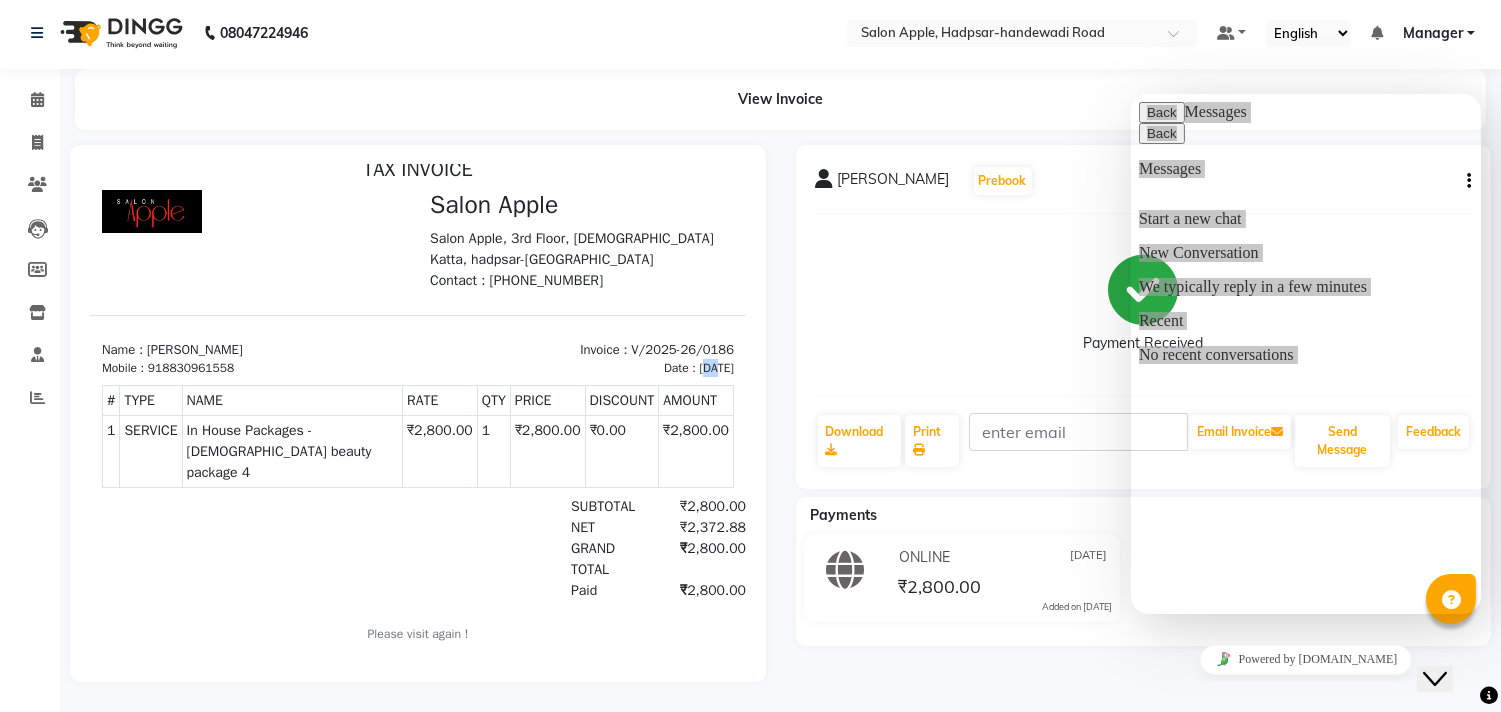 click on "[DATE]" at bounding box center [716, 367] 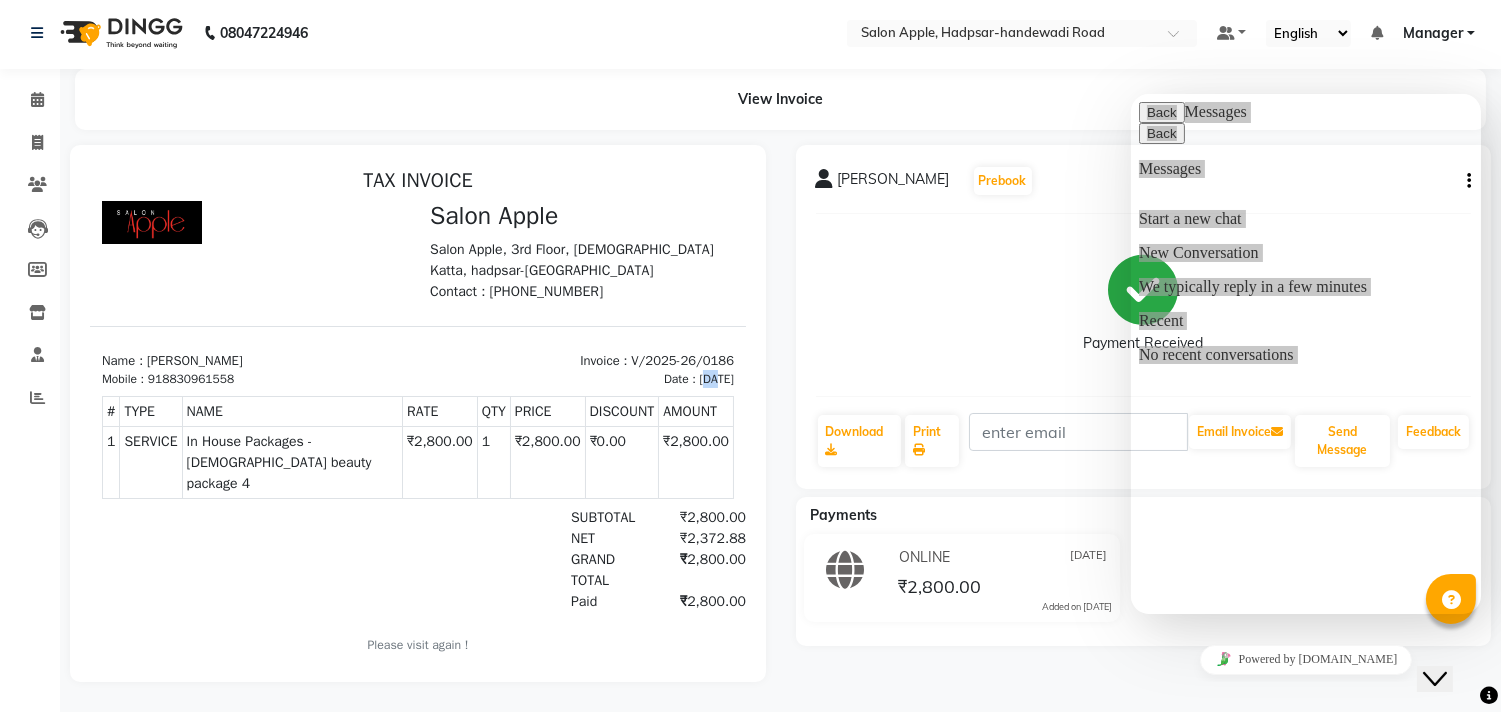 scroll, scrollTop: 0, scrollLeft: 0, axis: both 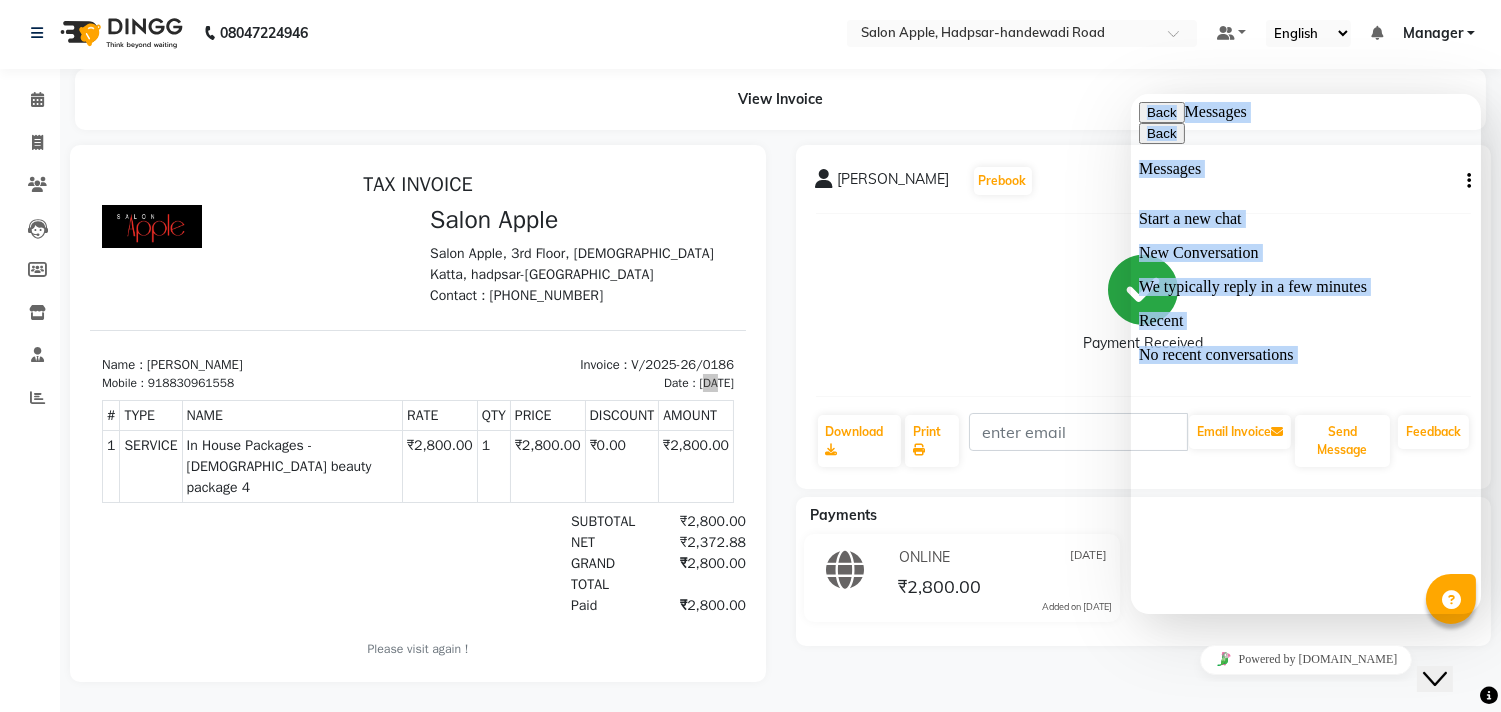 click on "Back" at bounding box center (1161, 112) 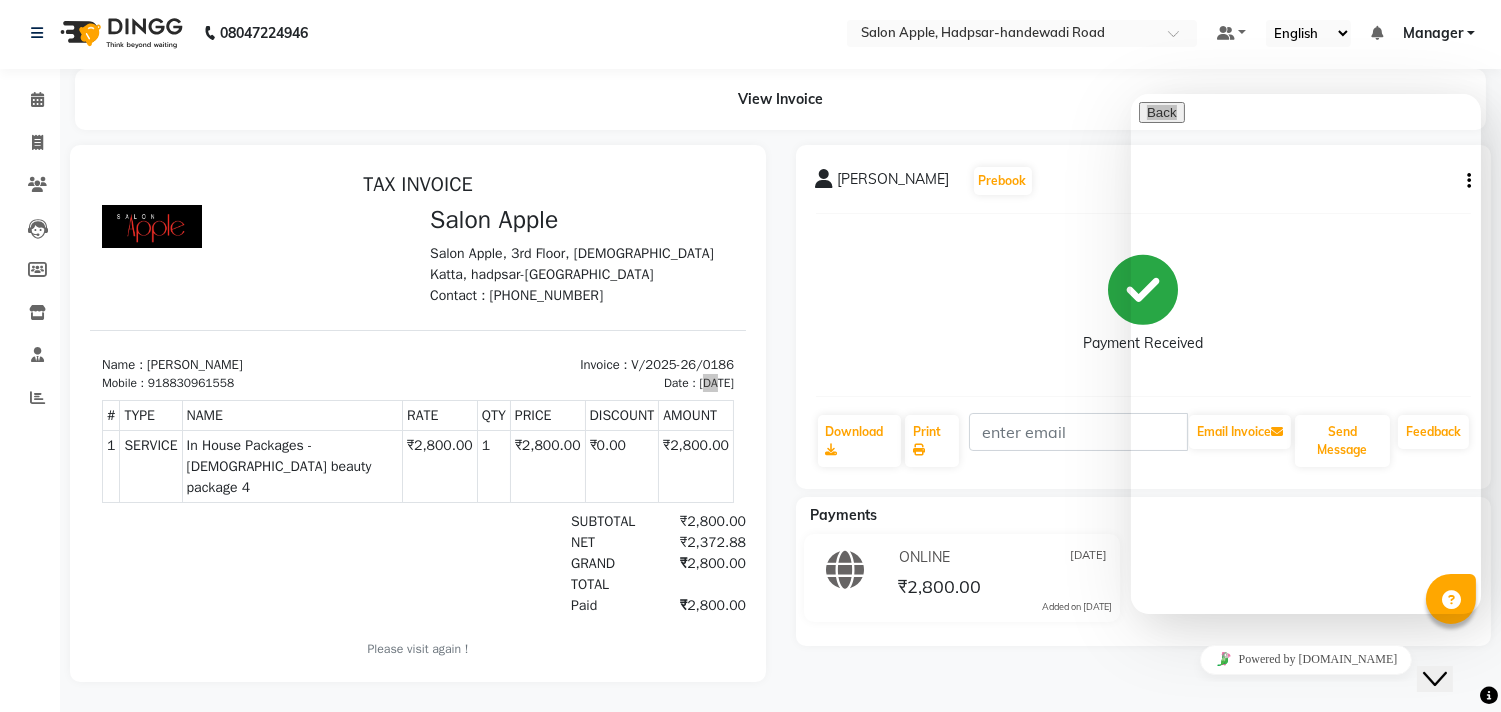 drag, startPoint x: 1077, startPoint y: 661, endPoint x: 1127, endPoint y: 648, distance: 51.662365 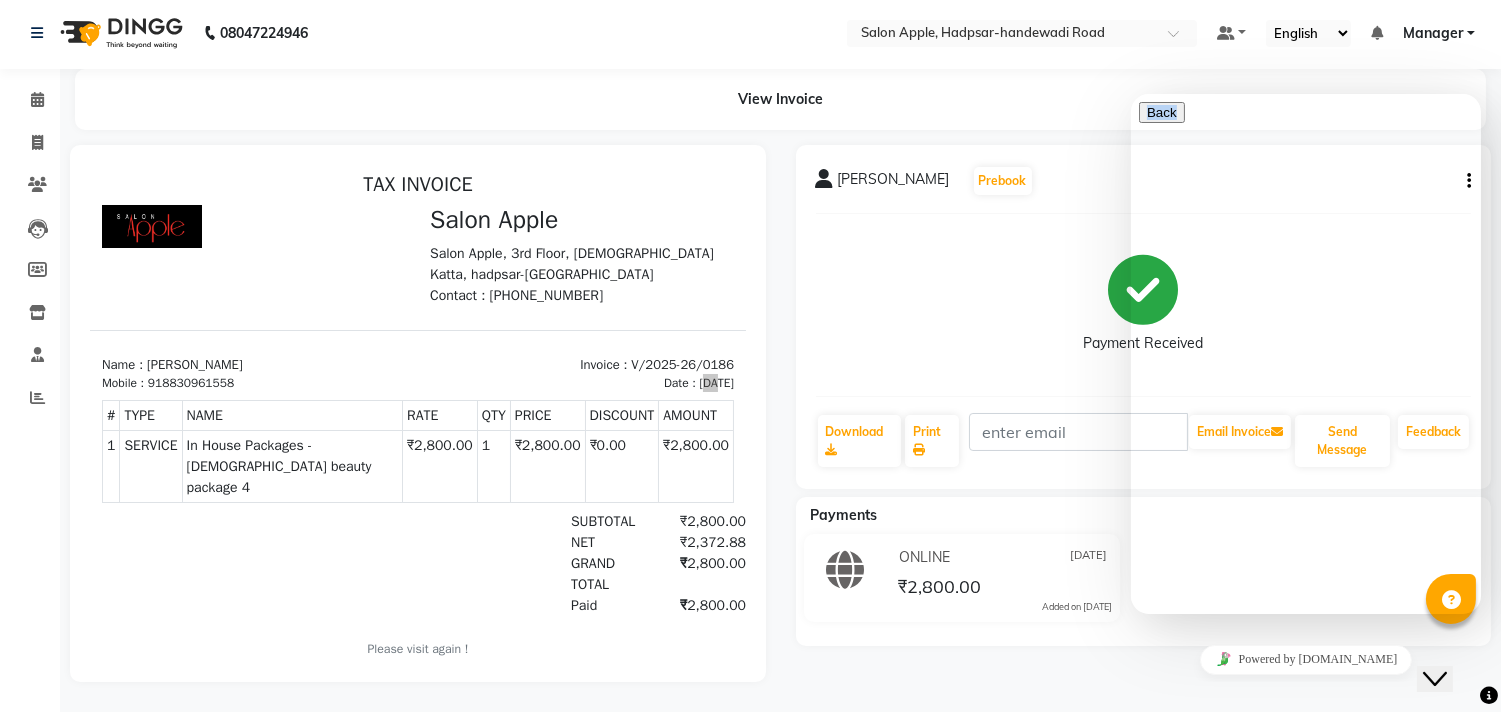 click at bounding box center (1146, 866) 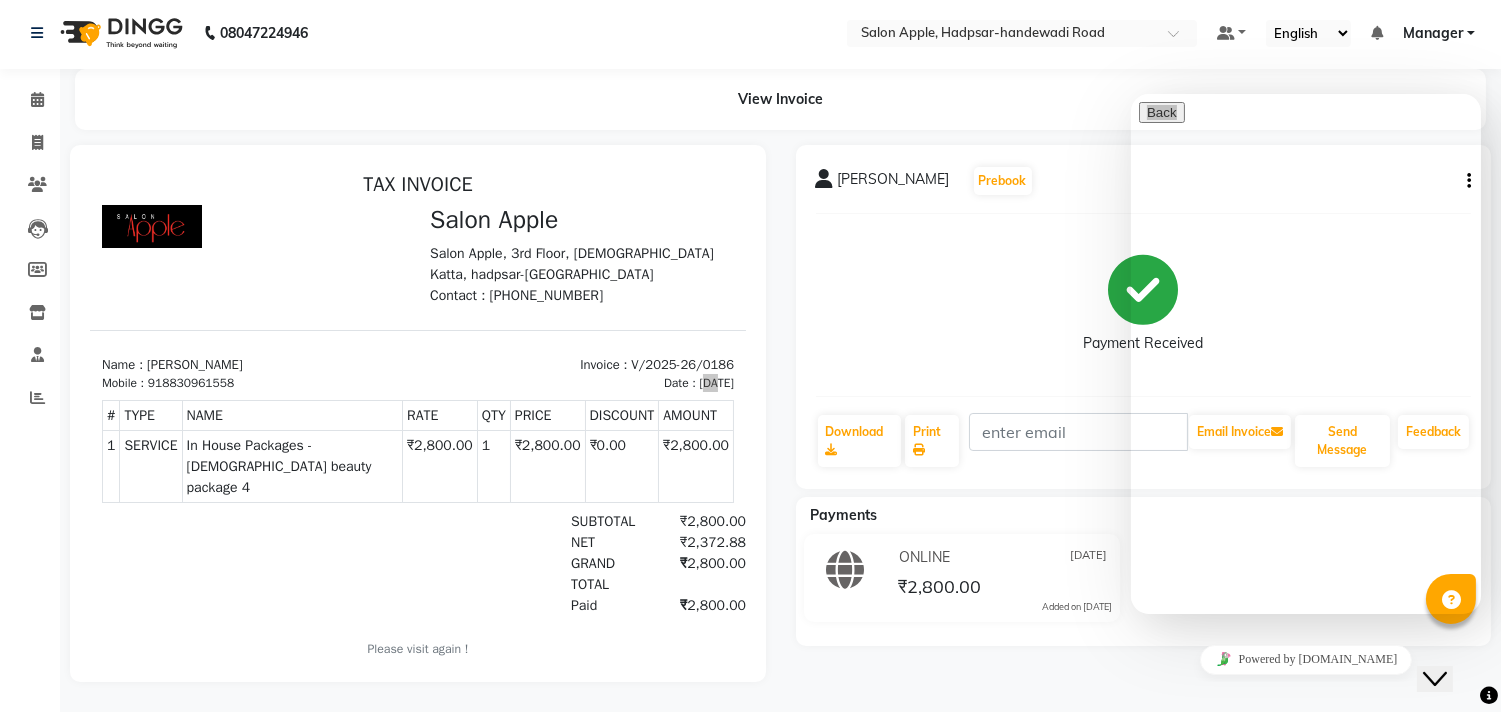 drag, startPoint x: 1391, startPoint y: 72, endPoint x: 66, endPoint y: 152, distance: 1327.4128 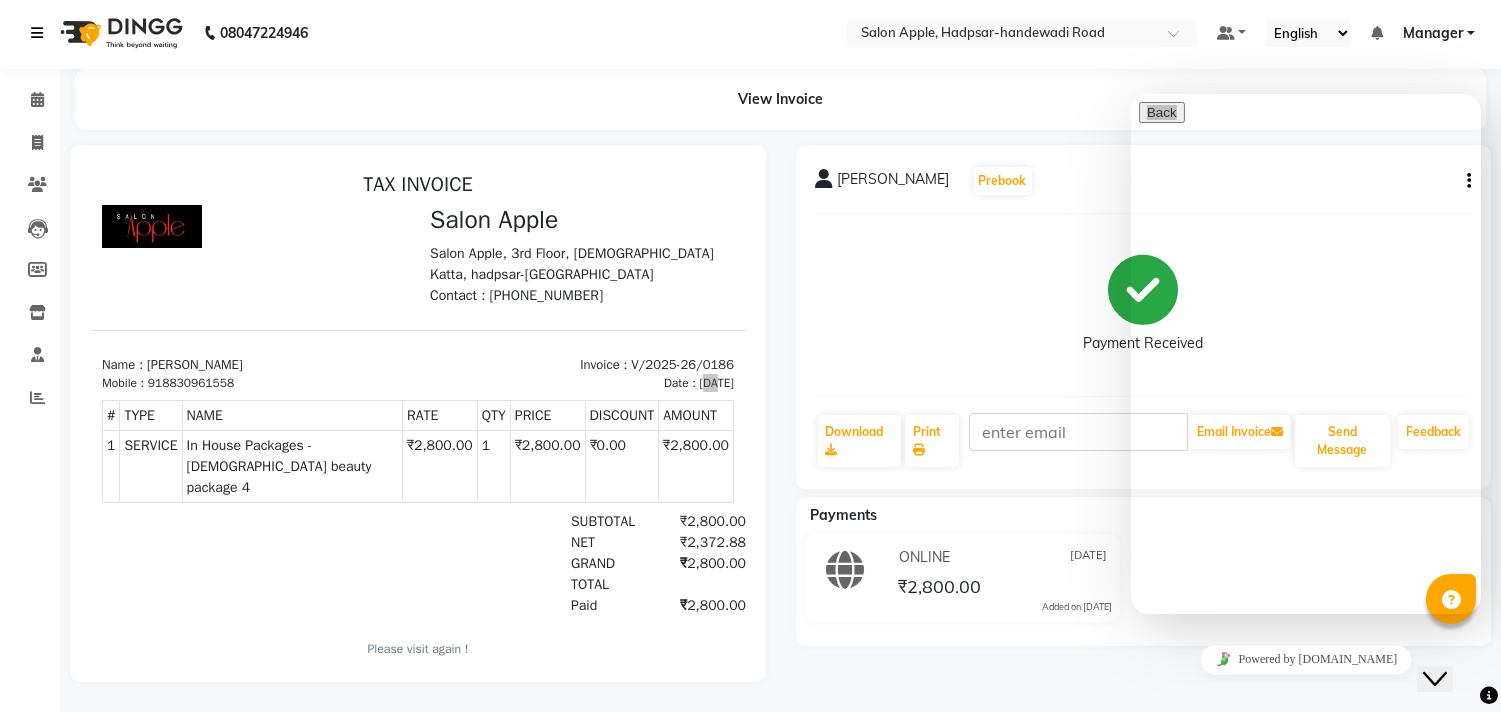 click at bounding box center [41, 33] 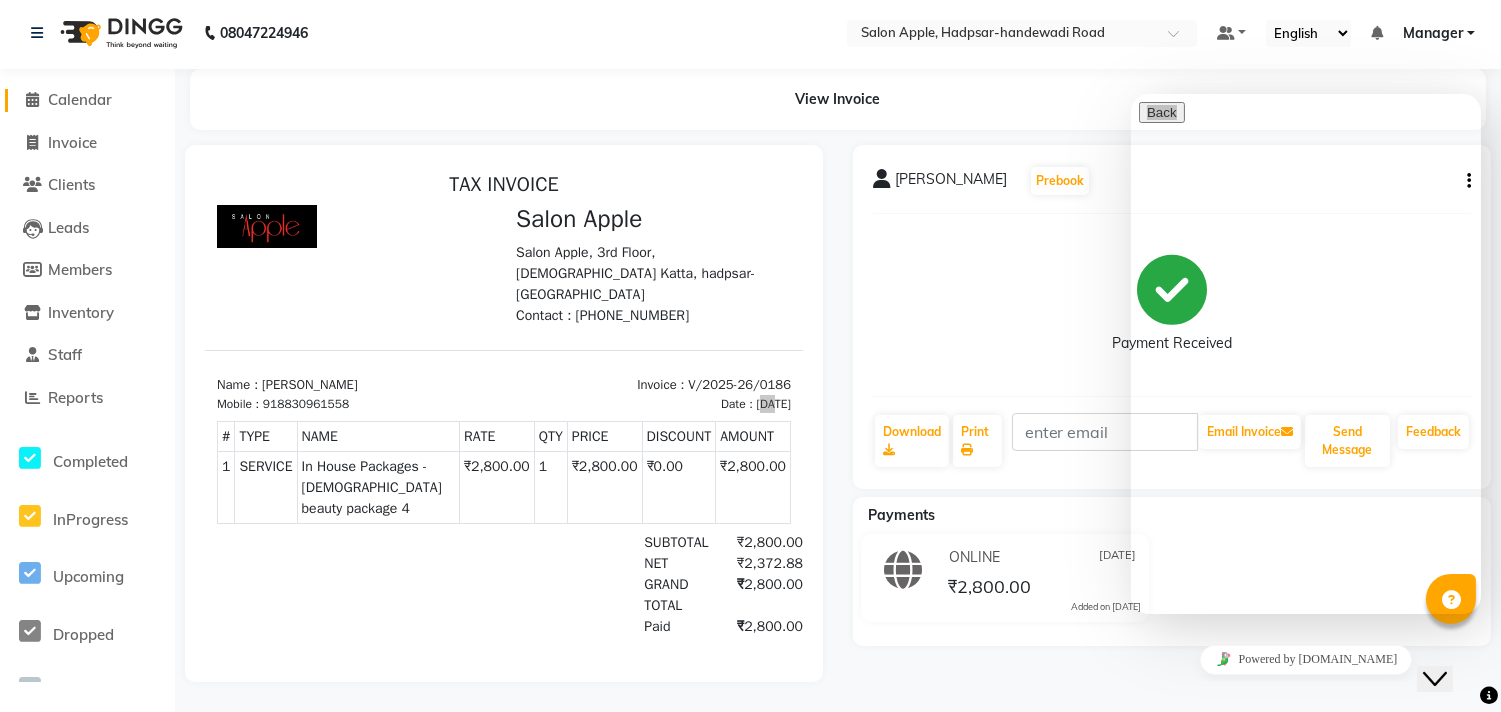 click 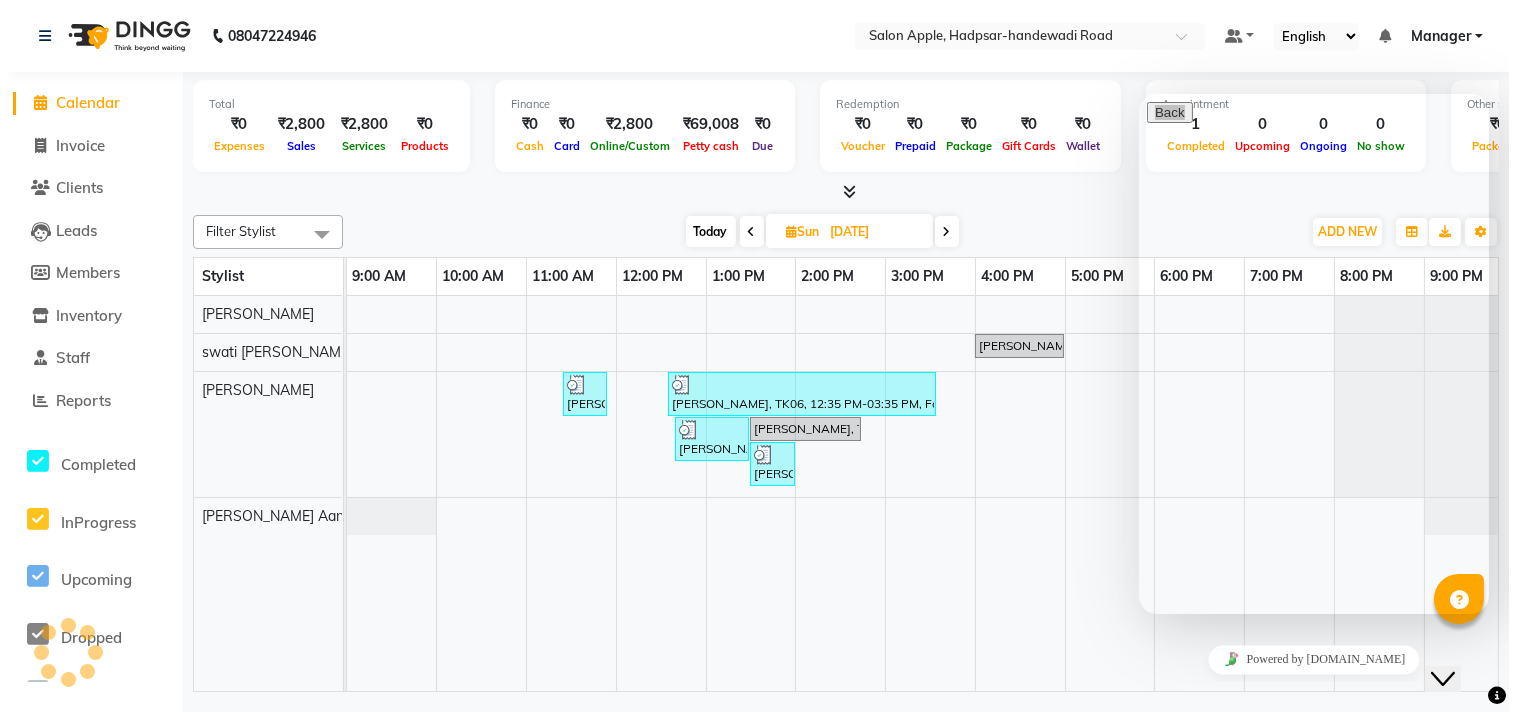 scroll, scrollTop: 0, scrollLeft: 0, axis: both 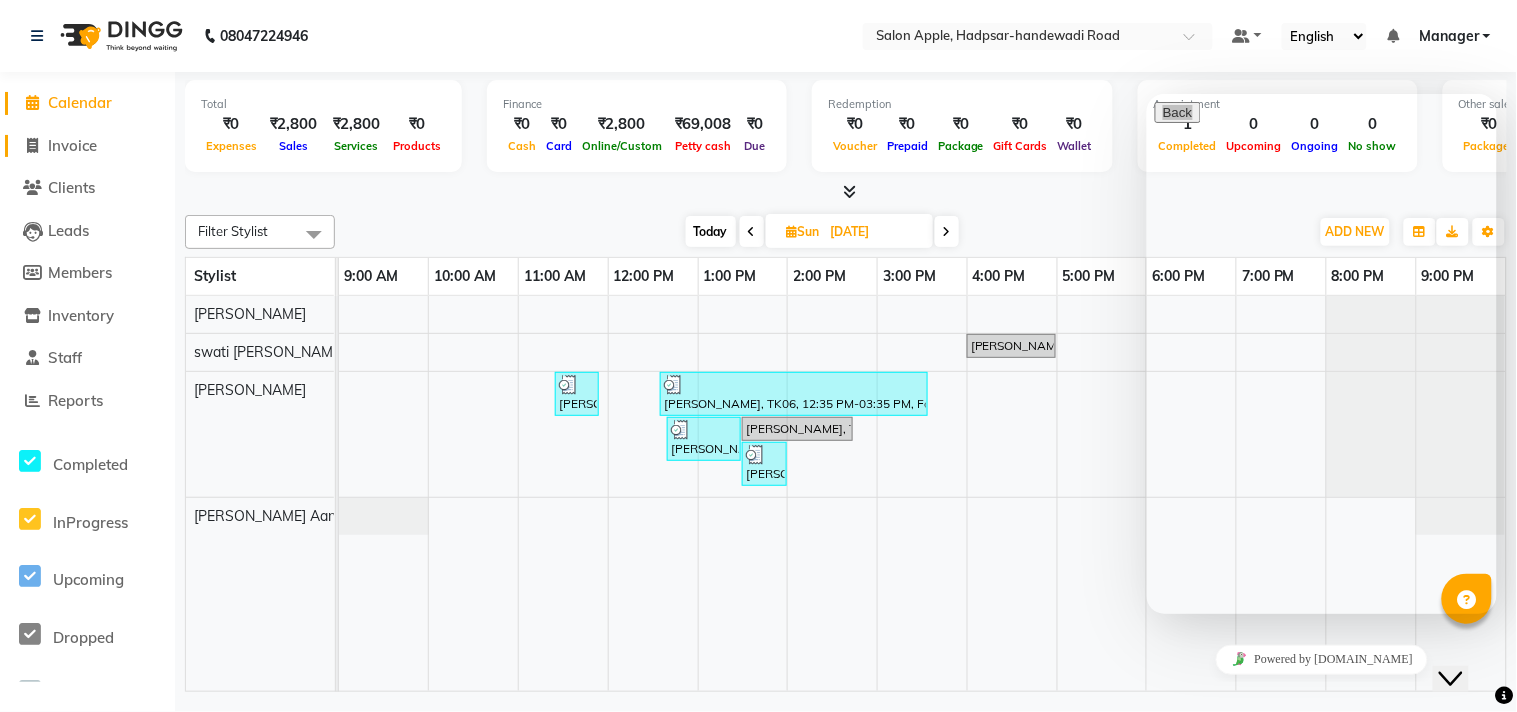 click on "Invoice" 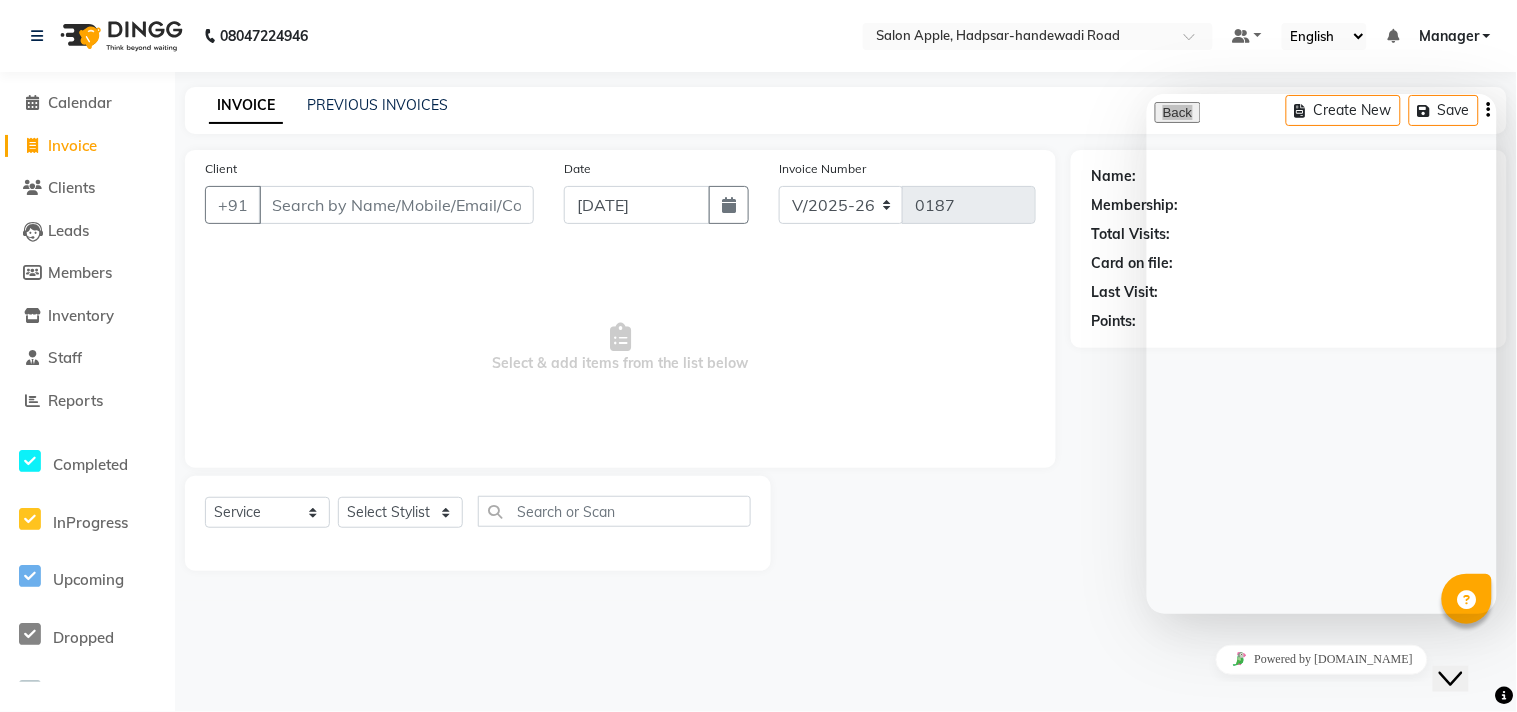 select on "membership" 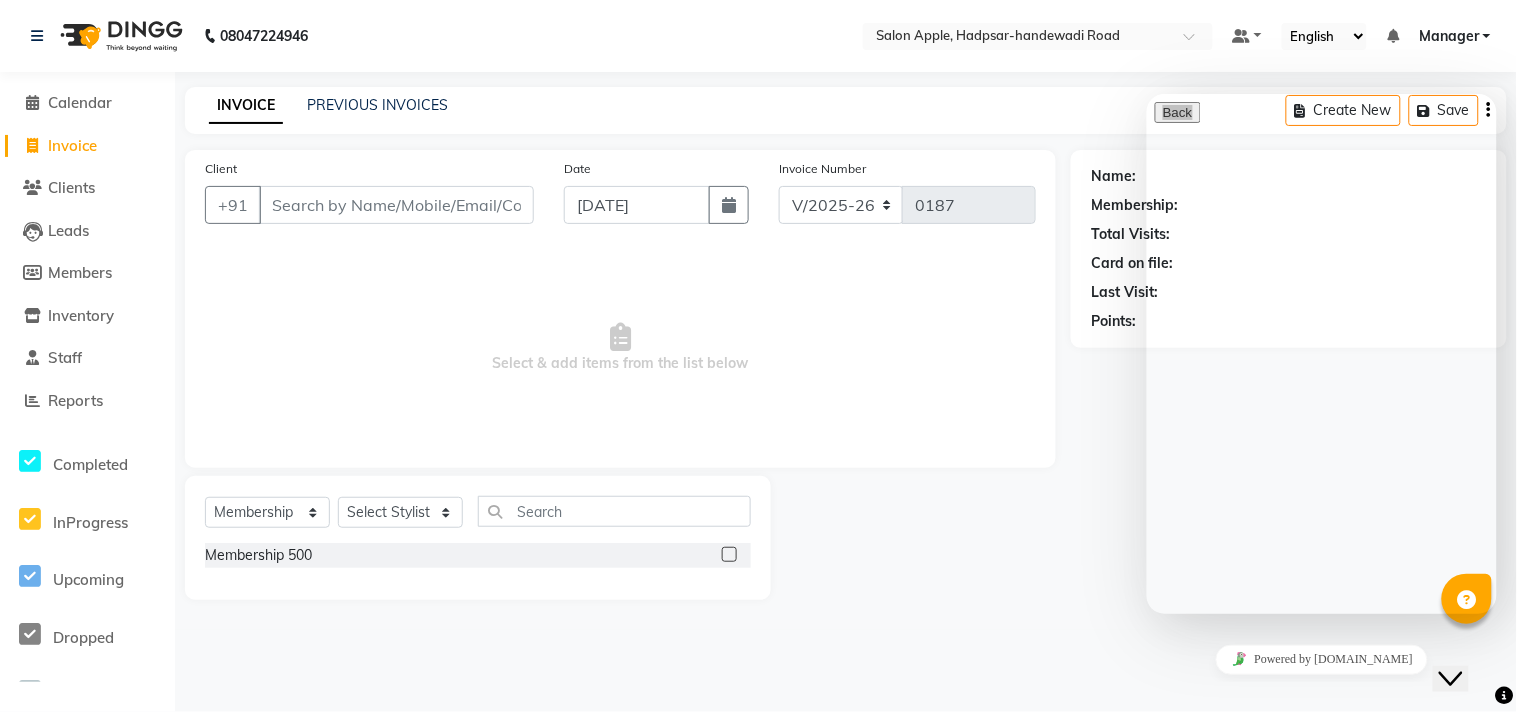 click on "Powered by [DOMAIN_NAME]" at bounding box center [1321, 659] 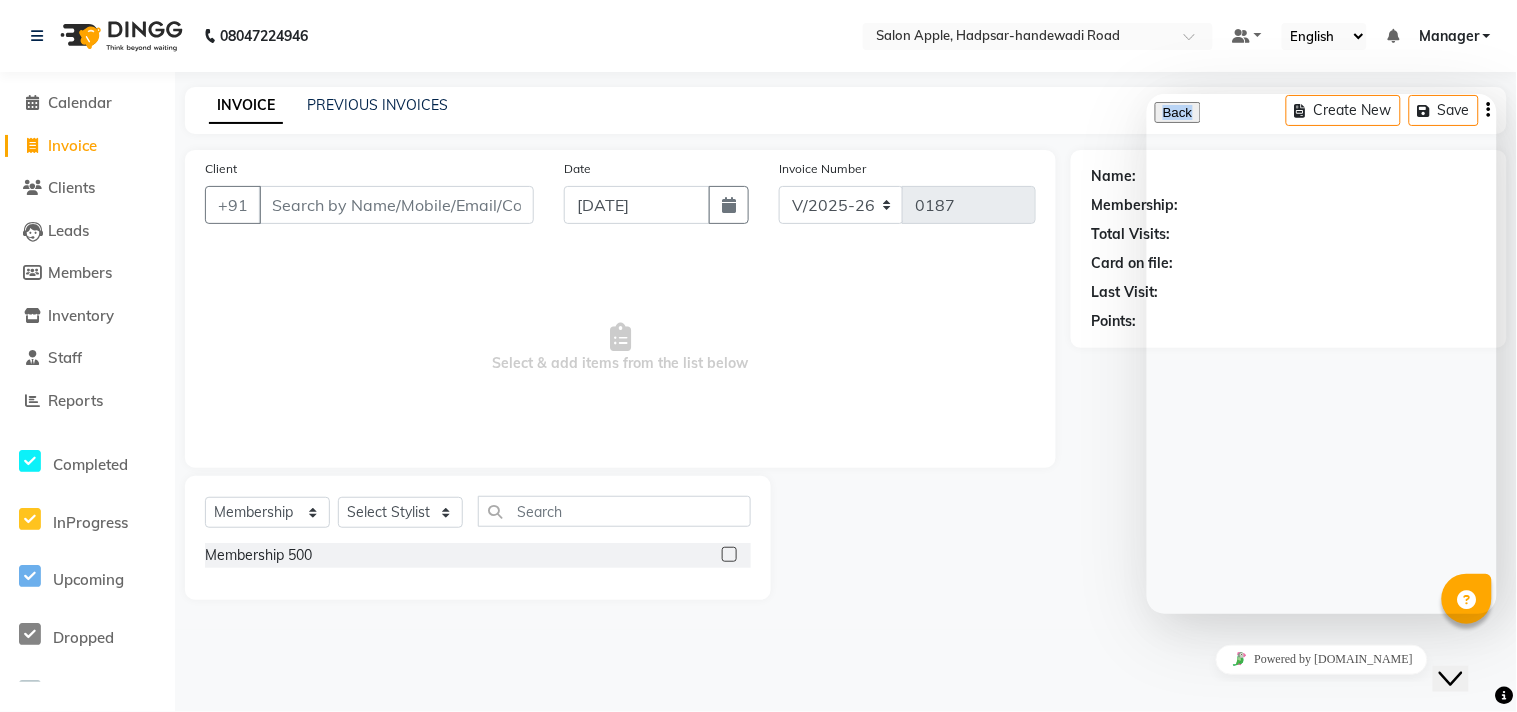 click on "New Conversation   We typically reply in a few minutes" at bounding box center [1321, 820] 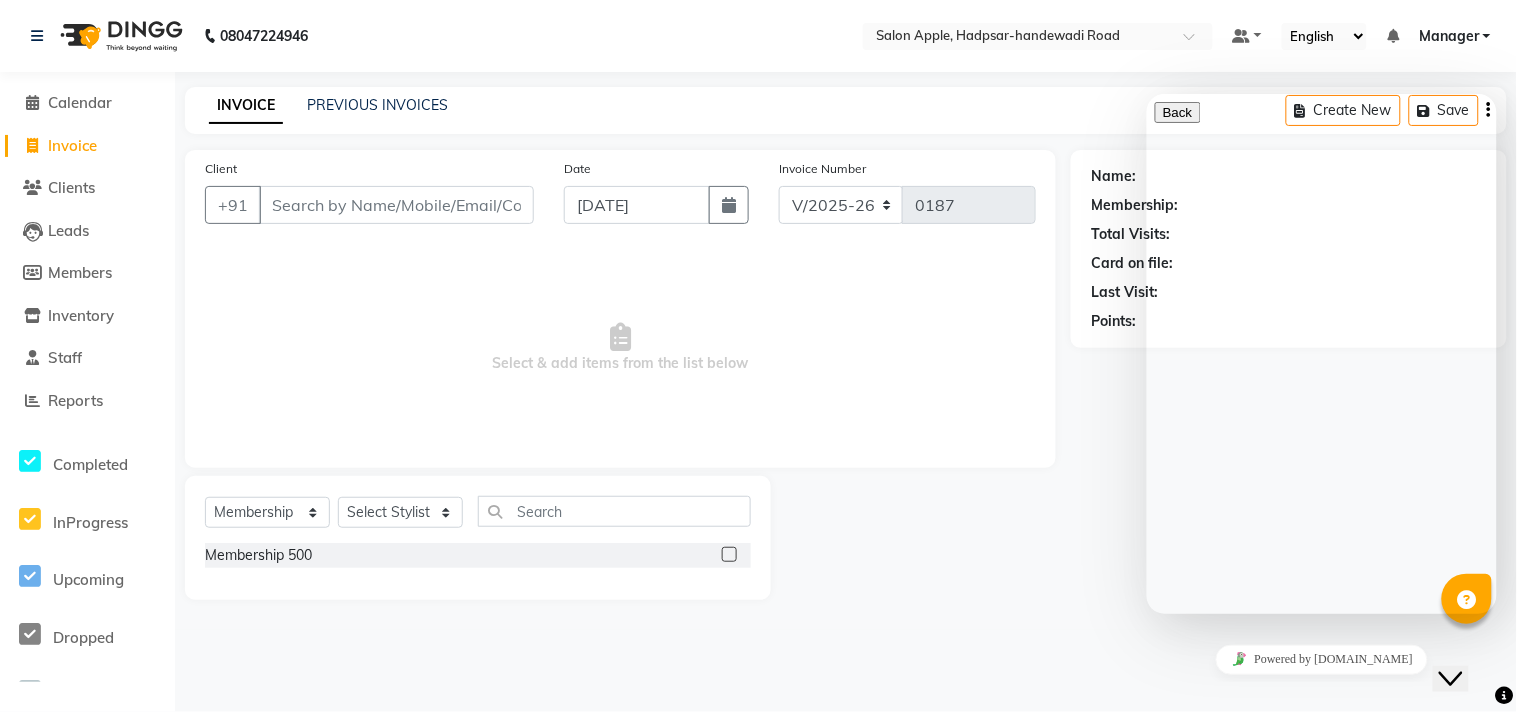 click on "Hi there  Need help? Search our help center for answers or start a conversation:  New Conversation   We typically reply in a few minutes" at bounding box center (1321, 752) 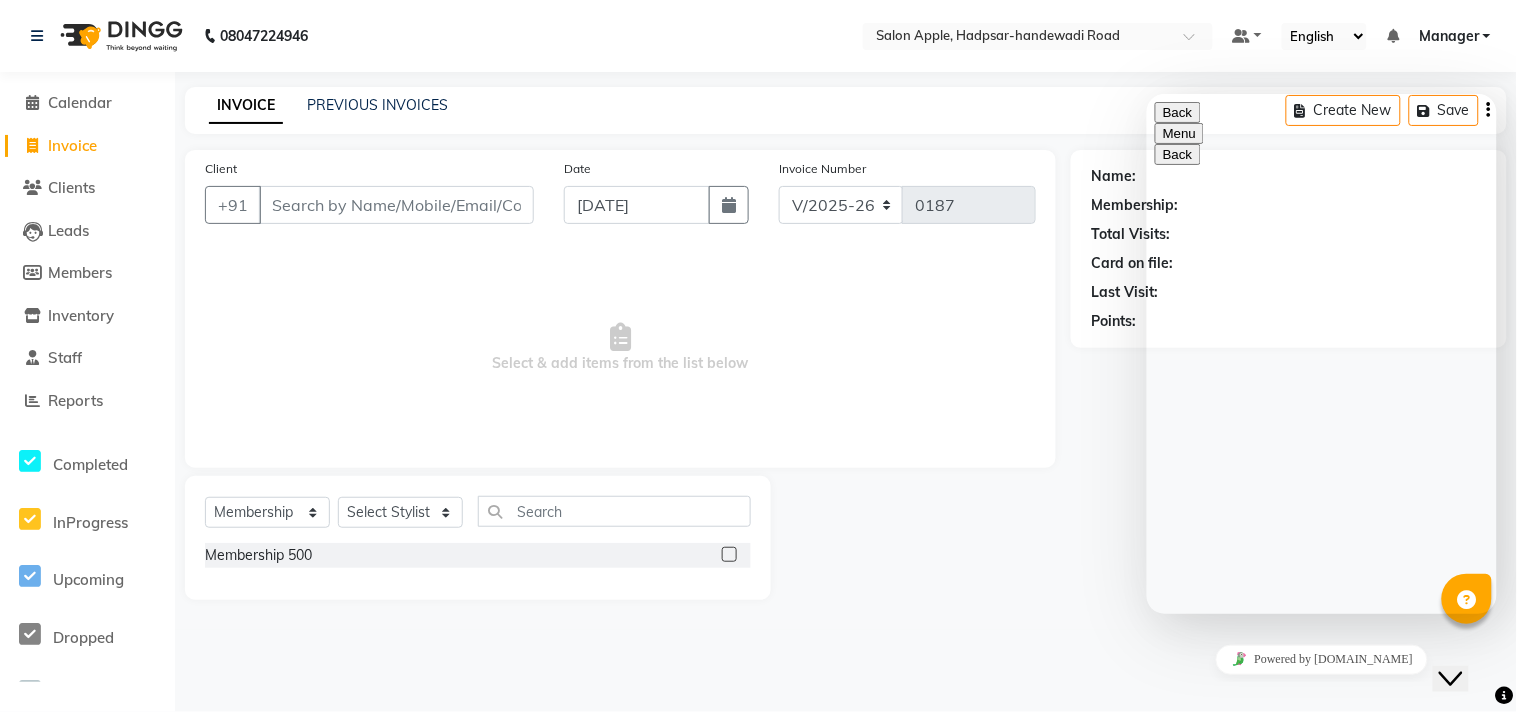 click 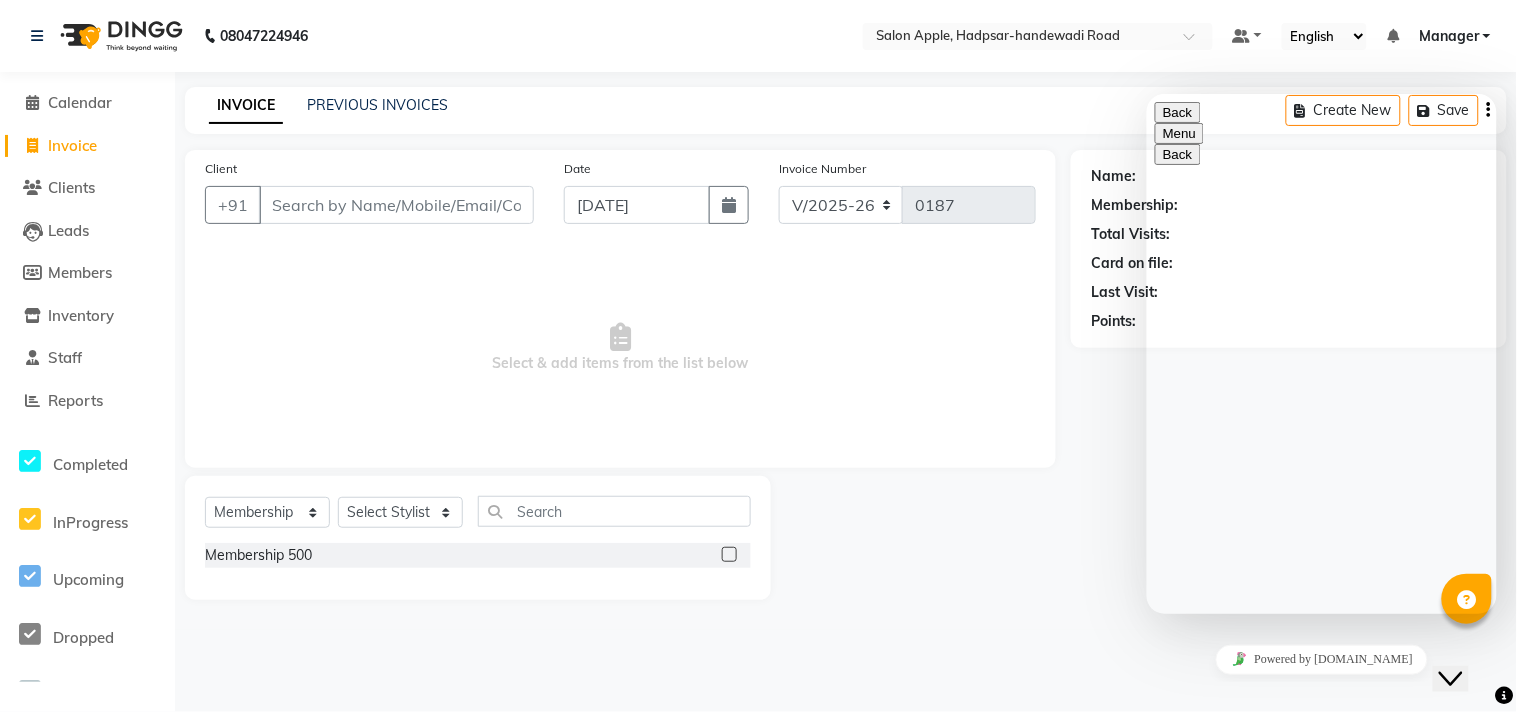click on "Back" at bounding box center [1177, 111] 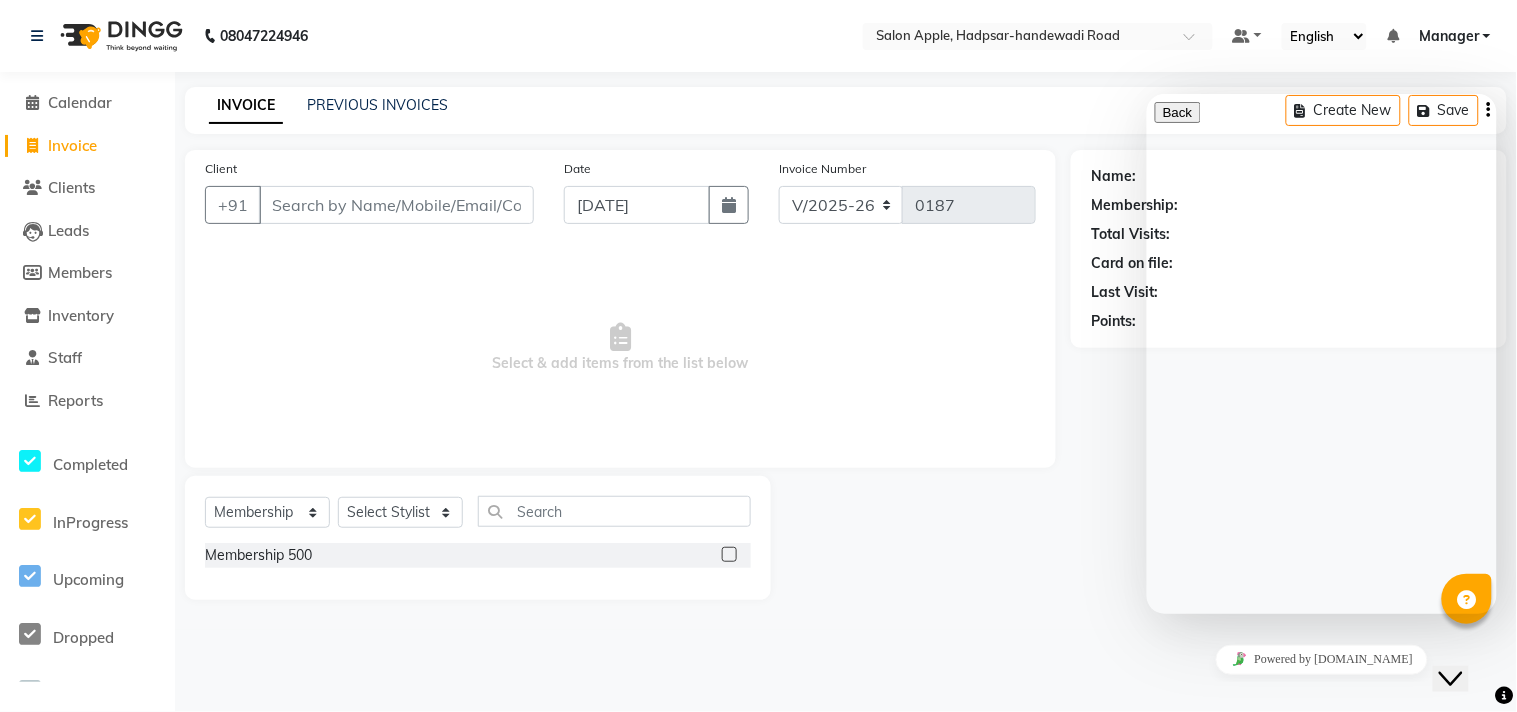 click on "Client +91 Date [DATE] Invoice Number V/2025 V/[PHONE_NUMBER]  Select & add items from the list below" 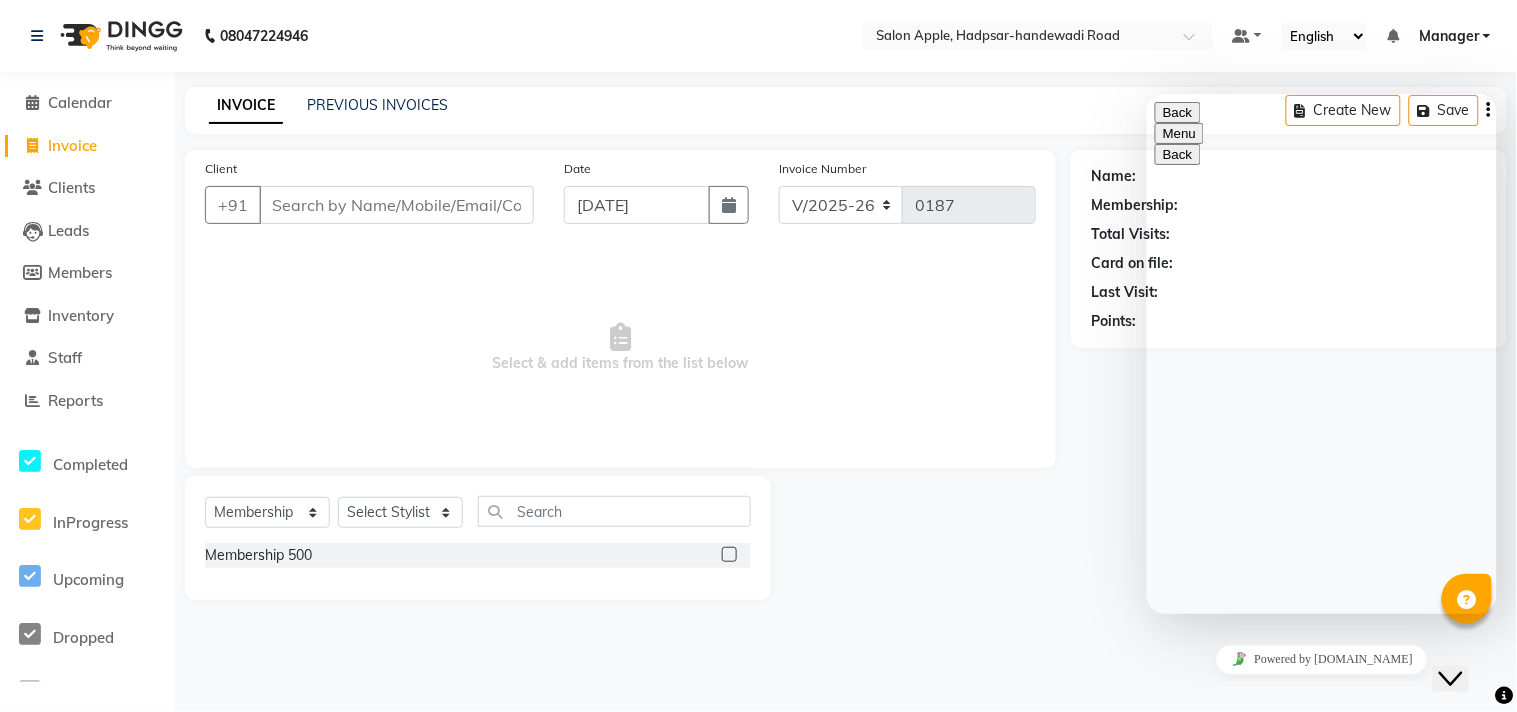 click on "Menu" at bounding box center (1178, 132) 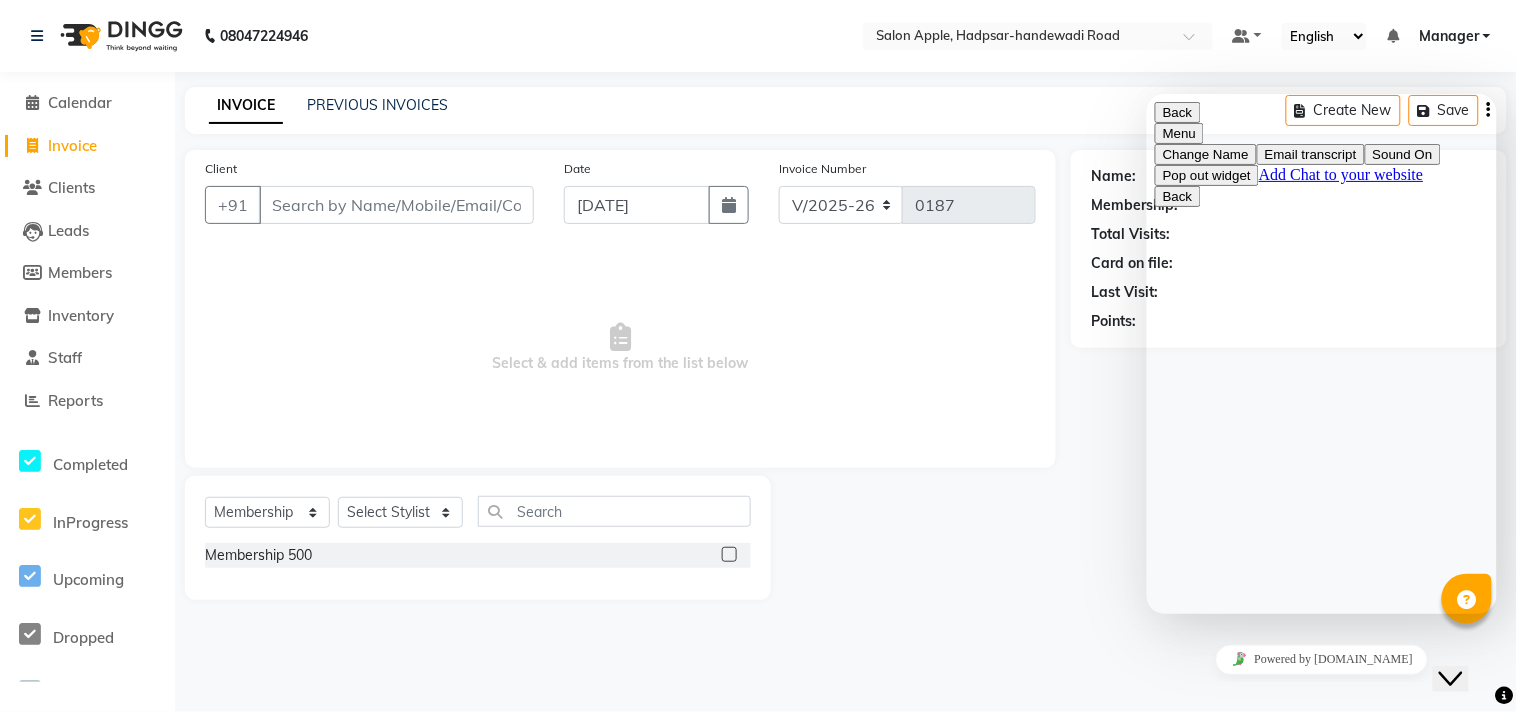 click on "Back" at bounding box center [1177, 111] 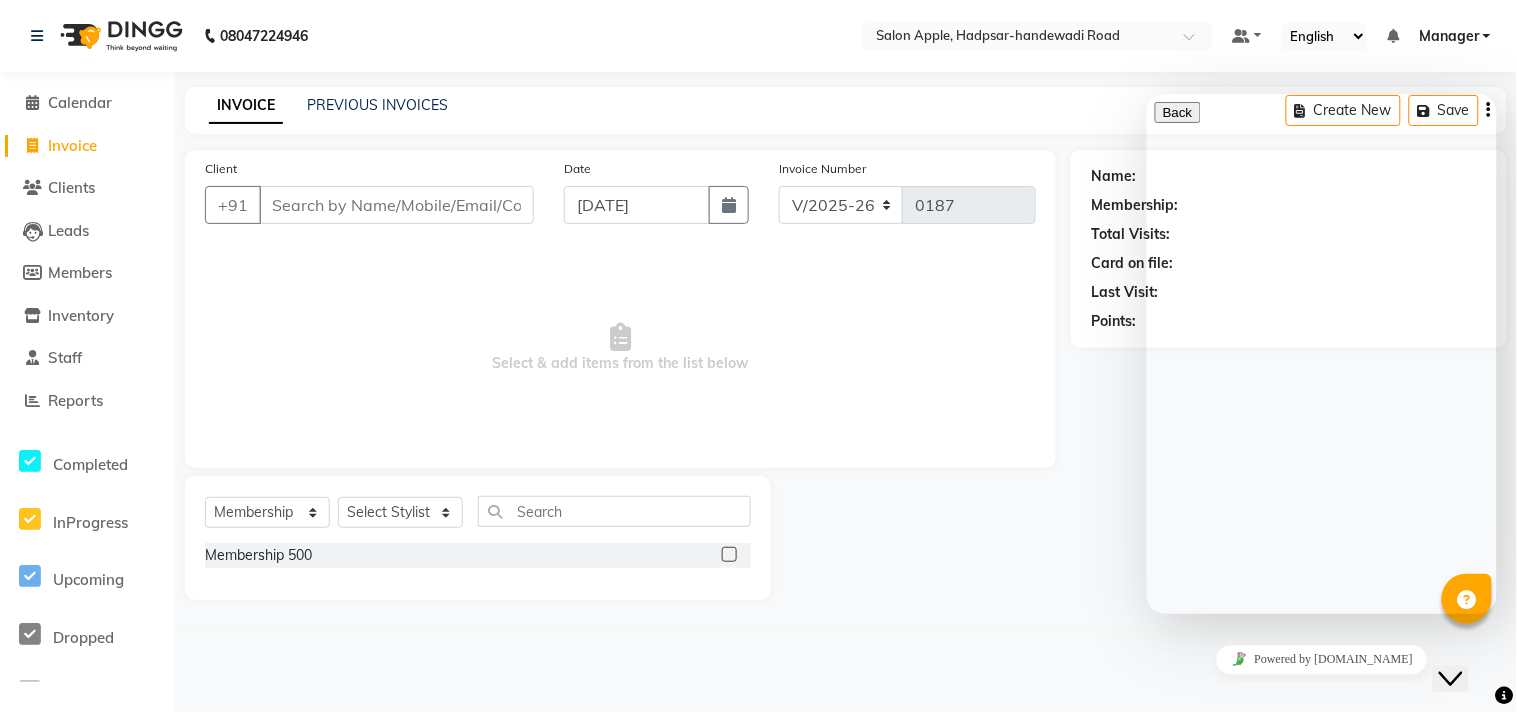 click on "Hi there  Need help? Search our help center for answers or start a conversation:  New Conversation   We typically reply in a few minutes" at bounding box center (1321, 752) 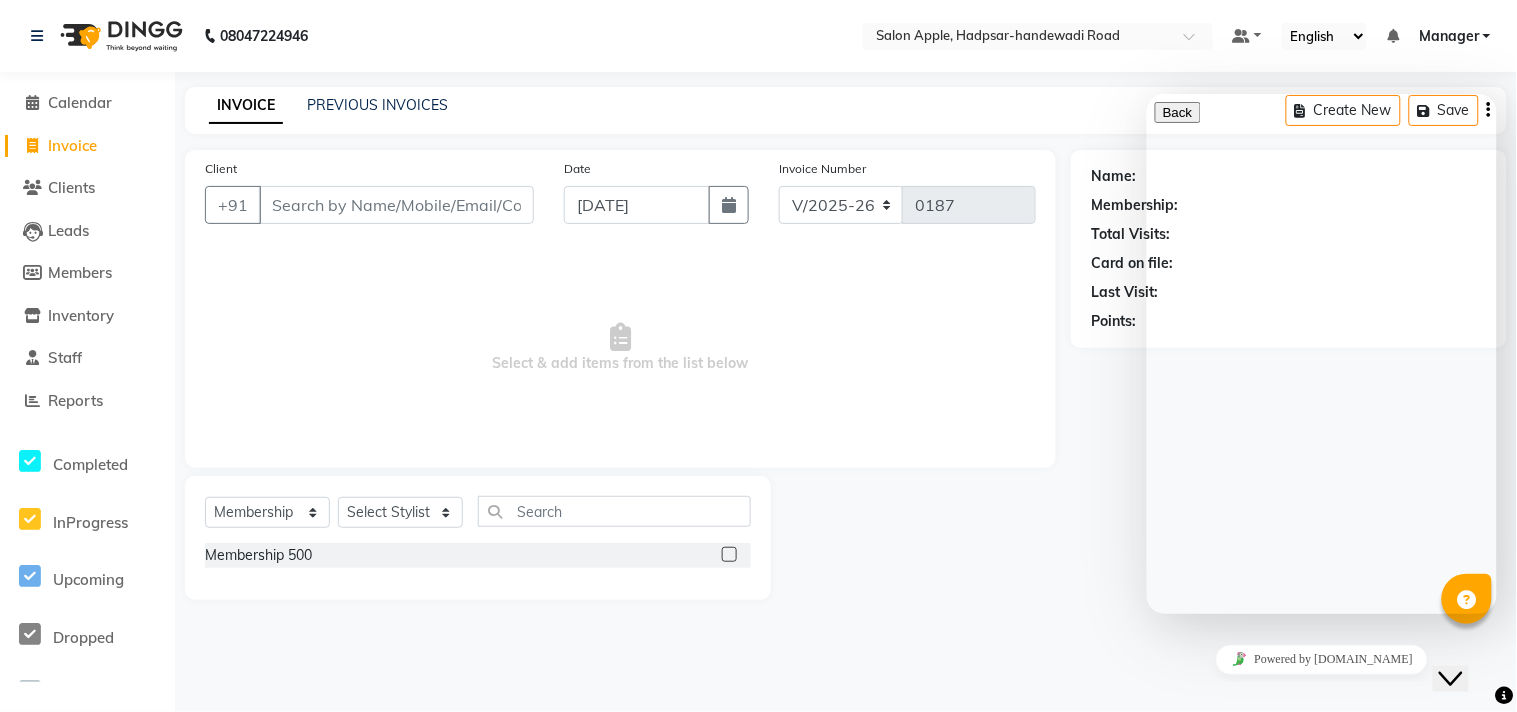 drag, startPoint x: 1031, startPoint y: 508, endPoint x: 1086, endPoint y: 504, distance: 55.145264 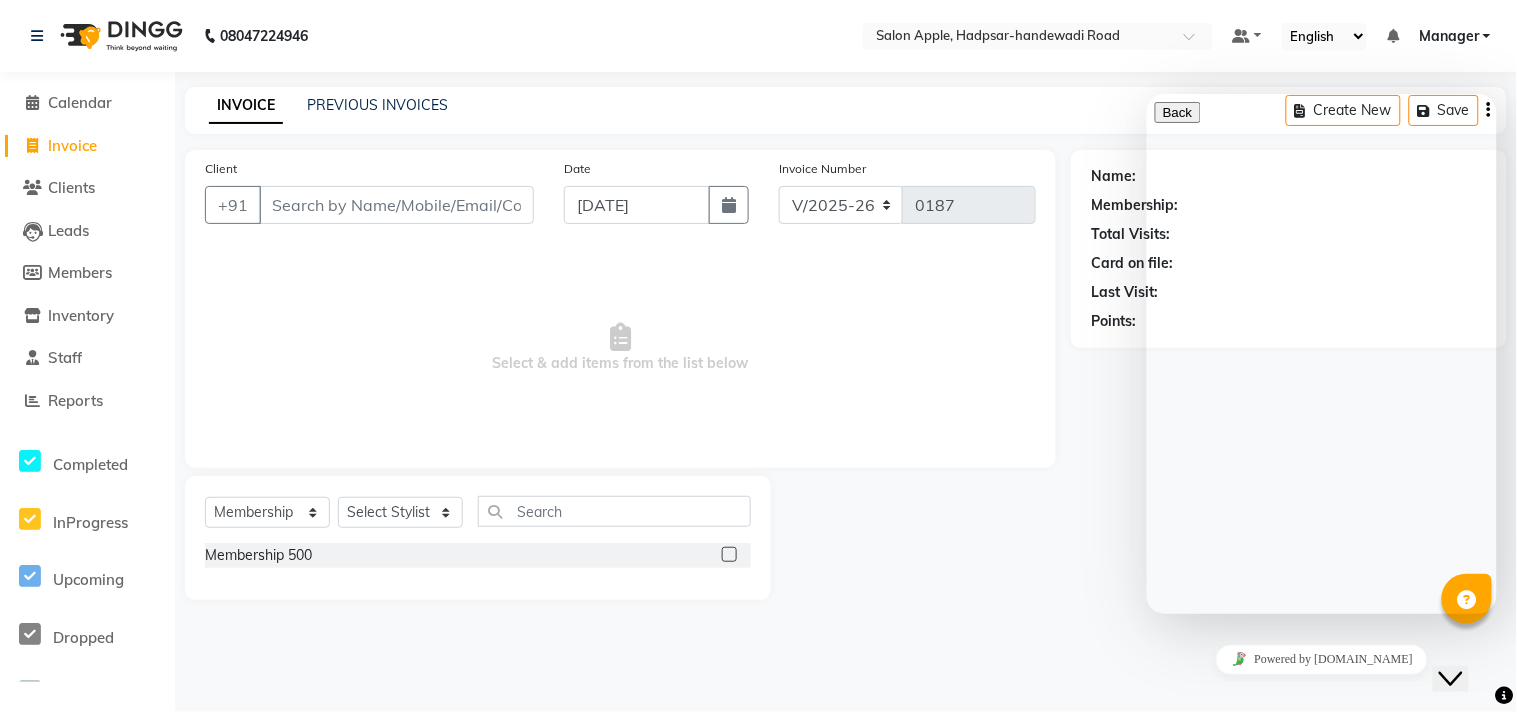 click on "Close Chat This icon closes the chat window." 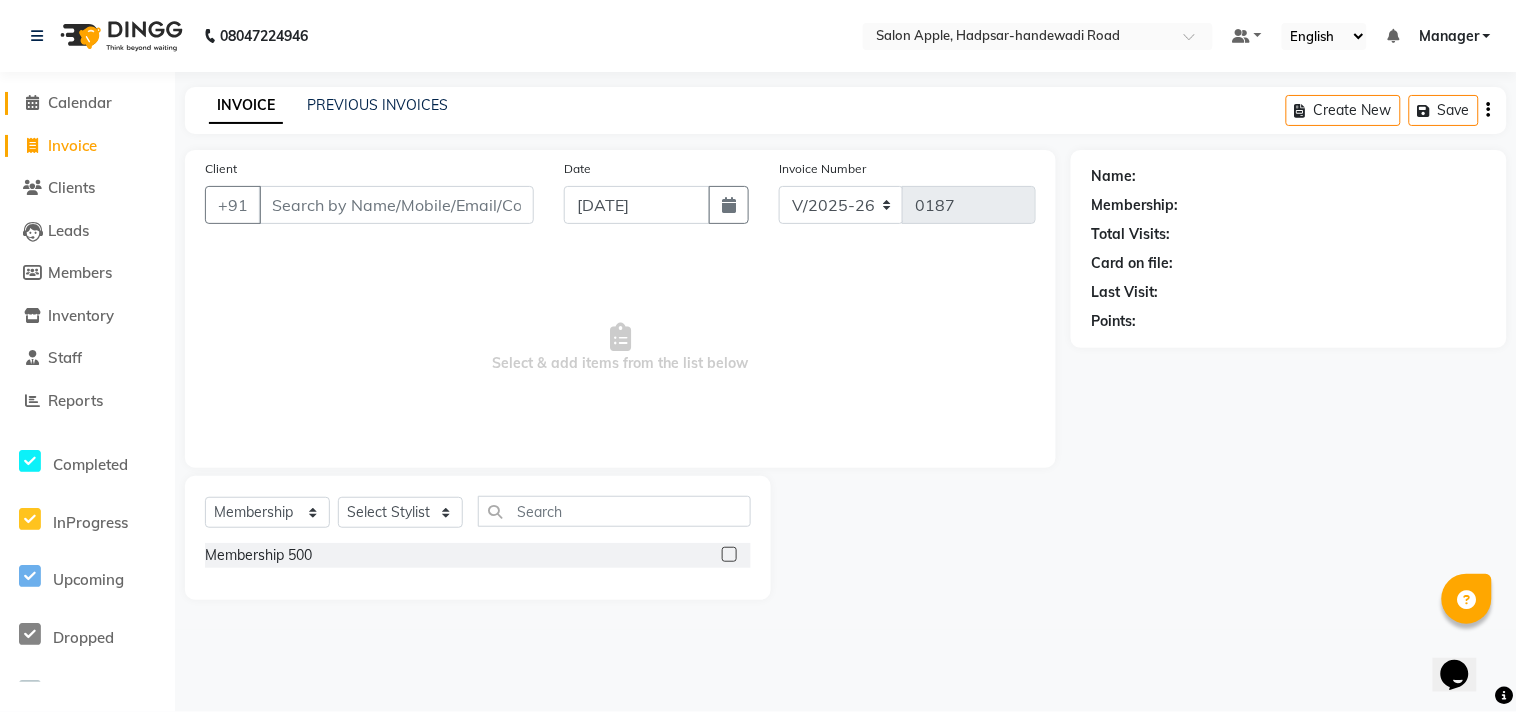 click 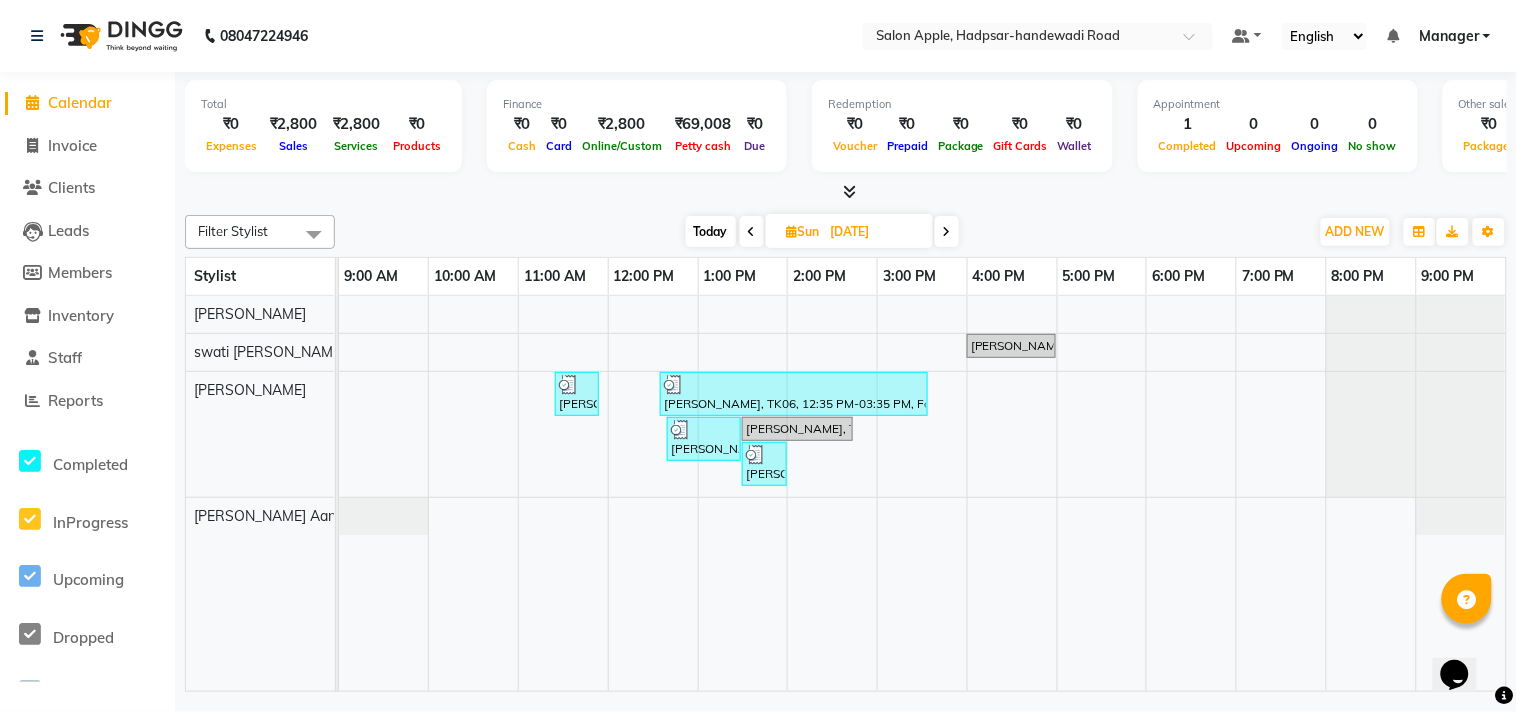click at bounding box center [947, 232] 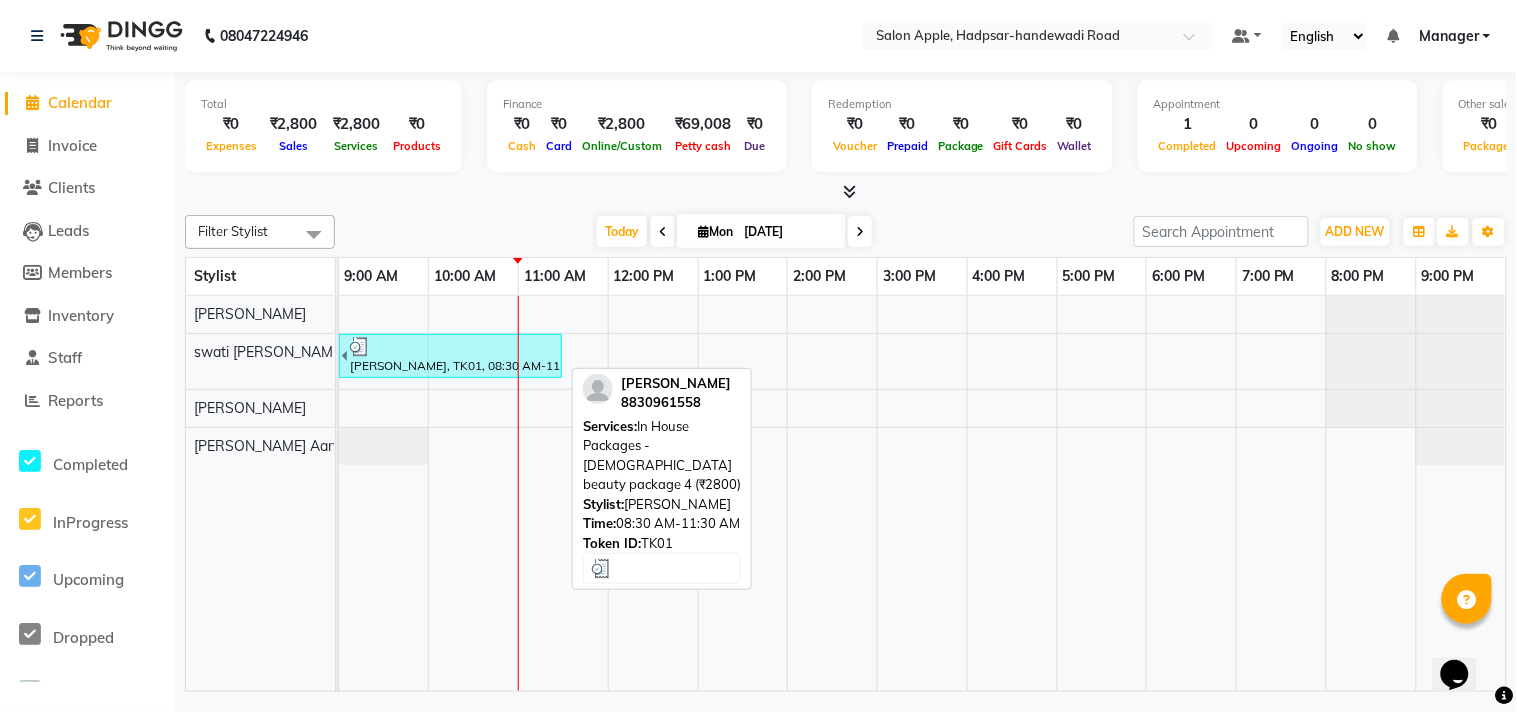 click on "[PERSON_NAME], TK01, 08:30 AM-11:30 AM, In House Packages - [DEMOGRAPHIC_DATA] beauty package 4 (₹2800)" at bounding box center [454, 356] 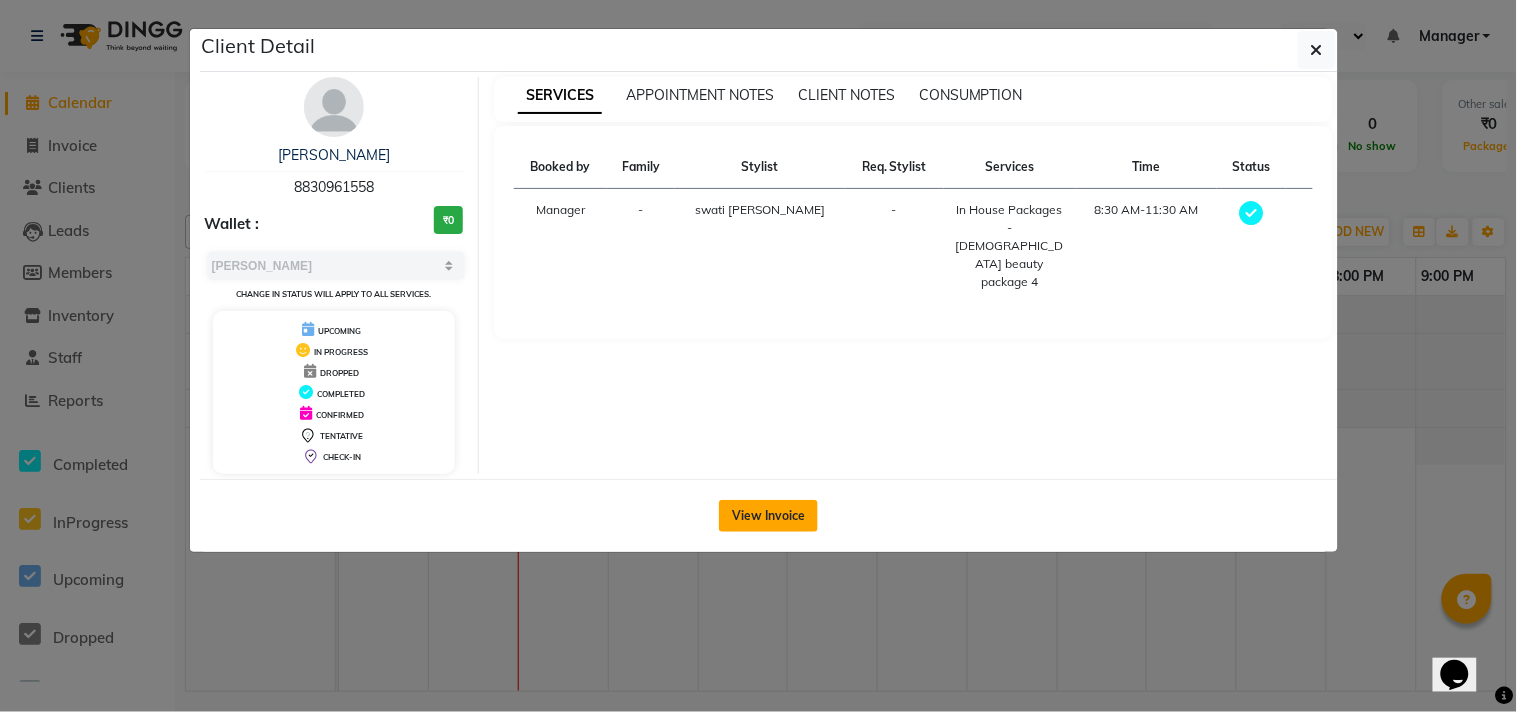 click on "View Invoice" 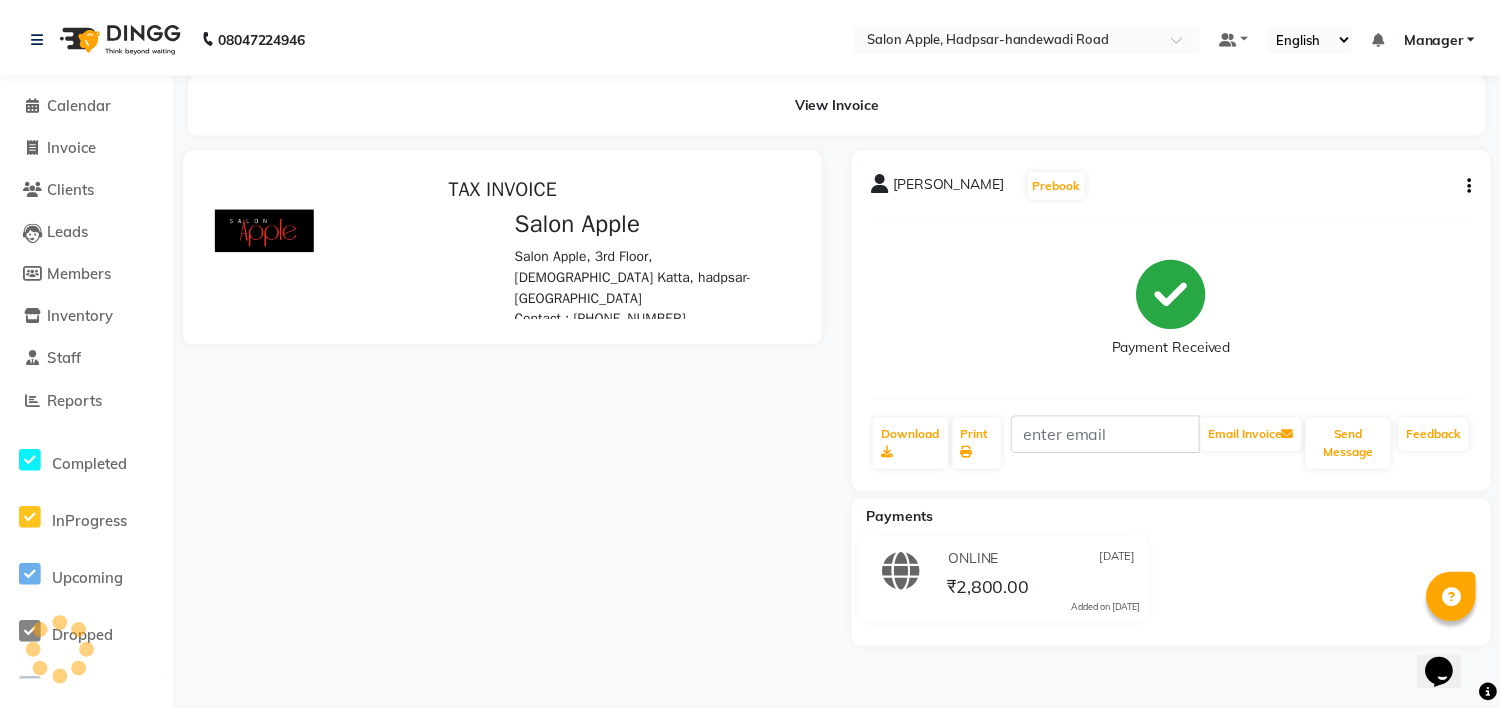 scroll, scrollTop: 0, scrollLeft: 0, axis: both 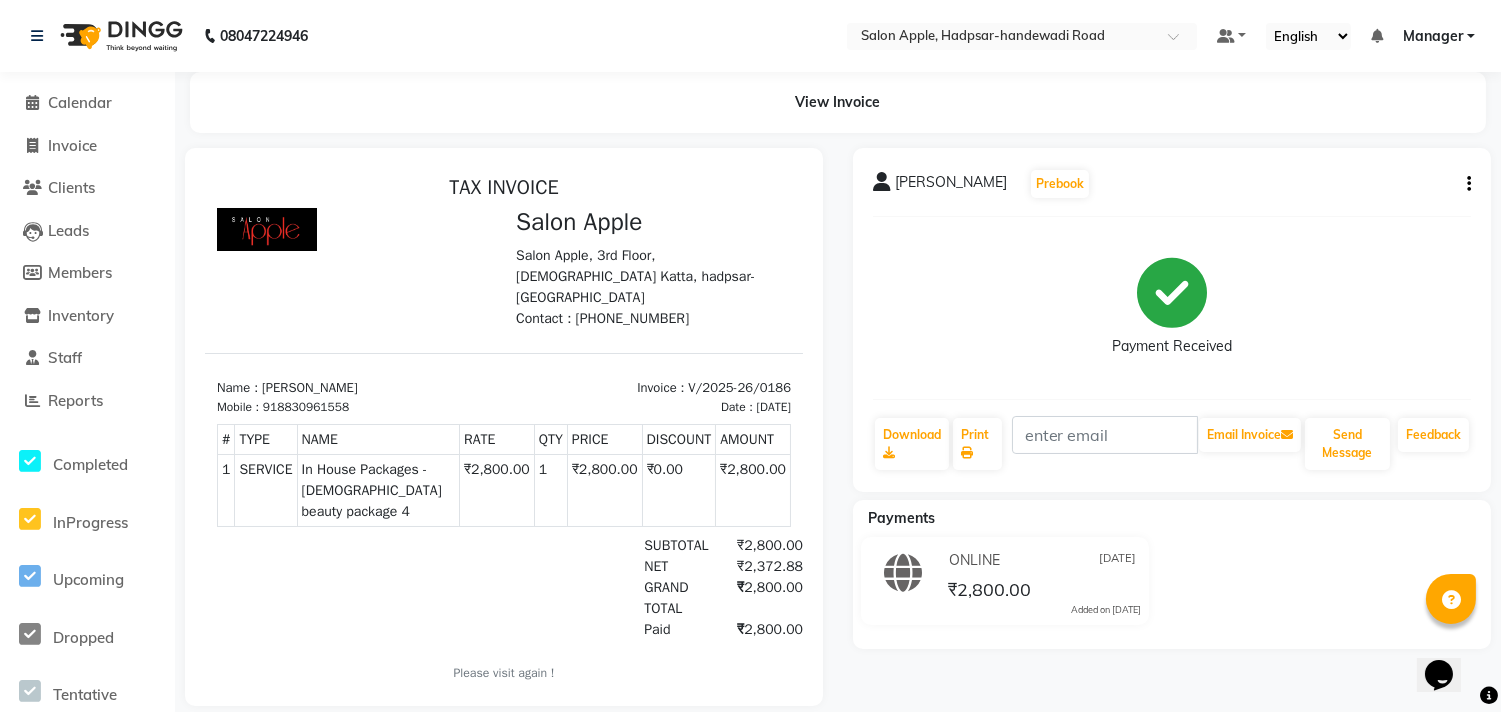 click on "View Invoice" 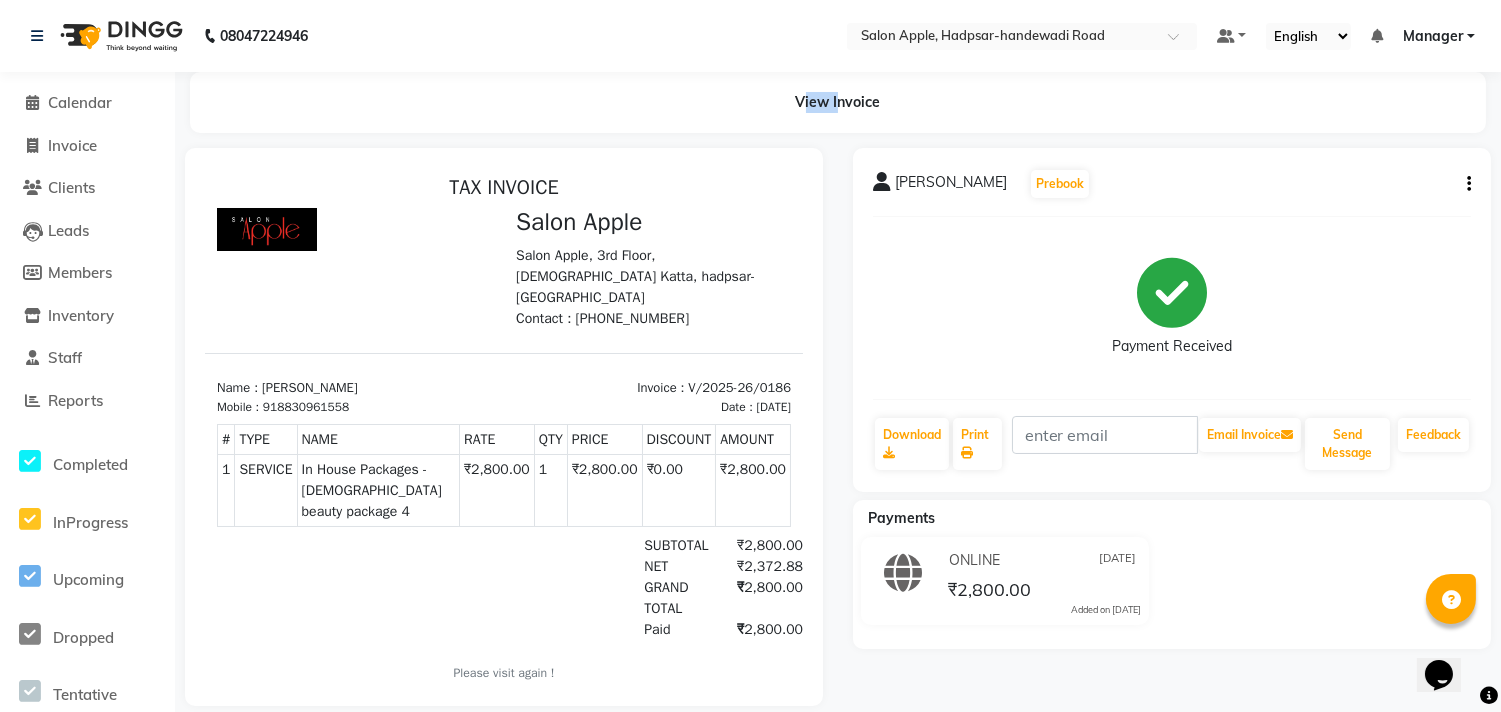 click on "View Invoice" 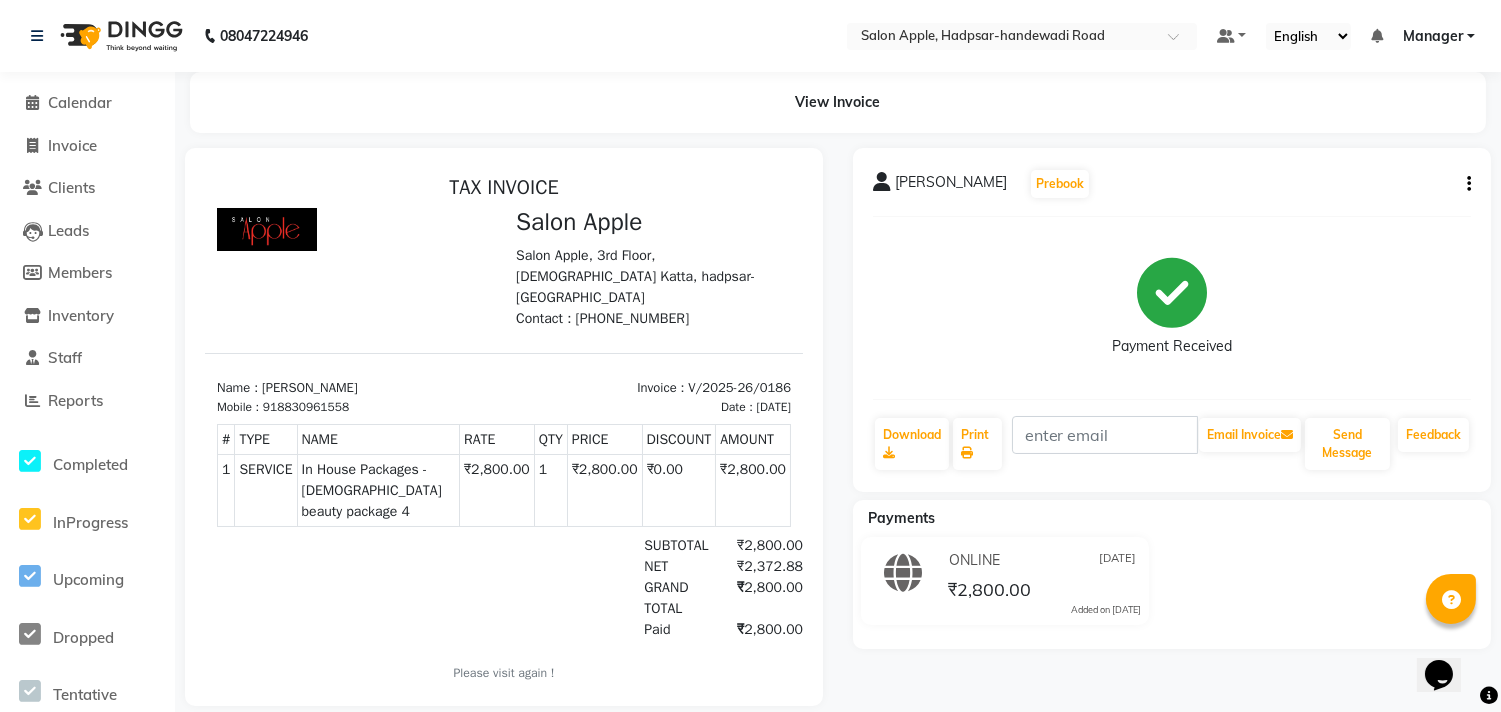 click on "[PERSON_NAME]  Prebook   Payment Received  Download  Print   Email Invoice   Send Message Feedback" 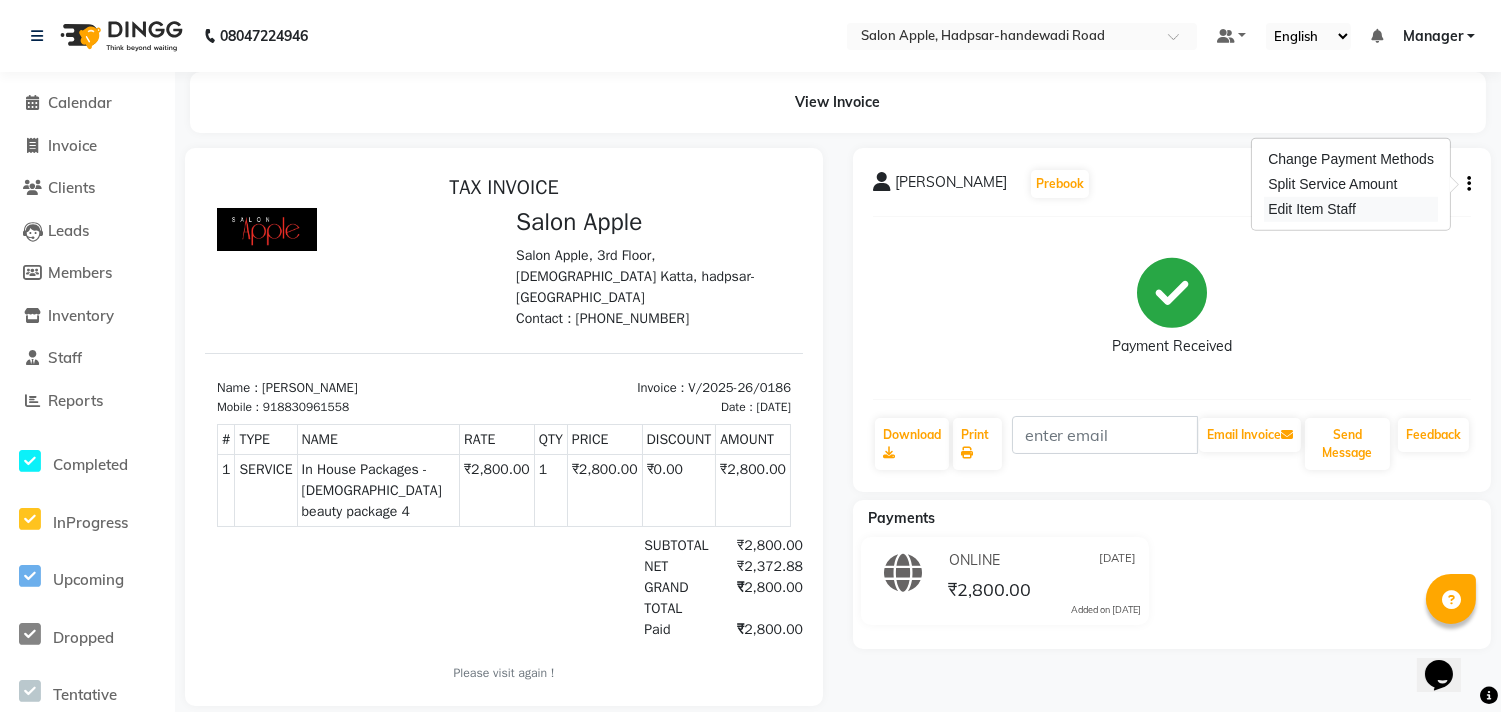 click on "Edit Item Staff" at bounding box center (1351, 209) 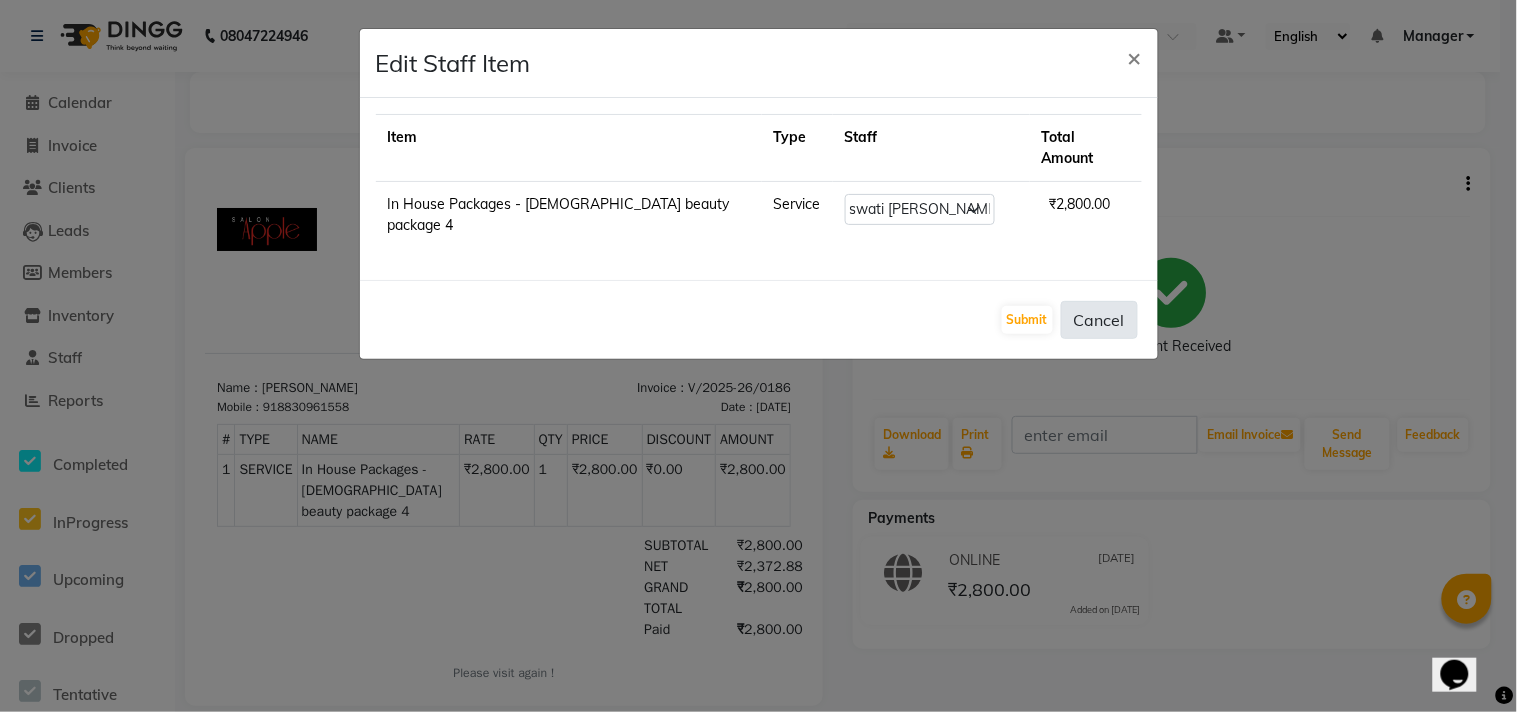 click on "Cancel" 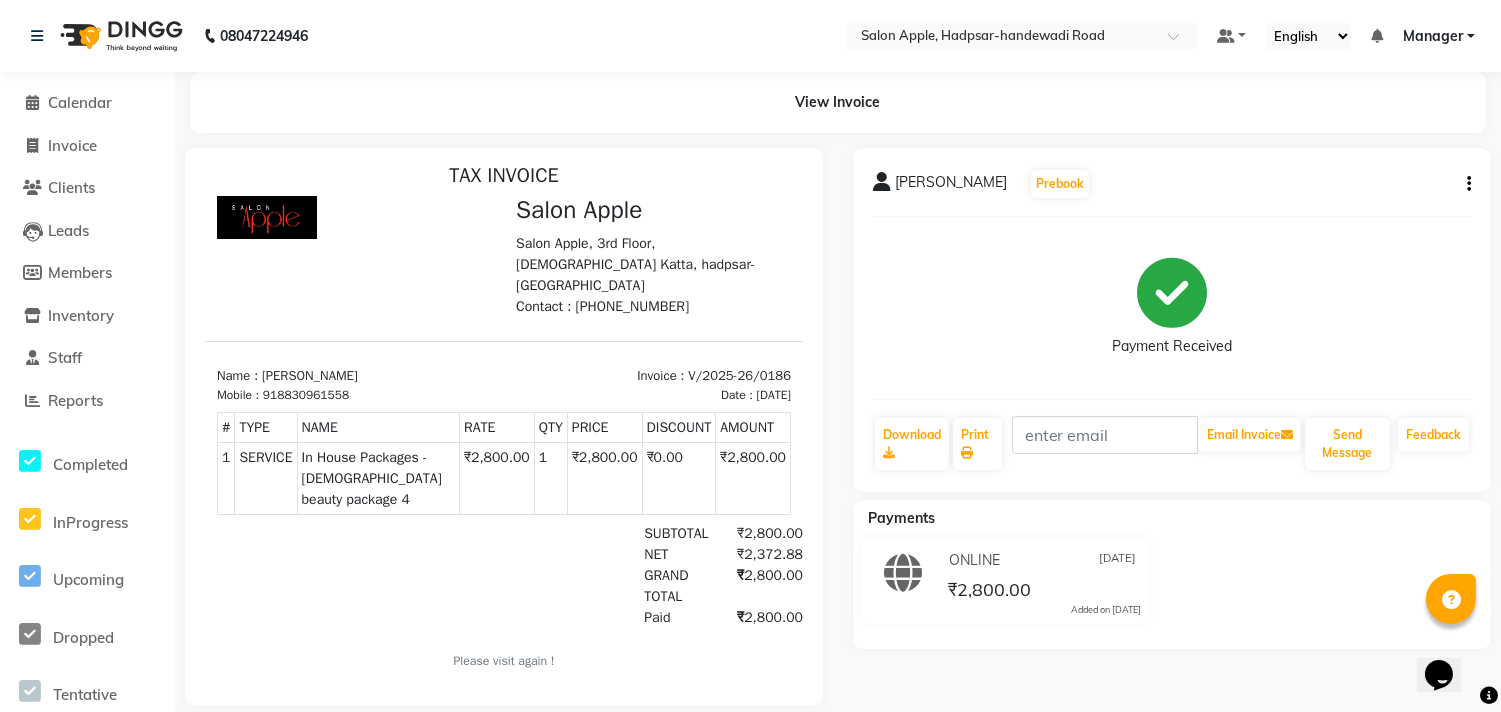 scroll, scrollTop: 15, scrollLeft: 0, axis: vertical 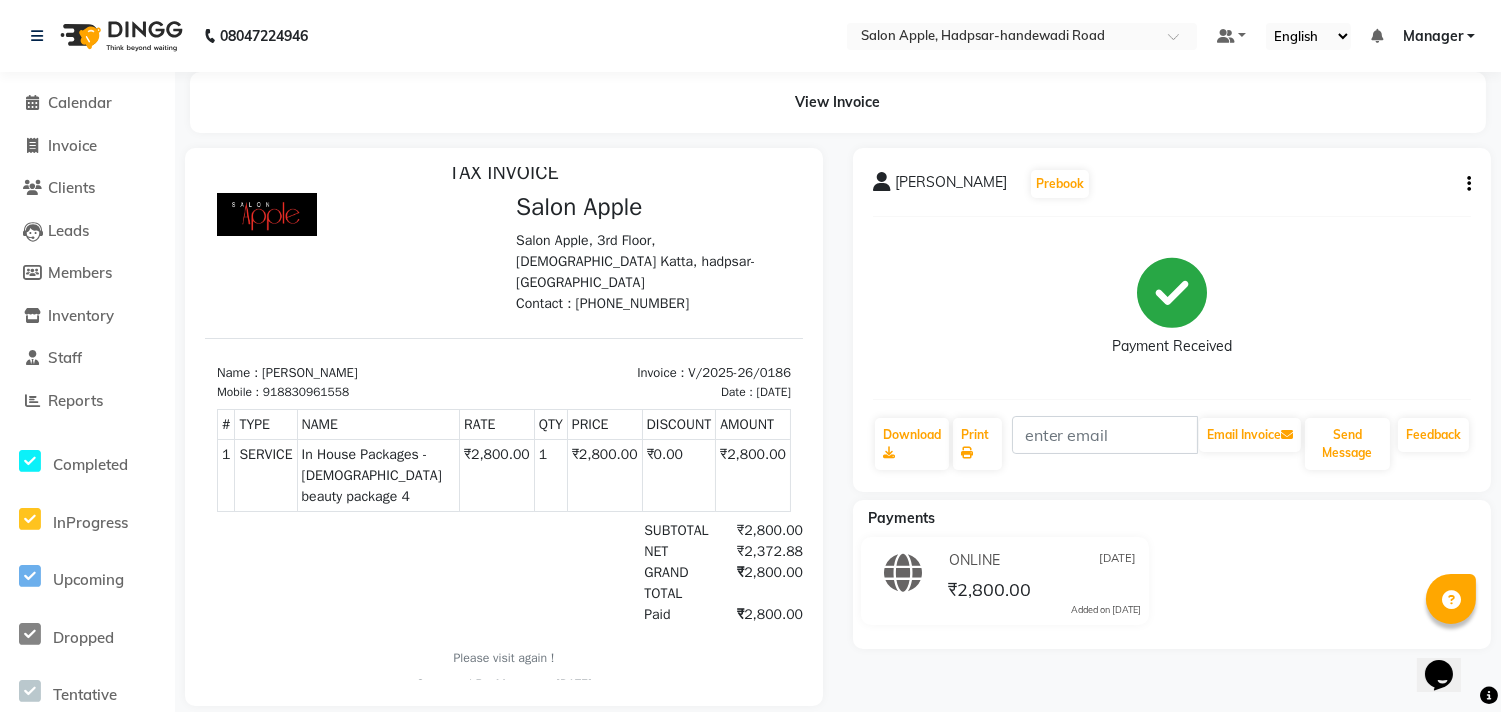 click on "Generated By :  Manager  at [DATE]" at bounding box center [503, 683] 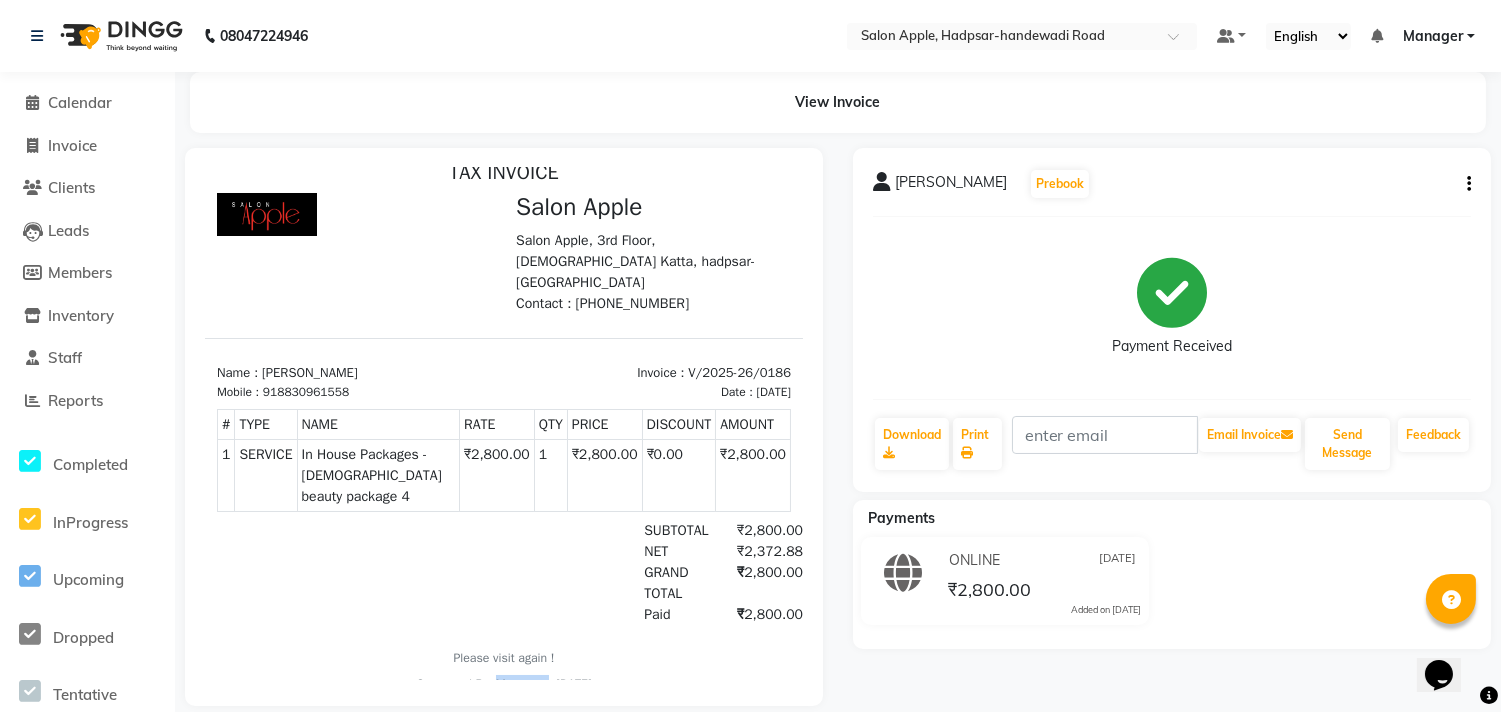 click on "Manager" at bounding box center (518, 683) 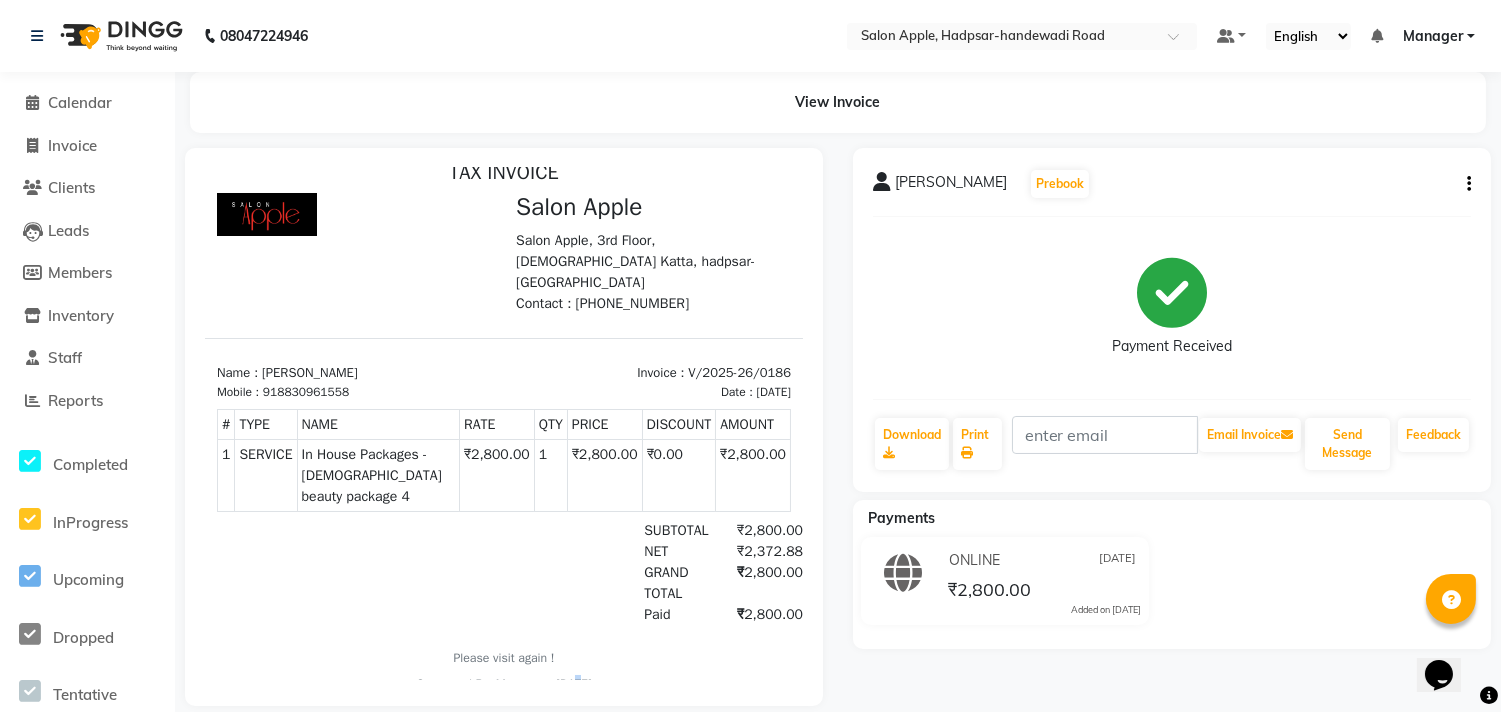 click on "Generated By :  Manager  at [DATE]" at bounding box center (503, 683) 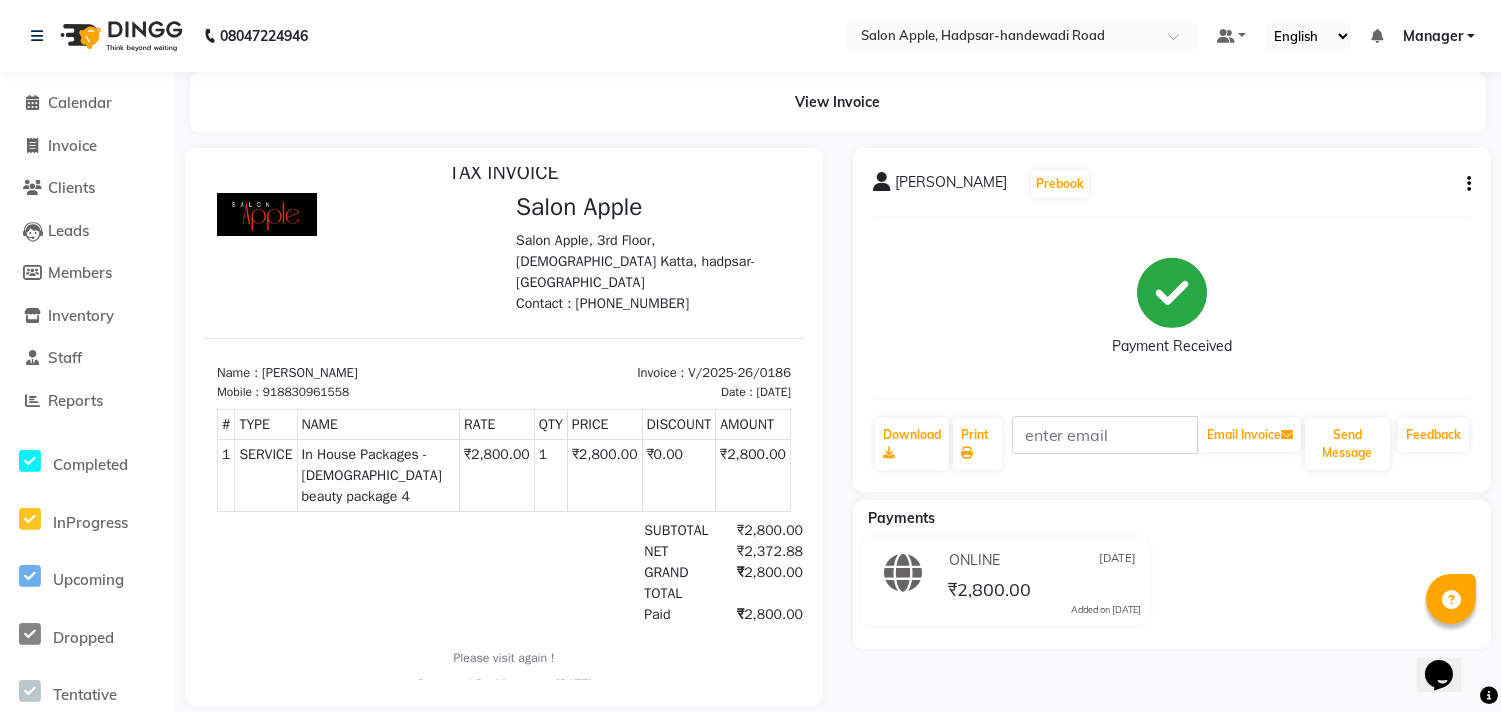 click on "Please visit again !
Generated By :  Manager  at [DATE]" at bounding box center [503, 670] 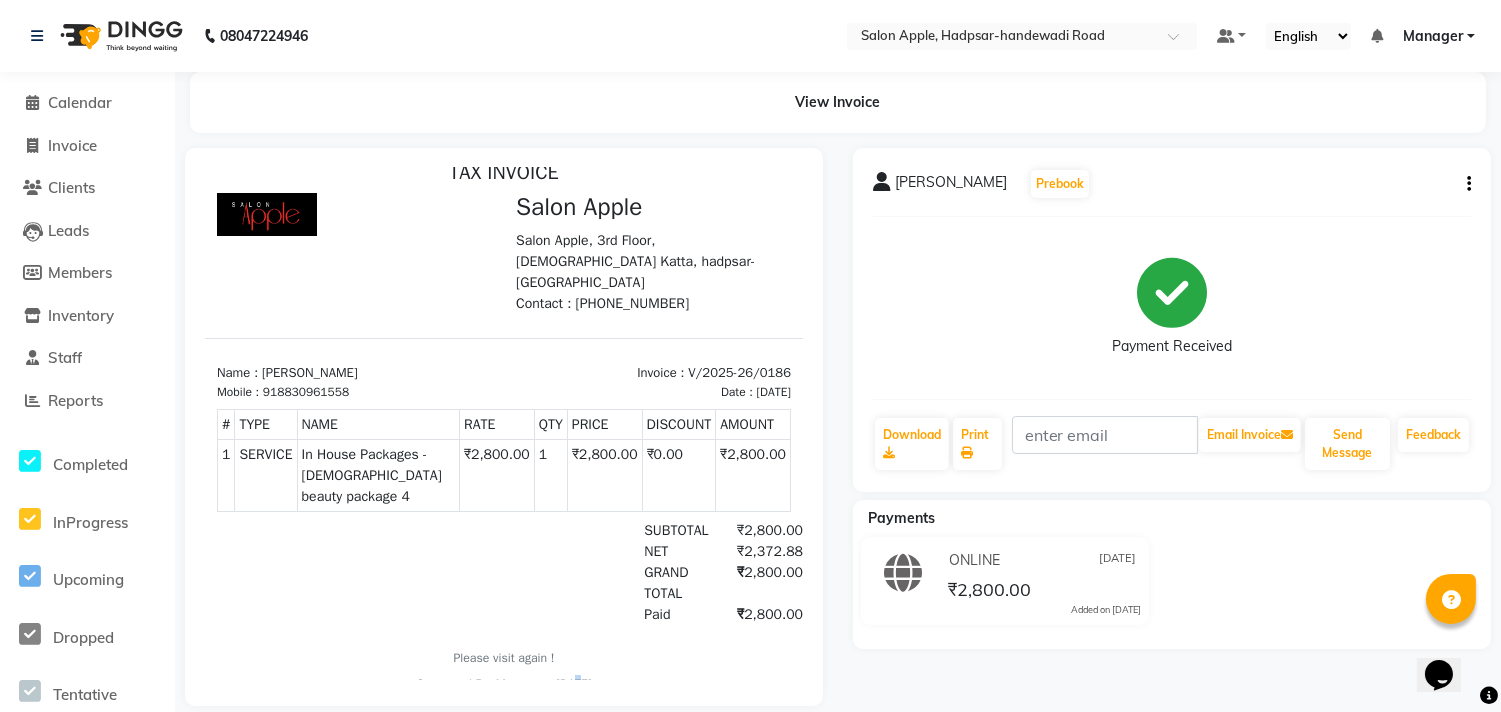 click on "Generated By :  Manager  at [DATE]" at bounding box center (503, 683) 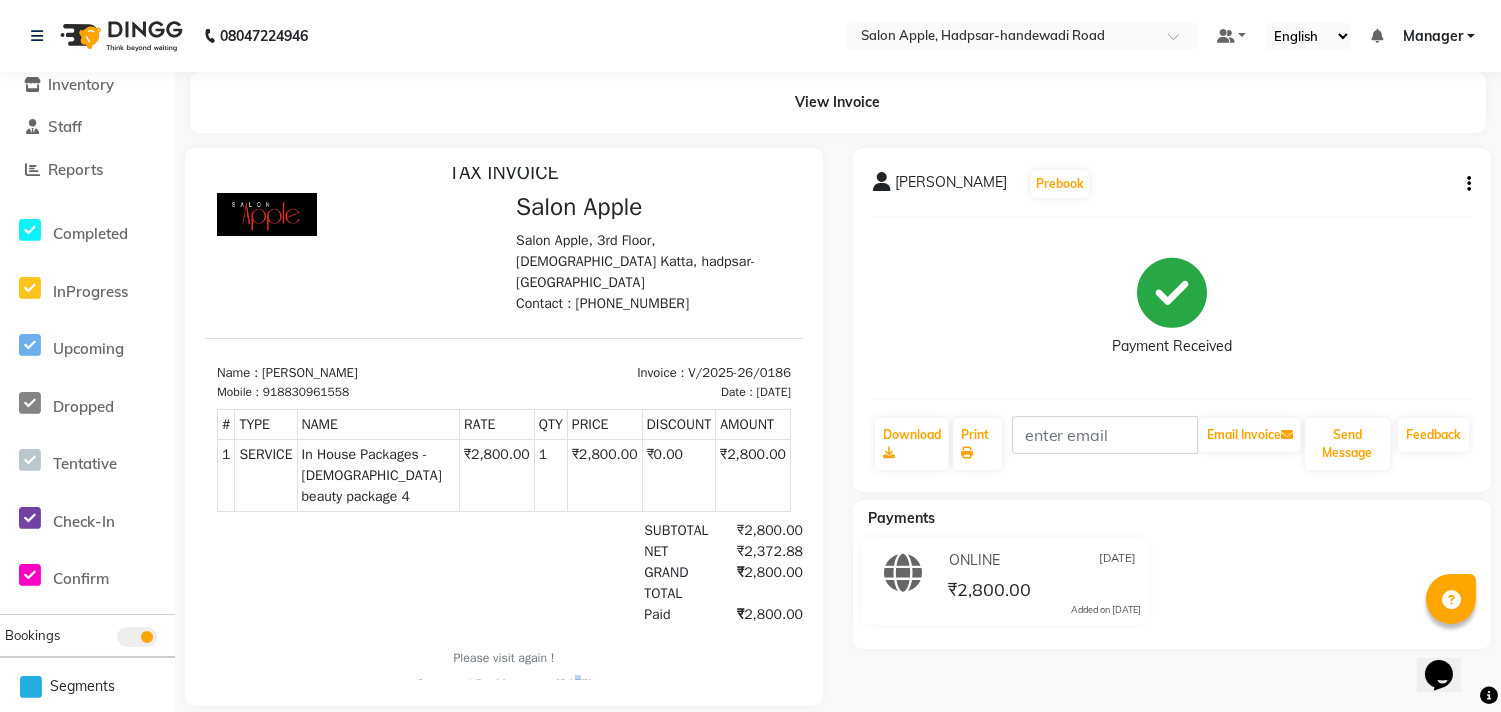 scroll, scrollTop: 288, scrollLeft: 0, axis: vertical 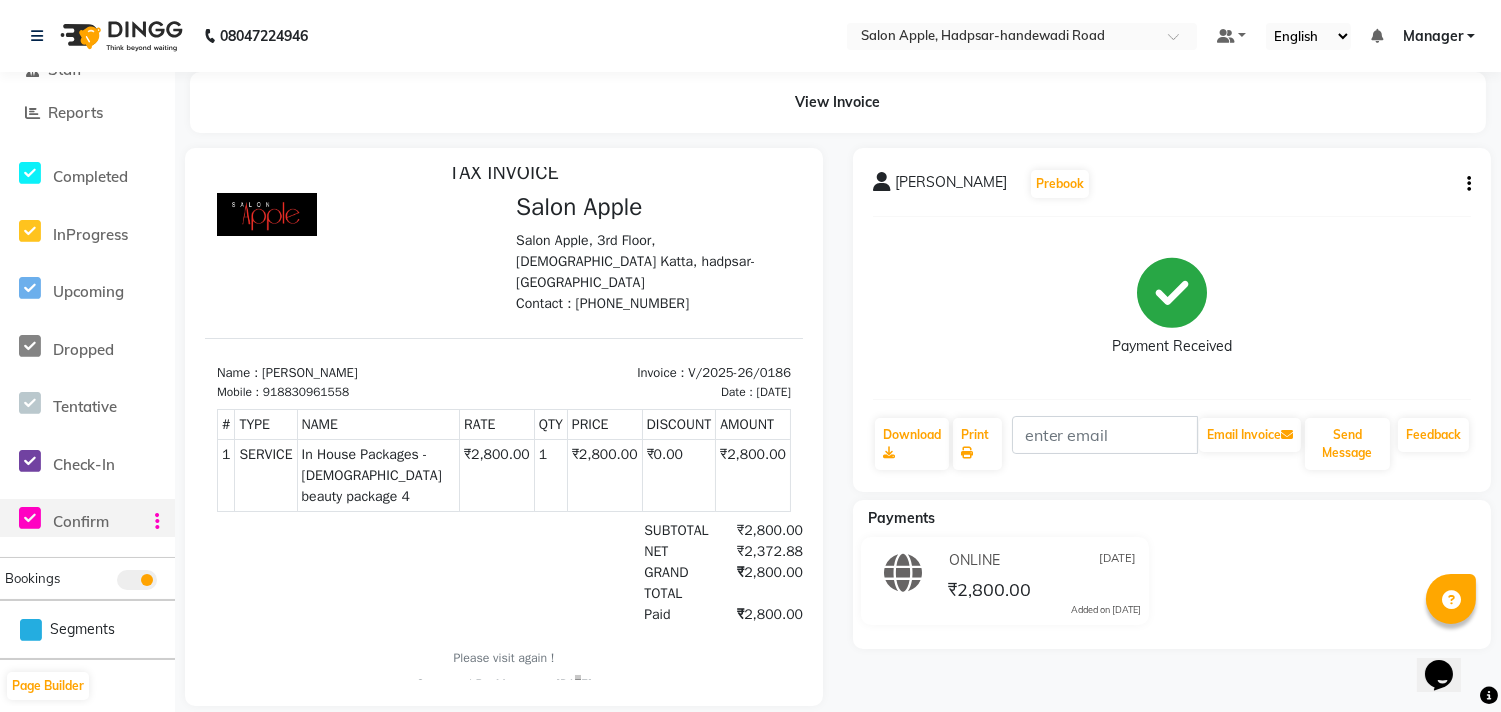 click on "Confirm" 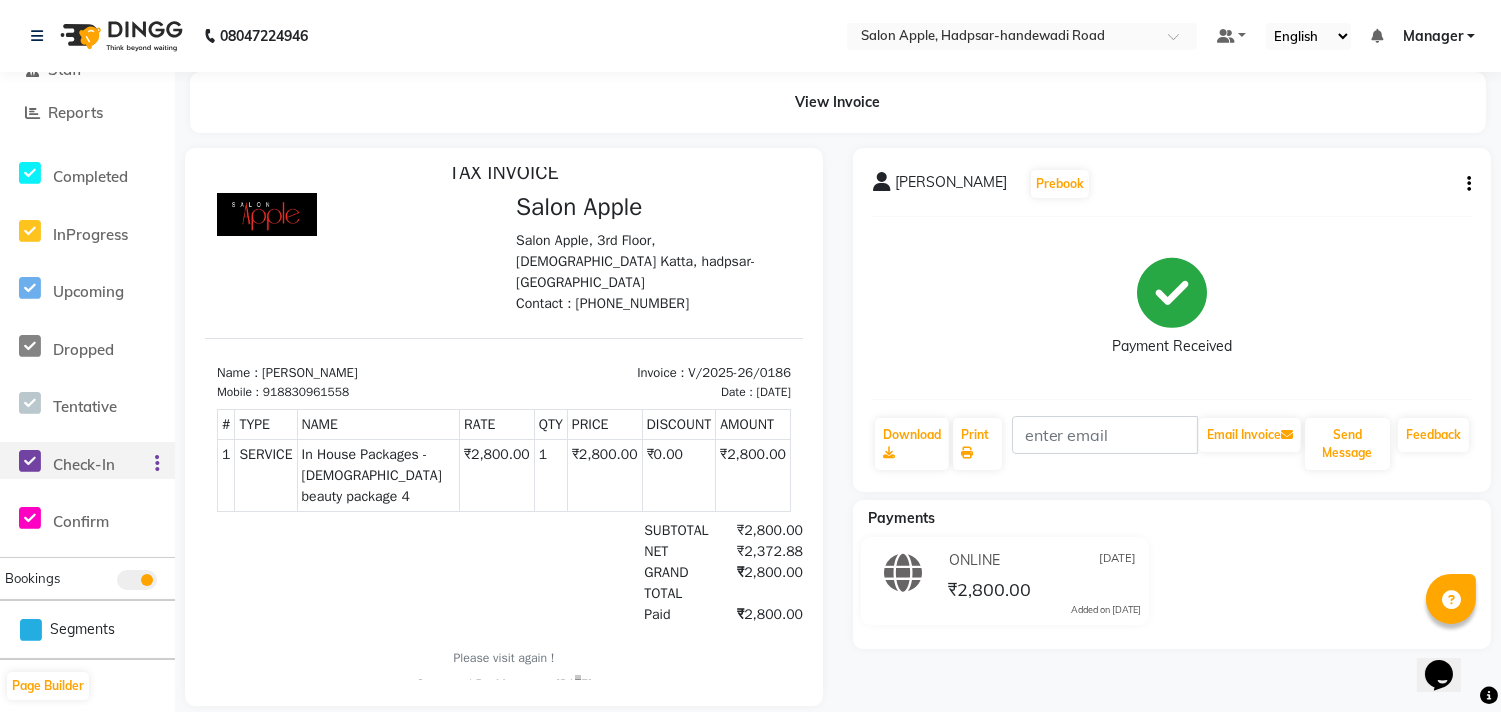 click on "Check-In" 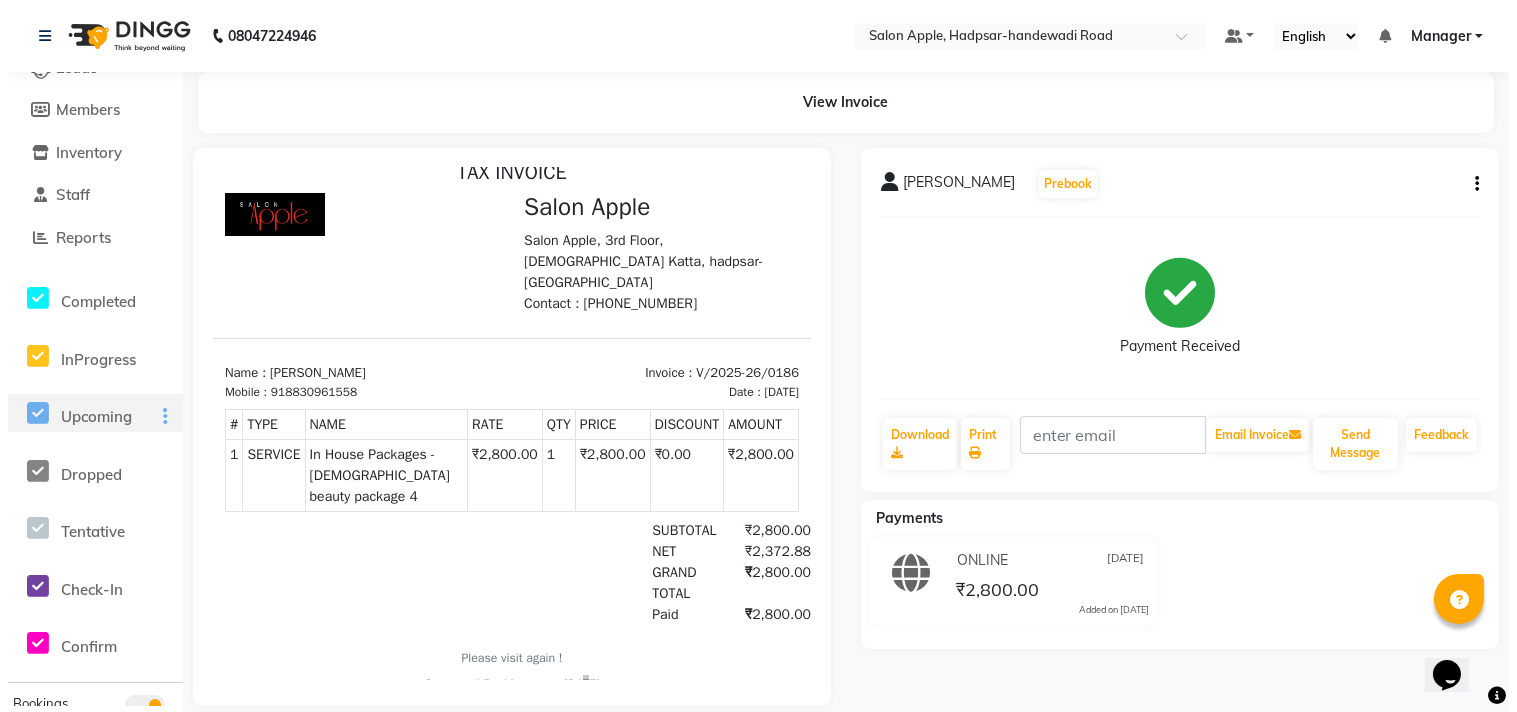 scroll, scrollTop: 0, scrollLeft: 0, axis: both 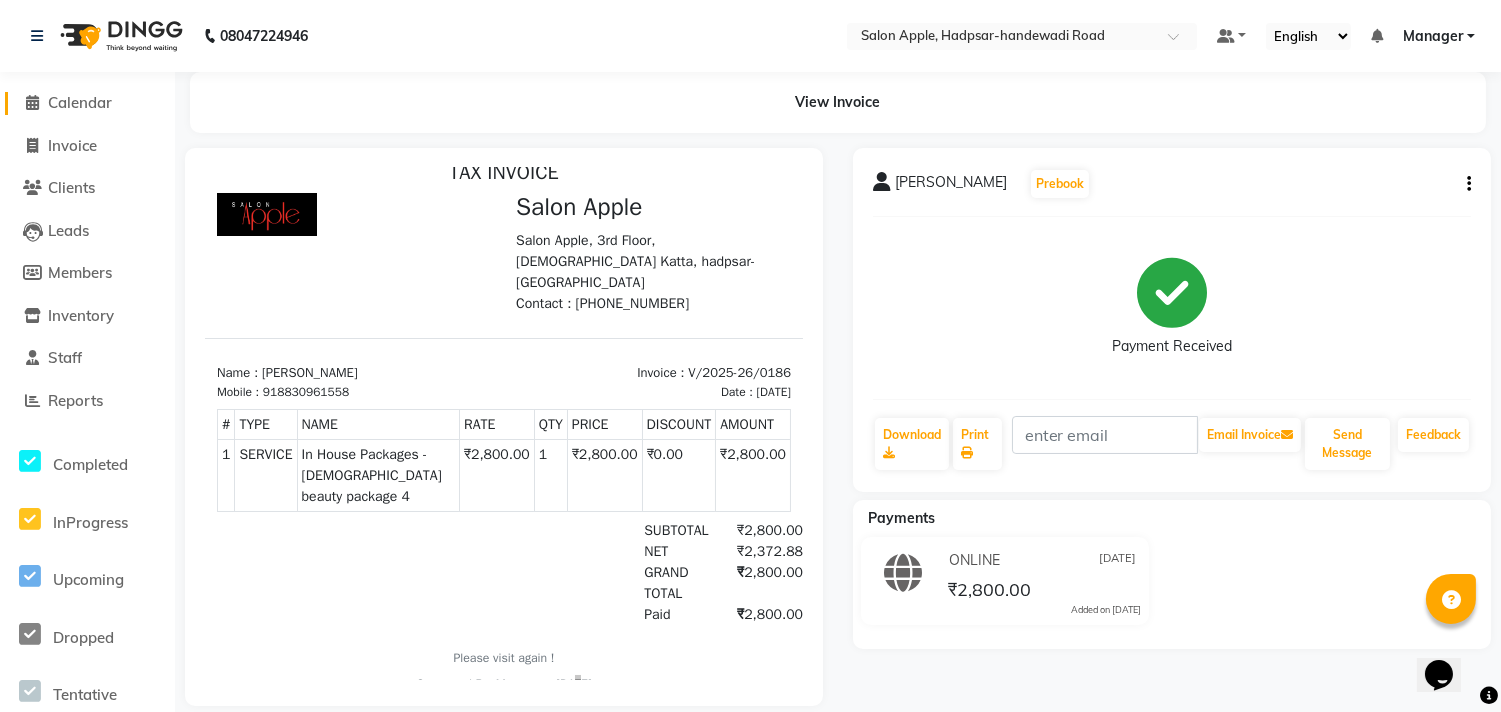 click on "Calendar" 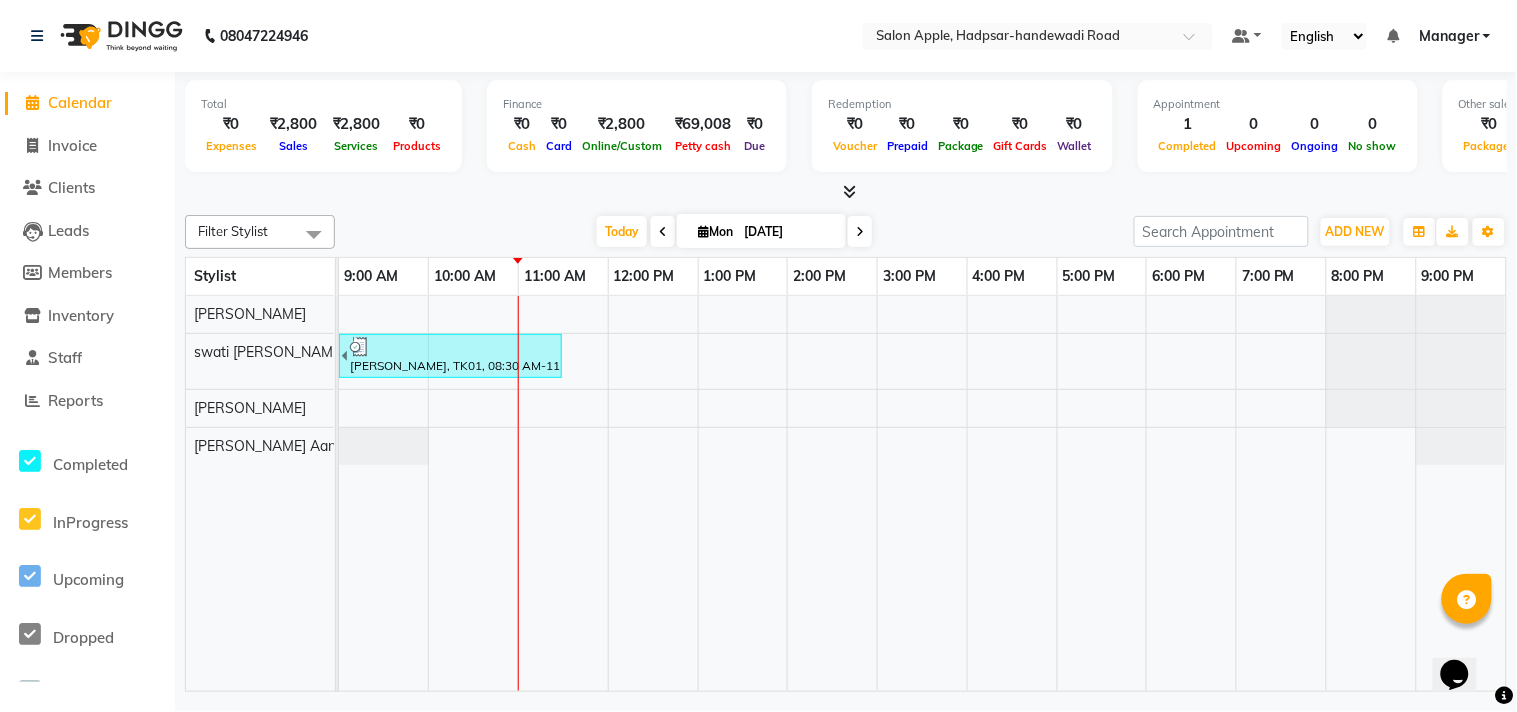 click on "Calendar" 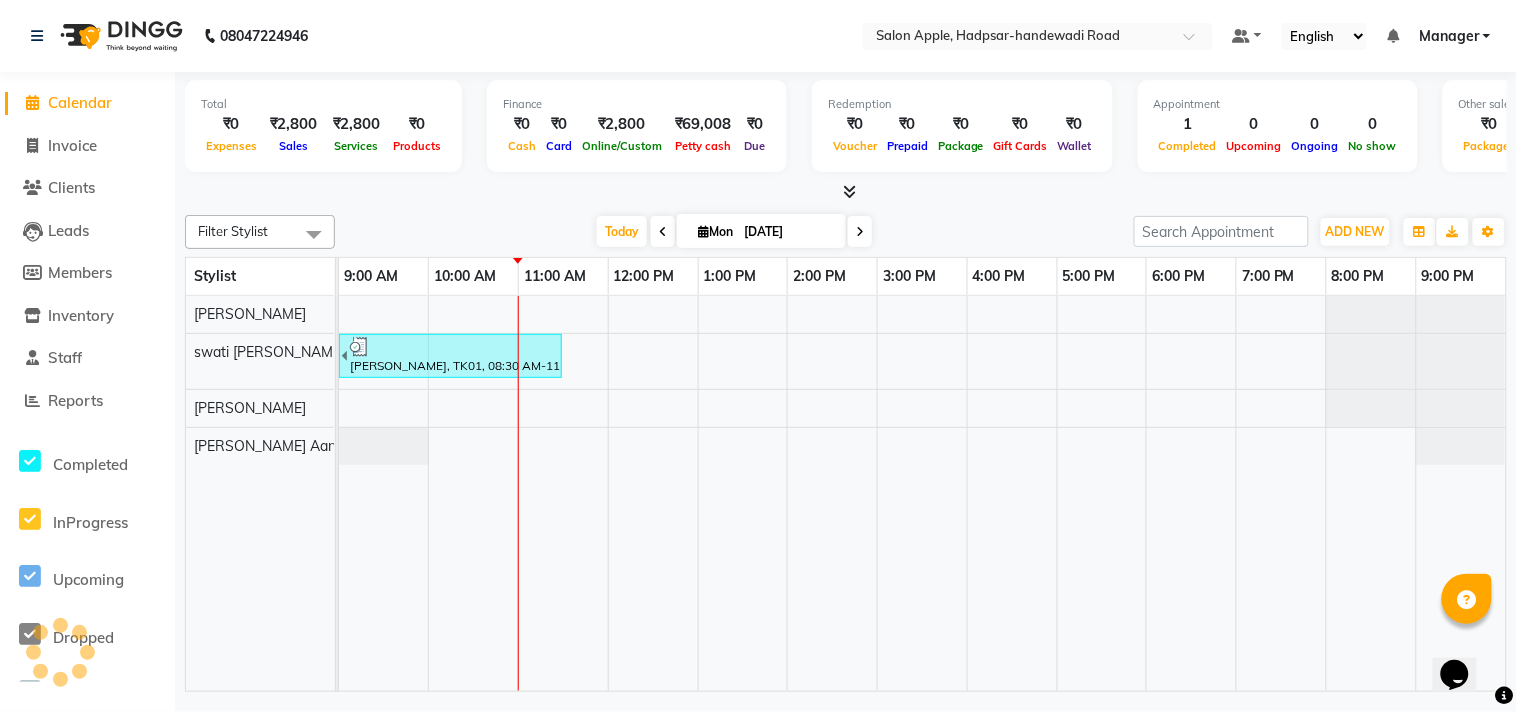 click at bounding box center (518, 261) 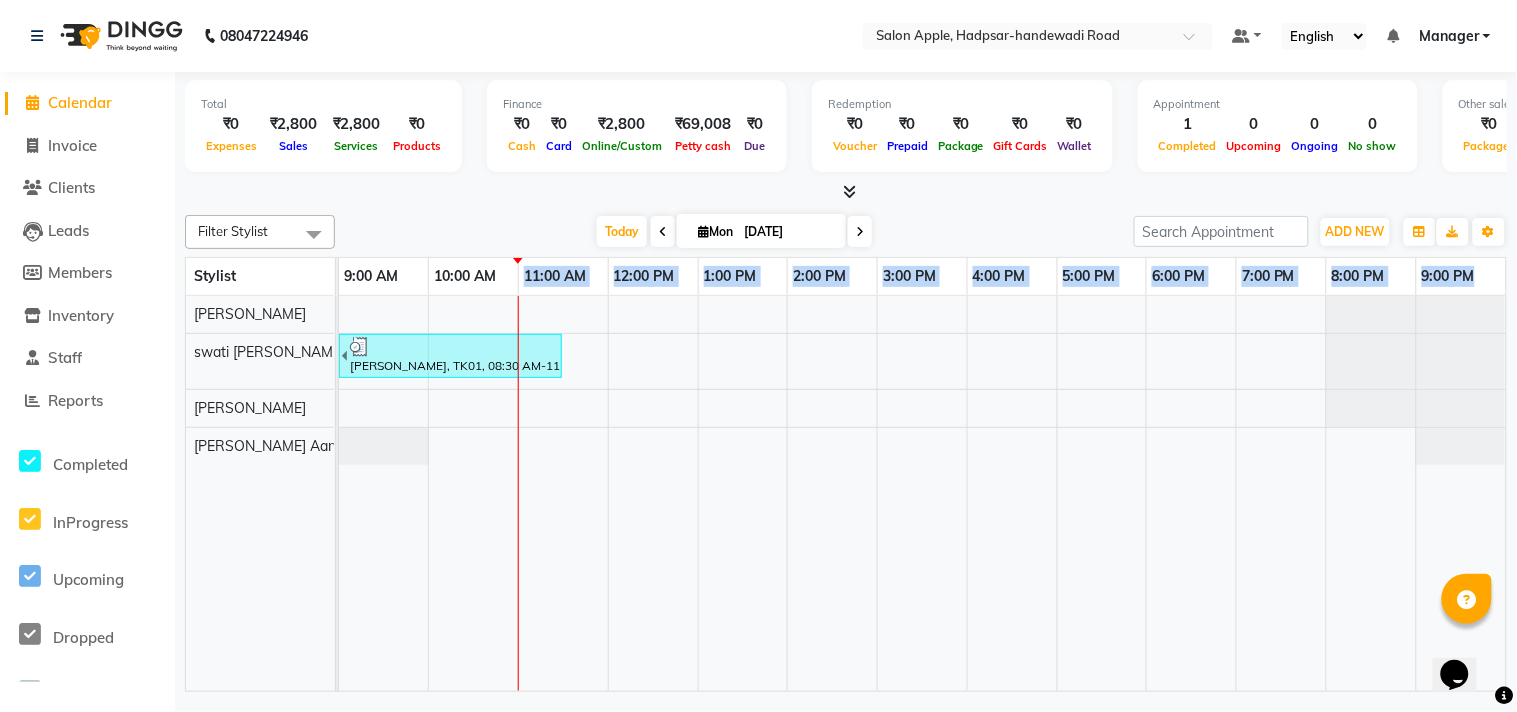 drag, startPoint x: 514, startPoint y: 258, endPoint x: 483, endPoint y: 333, distance: 81.154175 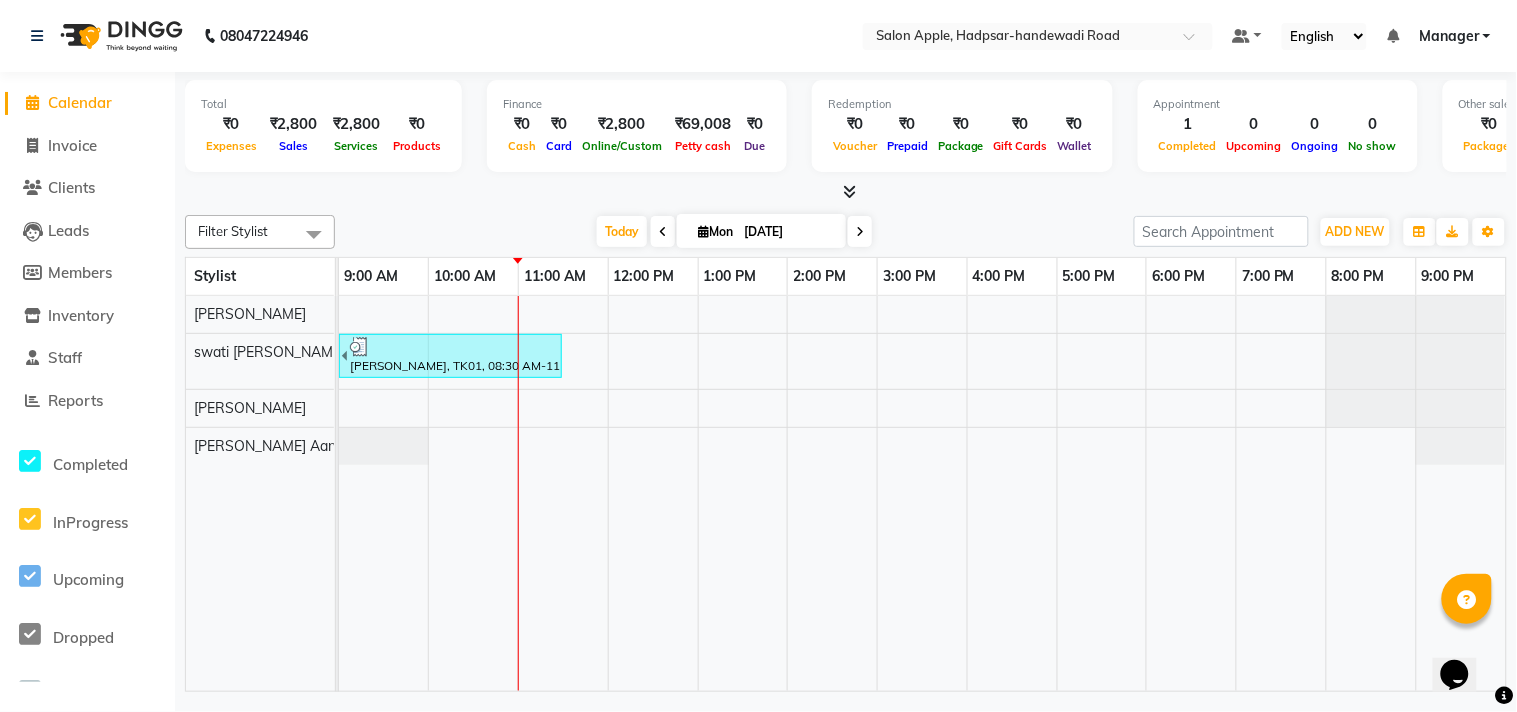 click at bounding box center [384, 494] 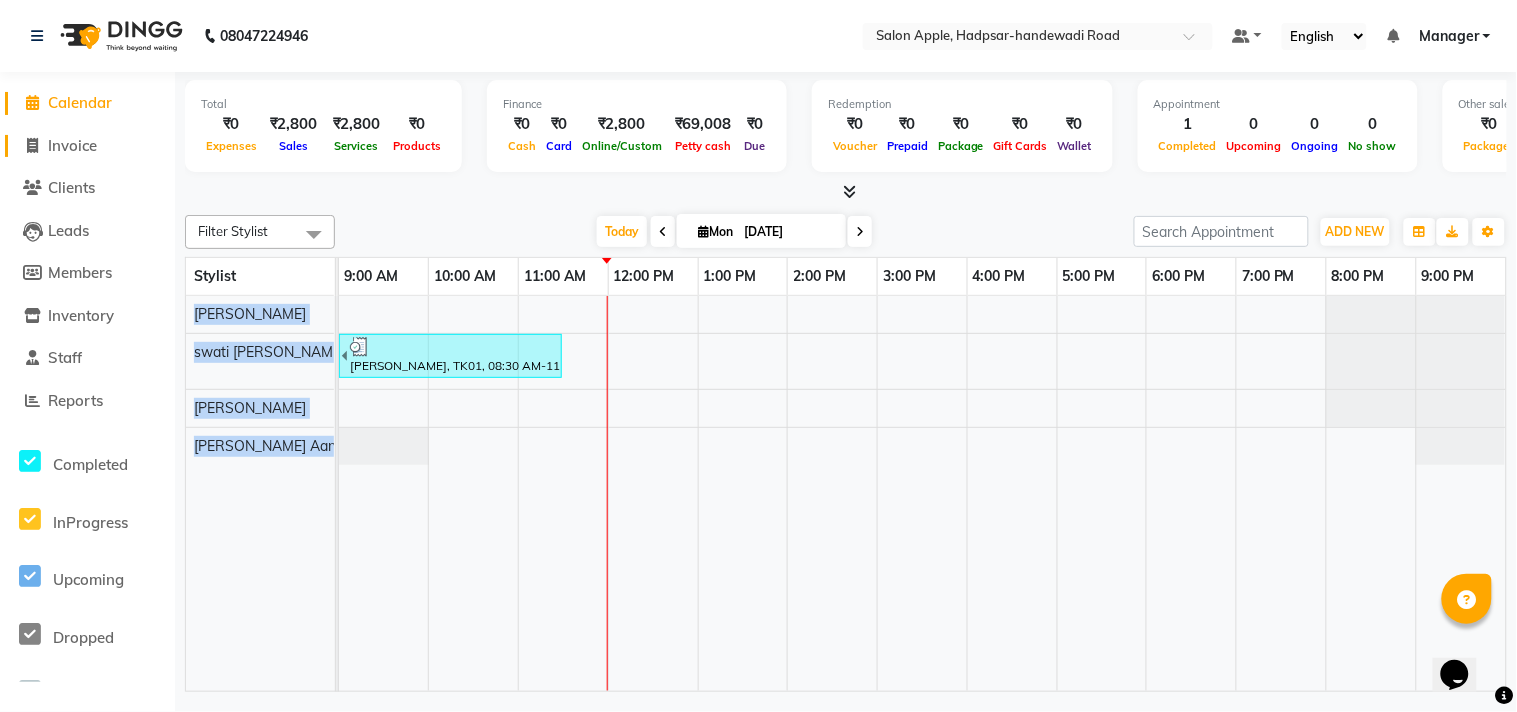 click on "Invoice" 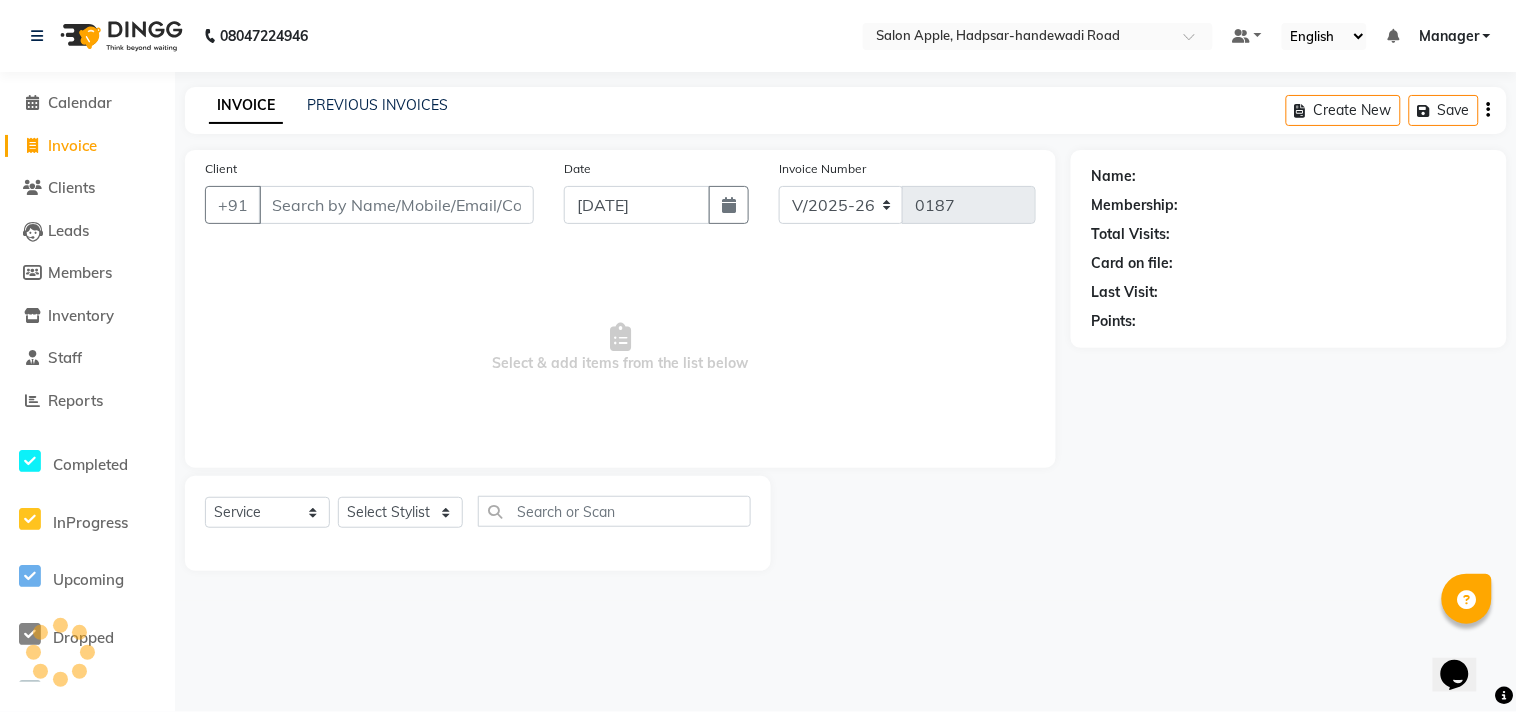 select on "membership" 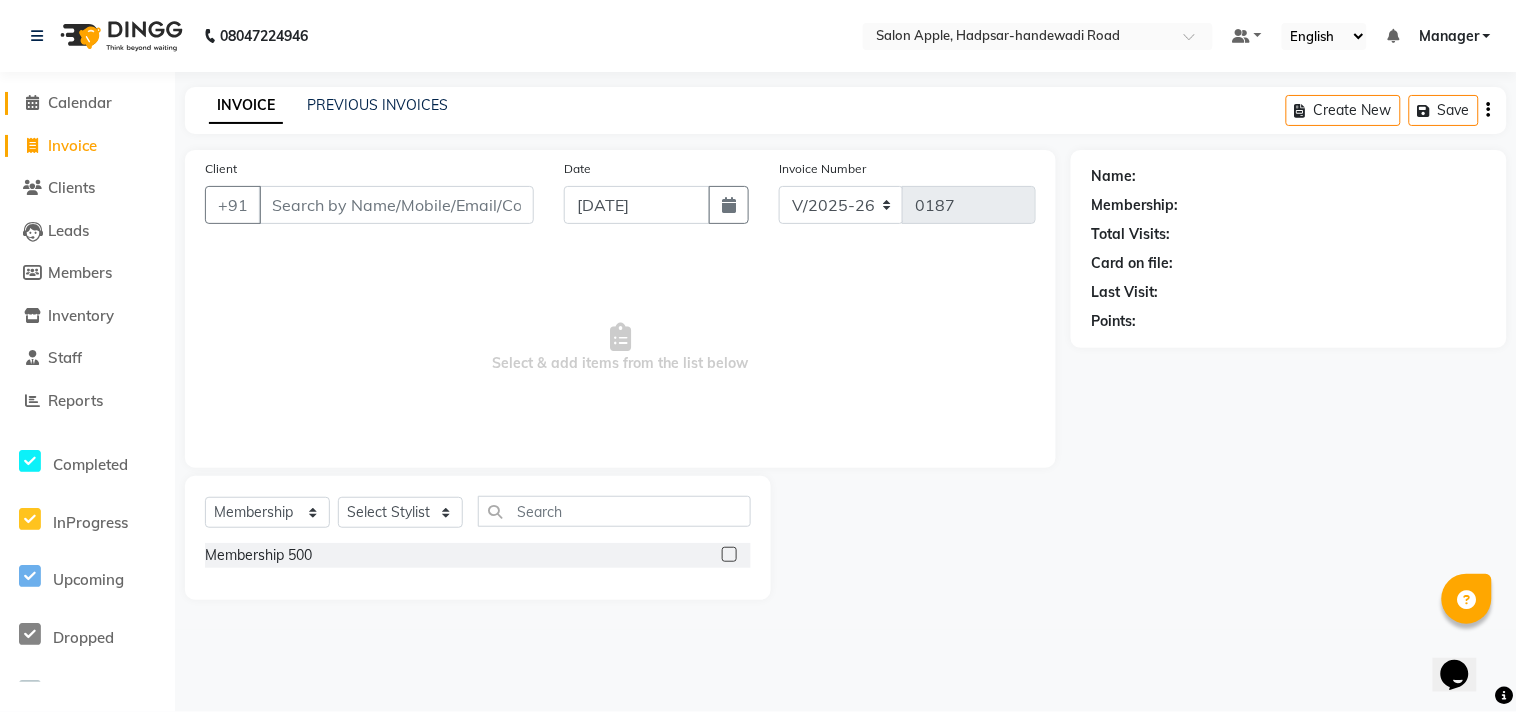 click on "Calendar" 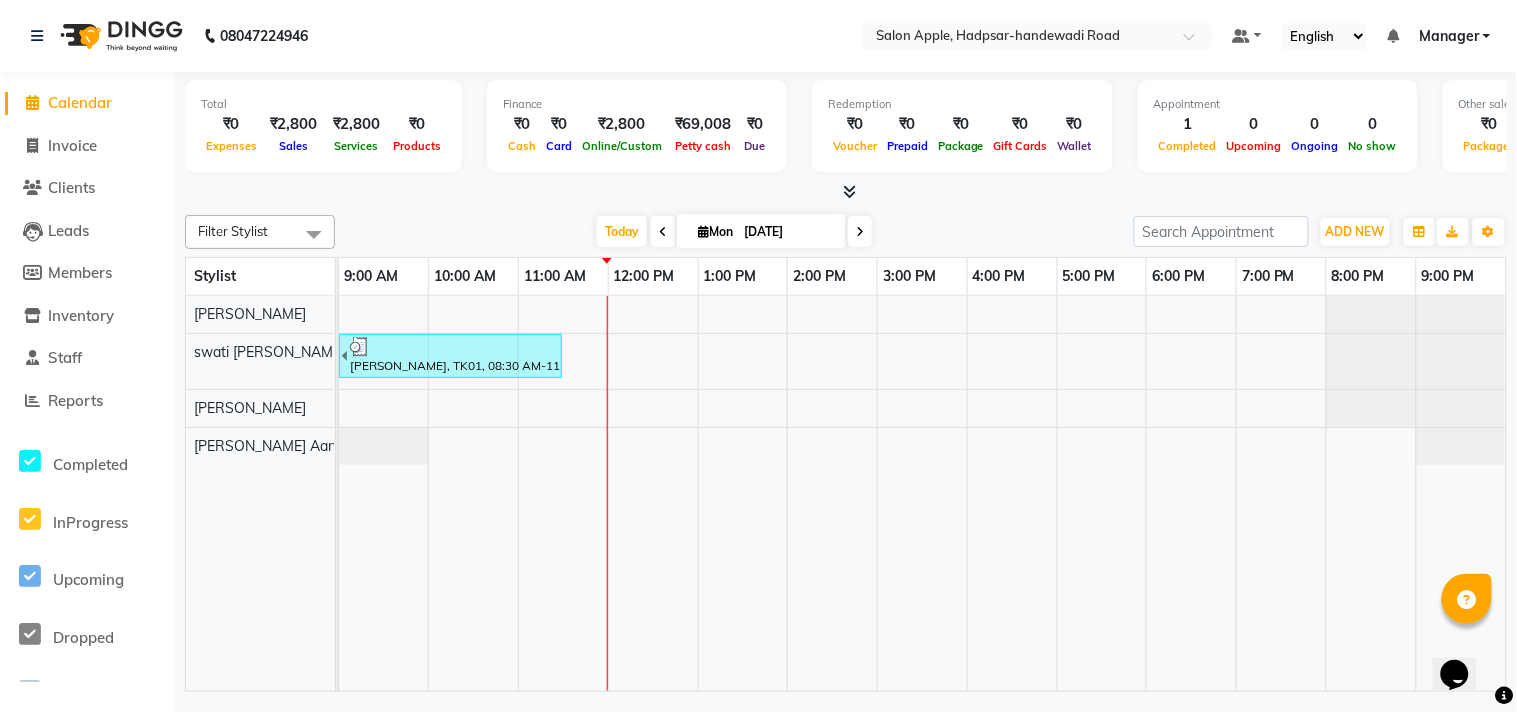 click at bounding box center [663, 232] 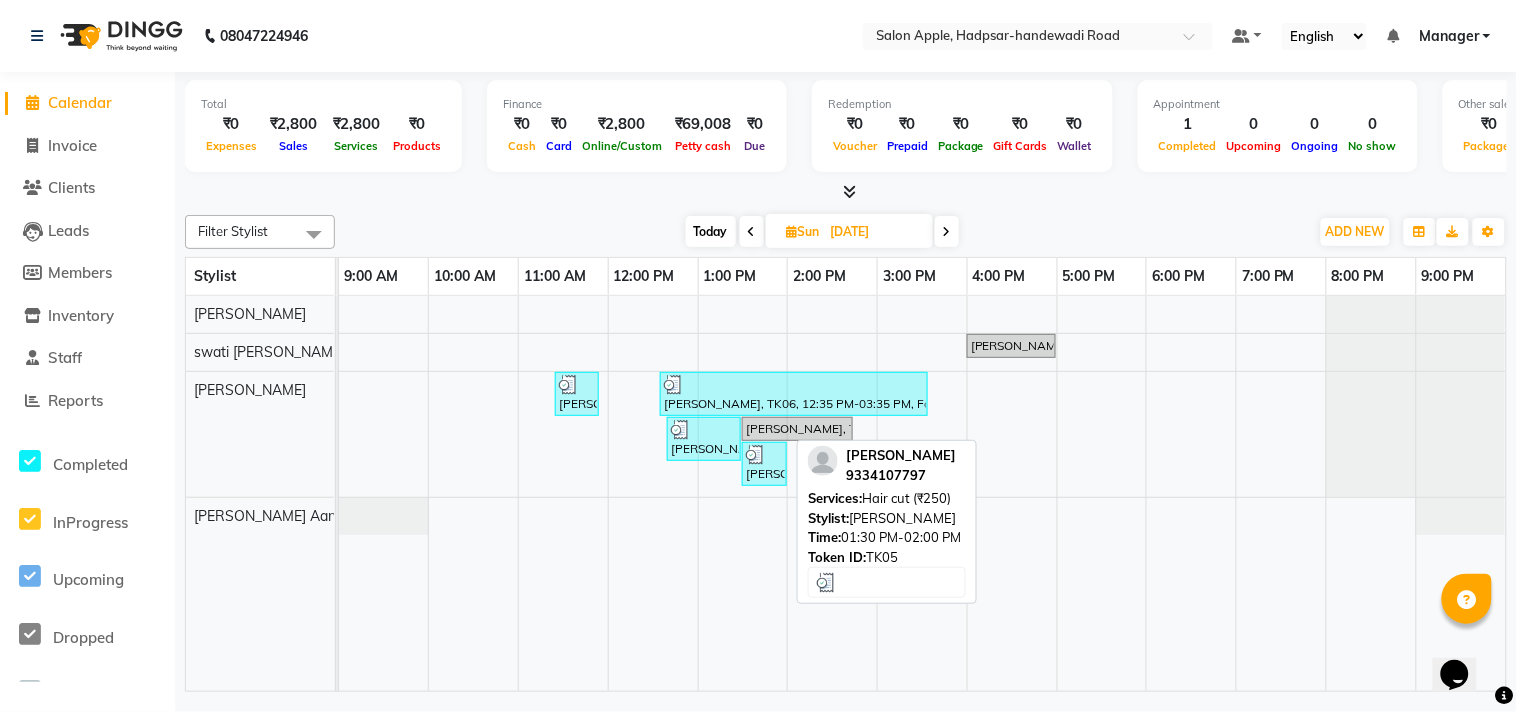click on "[PERSON_NAME], TK05, 01:30 PM-02:00 PM, Hair cut (₹250)" at bounding box center [764, 464] 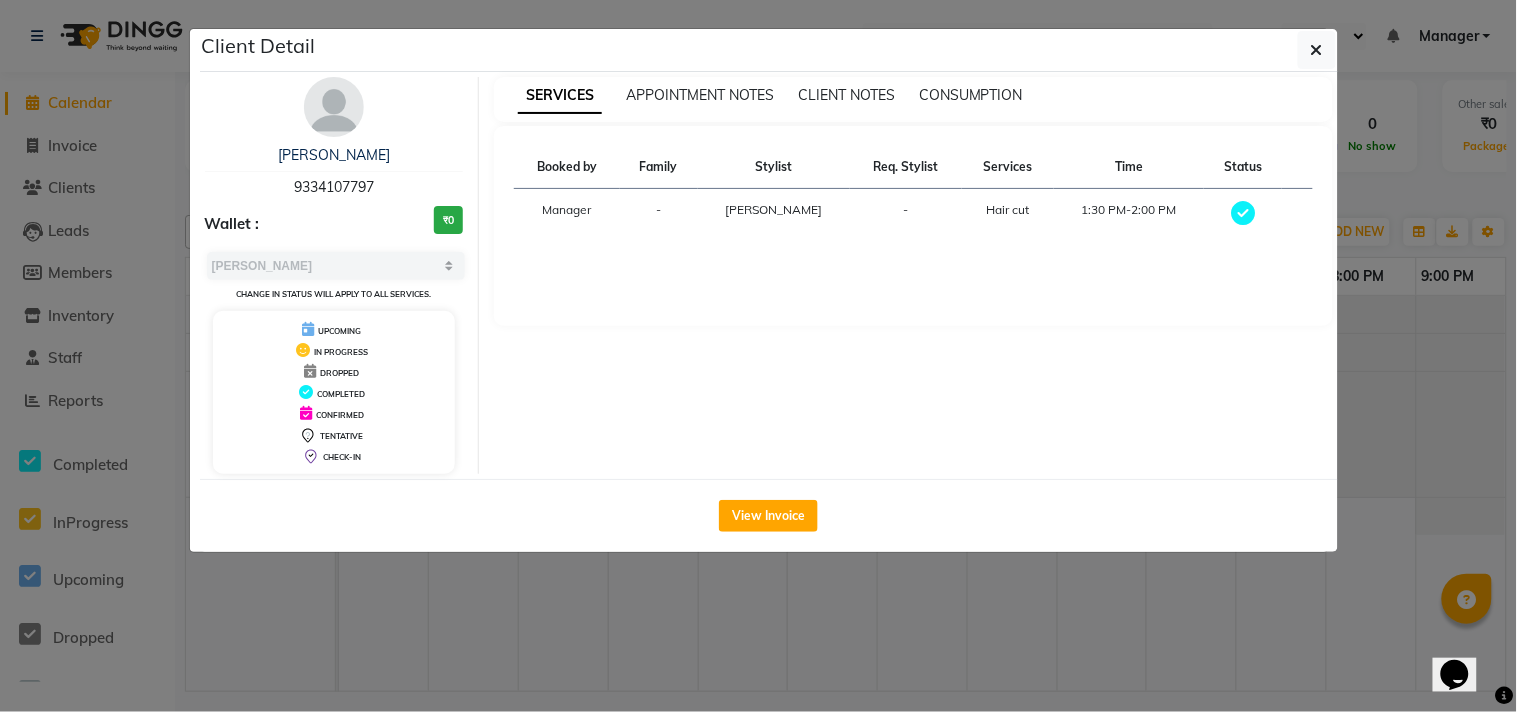 type 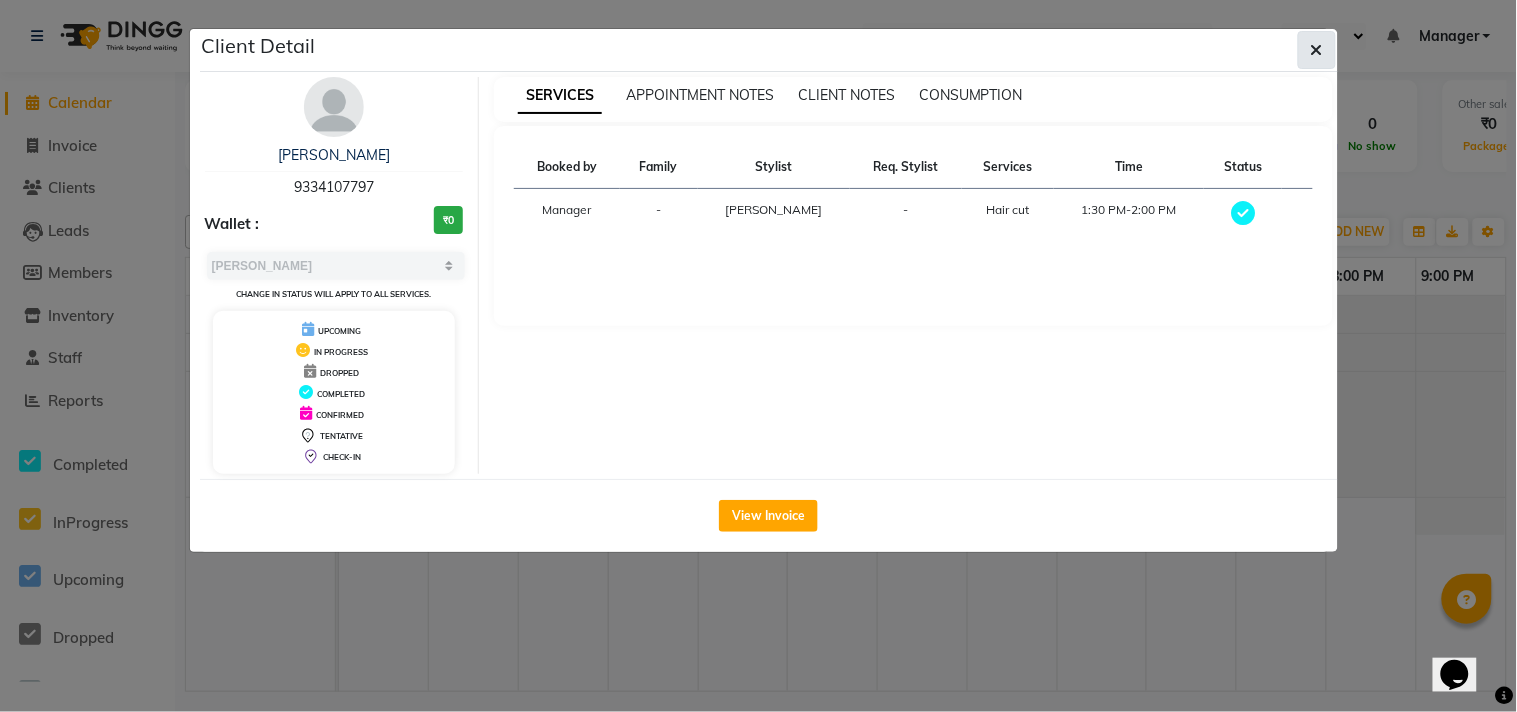 click 